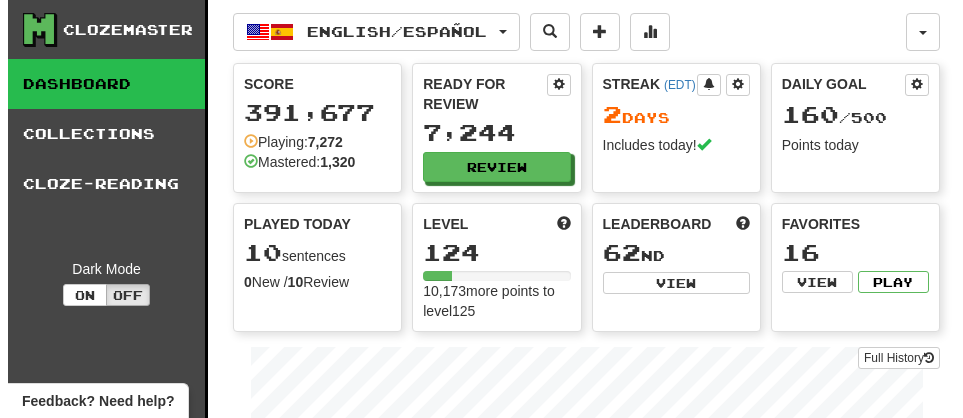 scroll, scrollTop: 0, scrollLeft: 0, axis: both 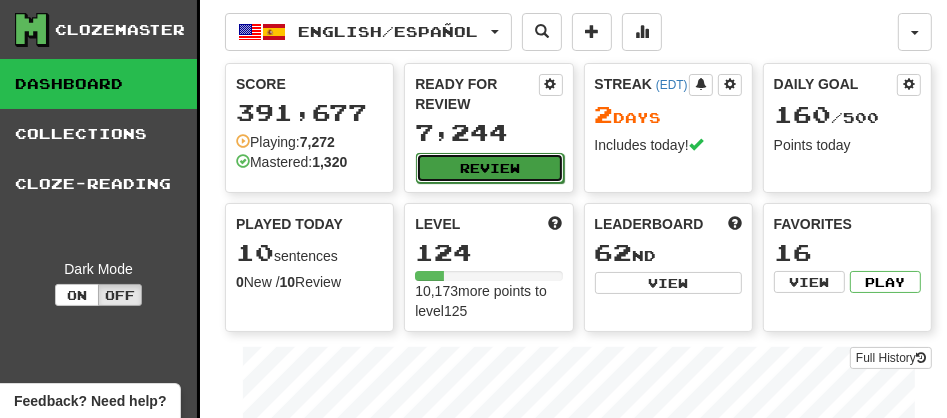 click on "Review" at bounding box center [489, 168] 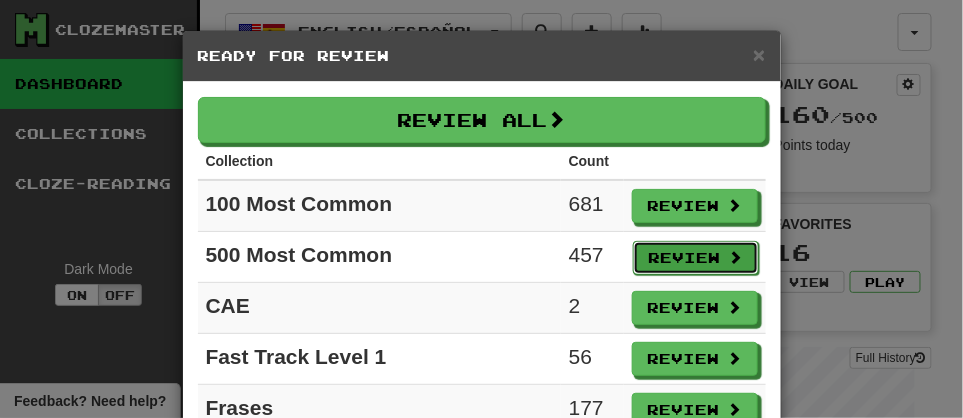 click on "Review" at bounding box center (696, 258) 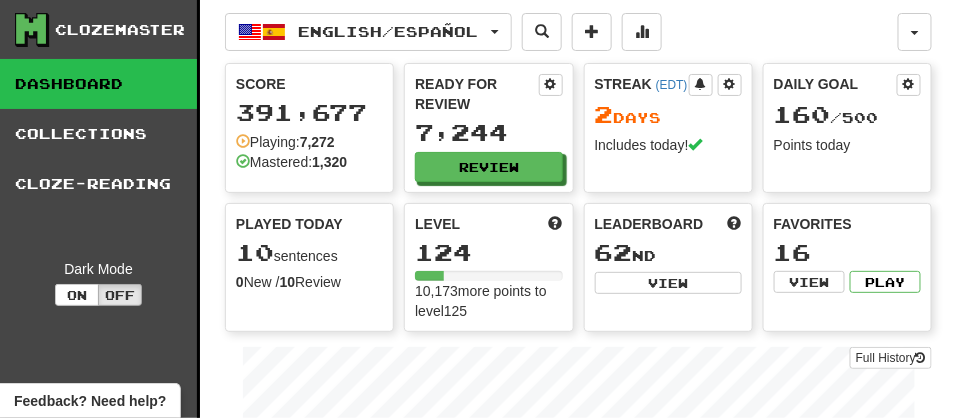 select on "**" 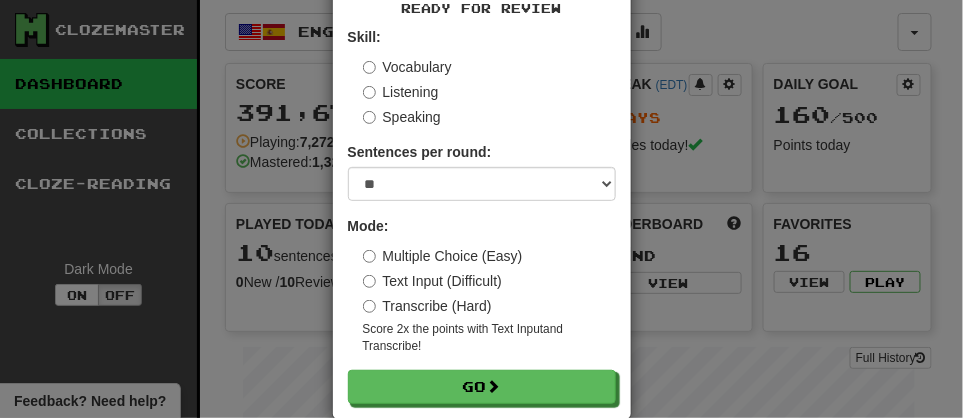 scroll, scrollTop: 147, scrollLeft: 0, axis: vertical 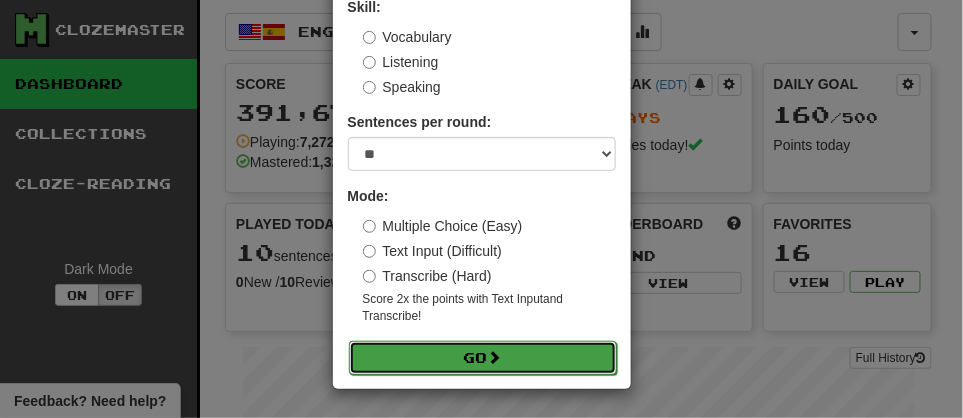 click on "Go" at bounding box center [483, 358] 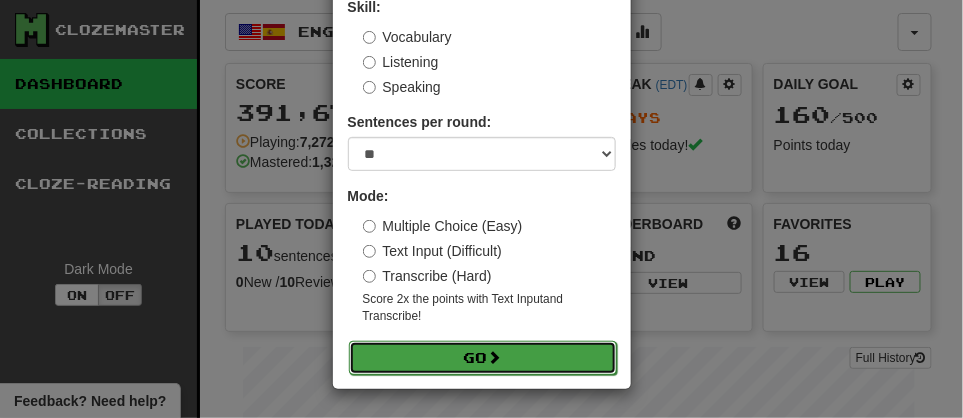 click on "Go" at bounding box center (483, 358) 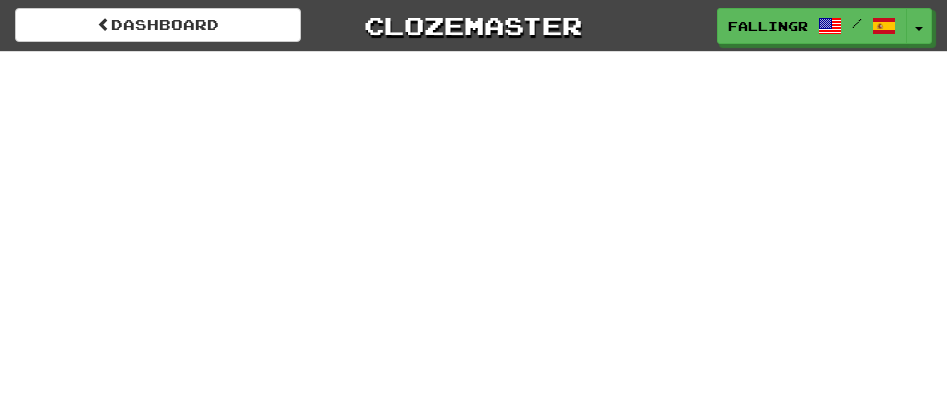 scroll, scrollTop: 0, scrollLeft: 0, axis: both 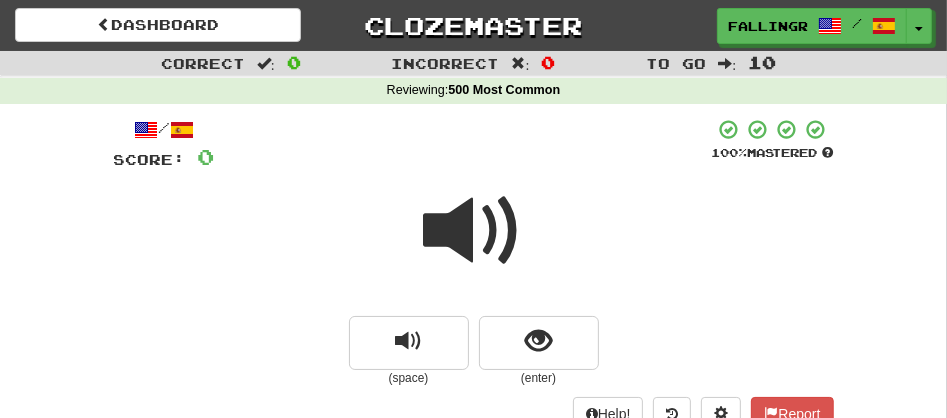 click at bounding box center (474, 231) 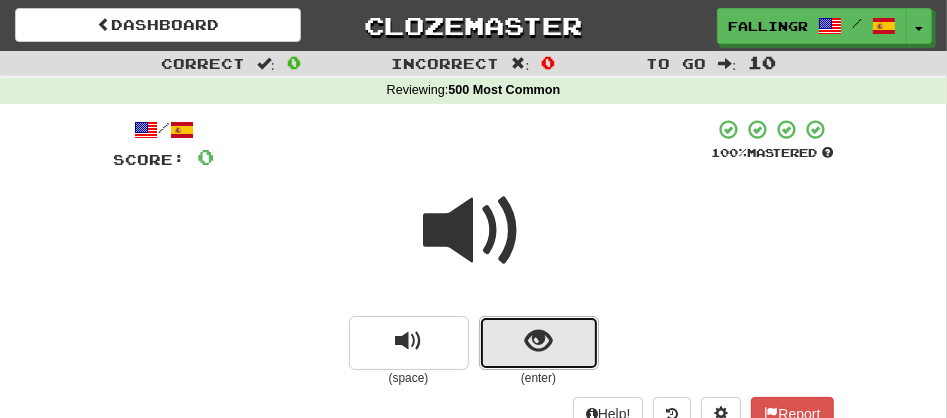 click at bounding box center (539, 343) 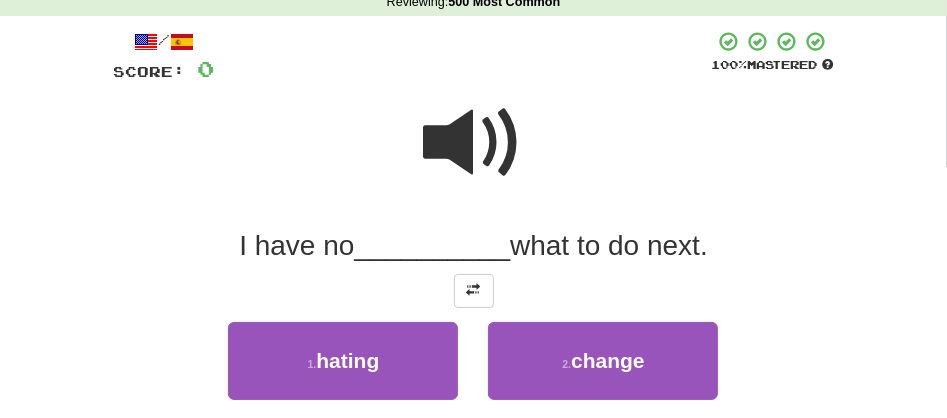 scroll, scrollTop: 133, scrollLeft: 0, axis: vertical 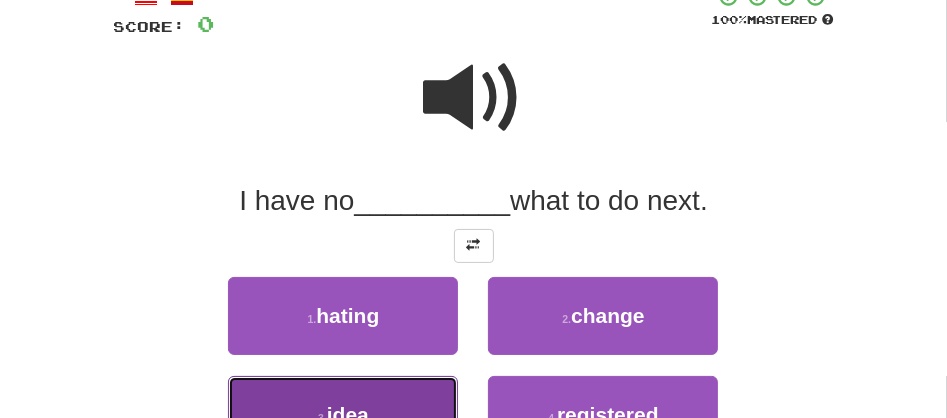 click on "3 .  idea" at bounding box center [343, 415] 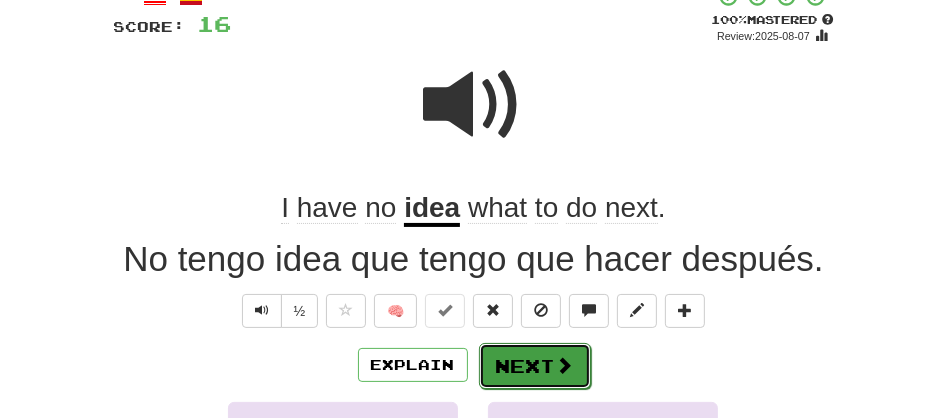 click on "Next" at bounding box center [535, 366] 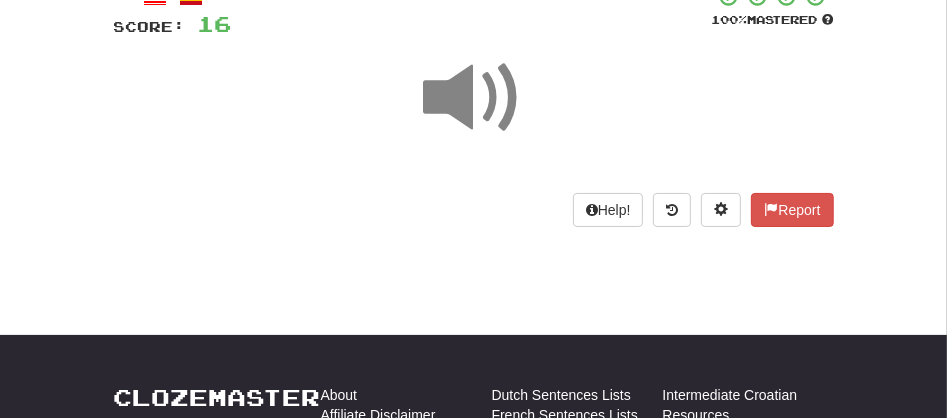 click at bounding box center [474, 98] 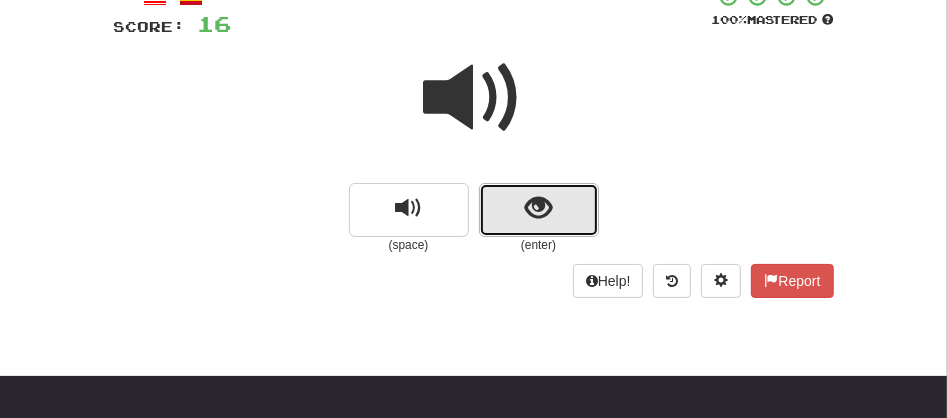 click at bounding box center (539, 210) 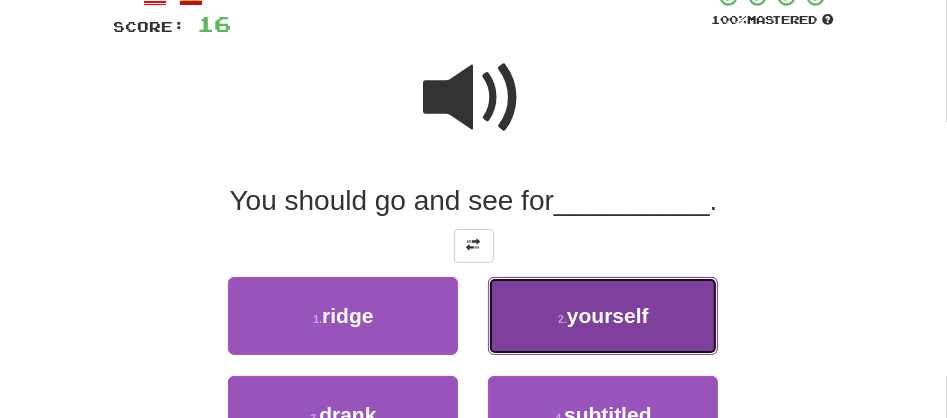 click on "2 .  yourself" at bounding box center (603, 316) 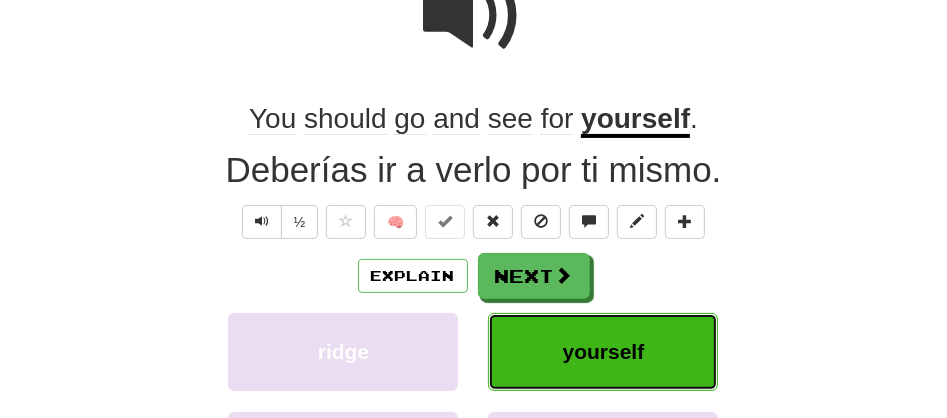 scroll, scrollTop: 236, scrollLeft: 0, axis: vertical 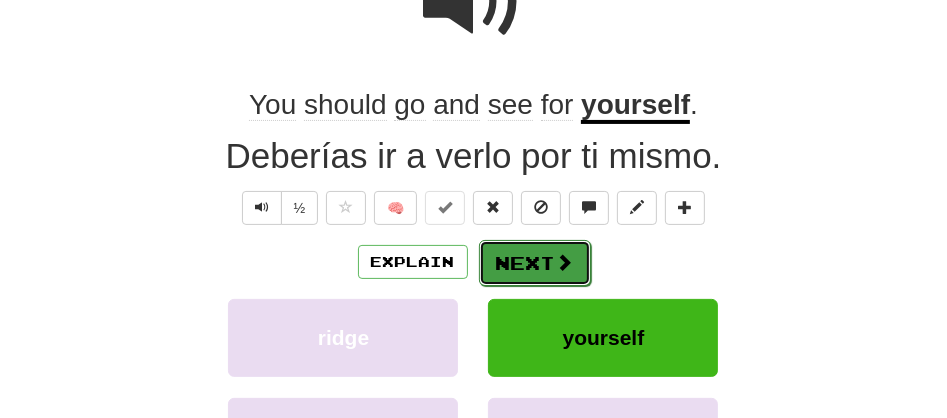 click on "Next" at bounding box center (535, 263) 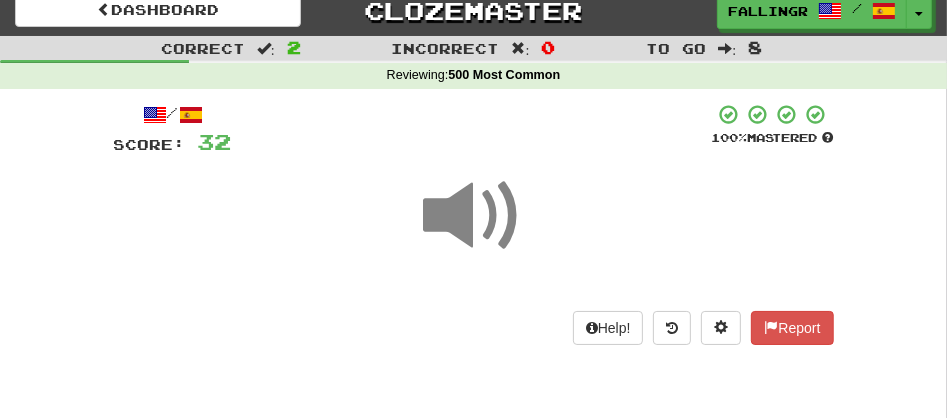 scroll, scrollTop: 0, scrollLeft: 0, axis: both 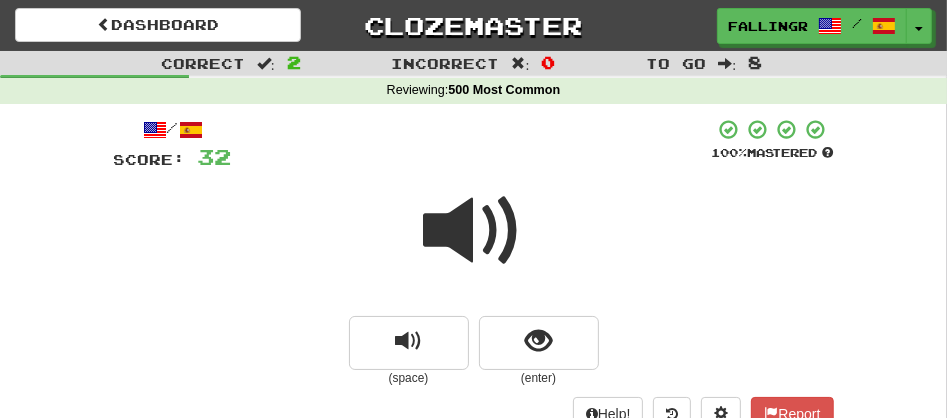 click at bounding box center (474, 231) 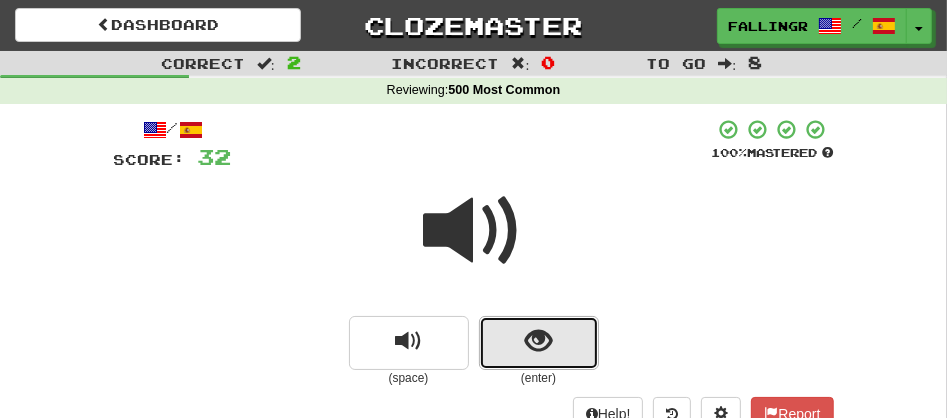 click at bounding box center [539, 343] 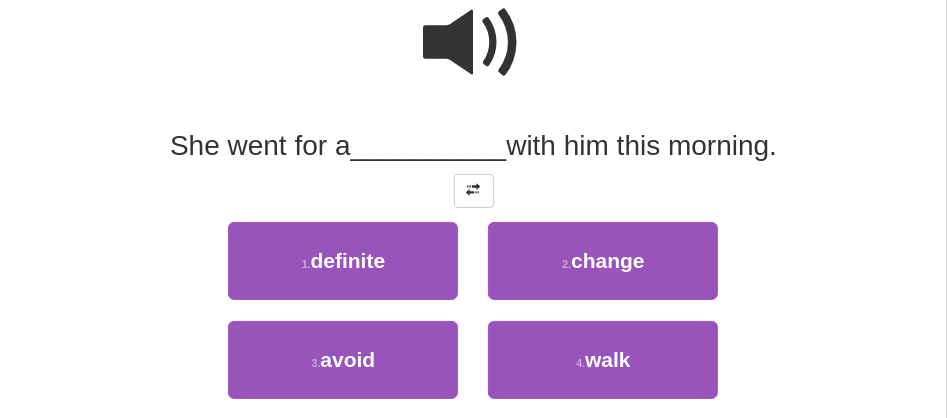 scroll, scrollTop: 206, scrollLeft: 0, axis: vertical 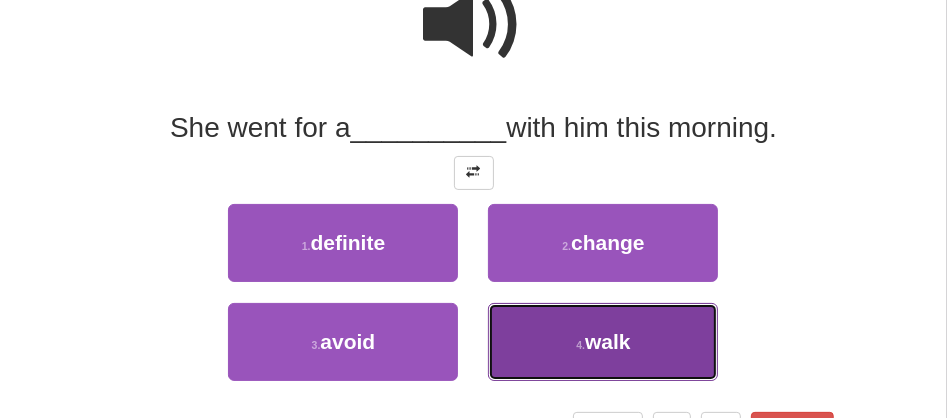 click on "walk" at bounding box center (608, 341) 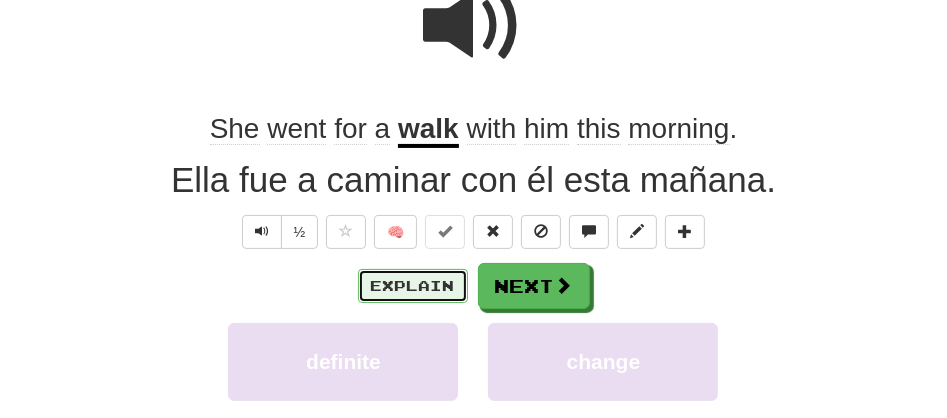 click on "Explain" at bounding box center (413, 286) 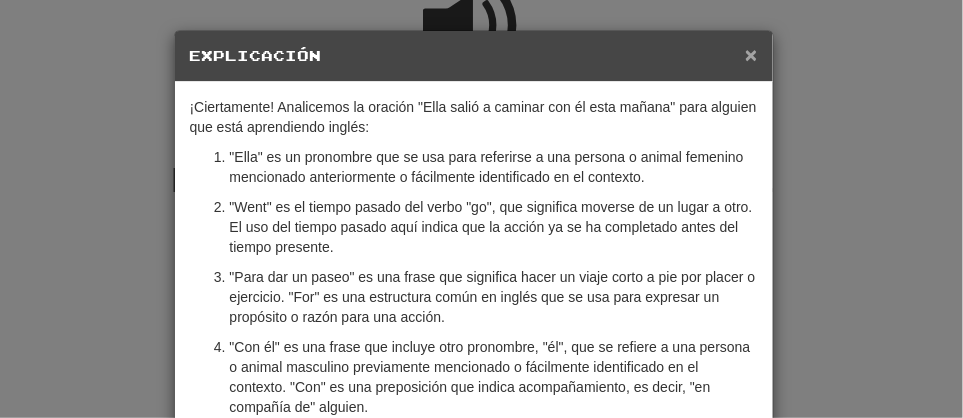 click on "×" at bounding box center [751, 54] 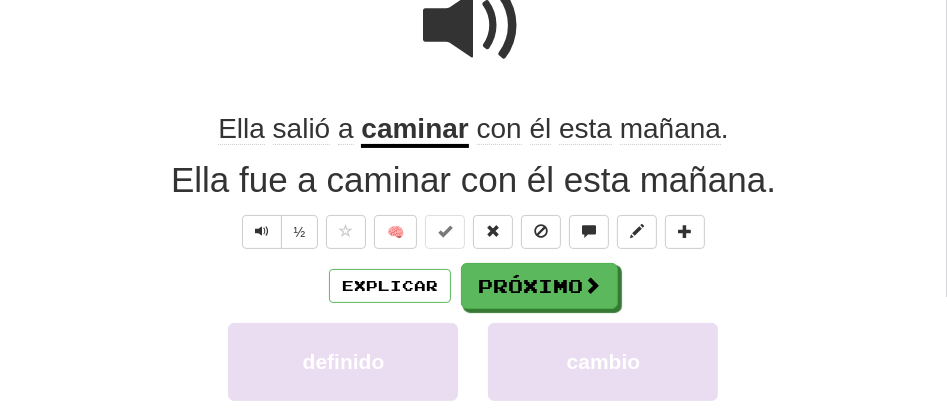 click on "Correct   :   3 Incorrect   :   0 To go   :   7 Reviewing :  500 Most Common  /  Score:   48 + 16 100 %  Mastered Review:  2025-08-07 Ella   salió   a     caminar   con   él   esta   mañana . Ella fue a caminar con él esta mañana. ½ 🧠 Explicar Próximo definido cambio evitar caminar Aprende más: definido cambio evitar caminar  ¡Ayuda!  Informe Fuente de la oración" at bounding box center (473, 247) 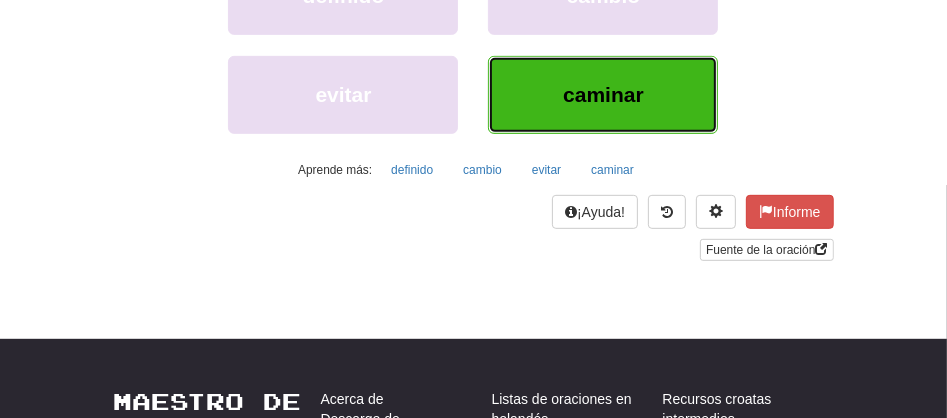 click on "caminar" at bounding box center (603, 95) 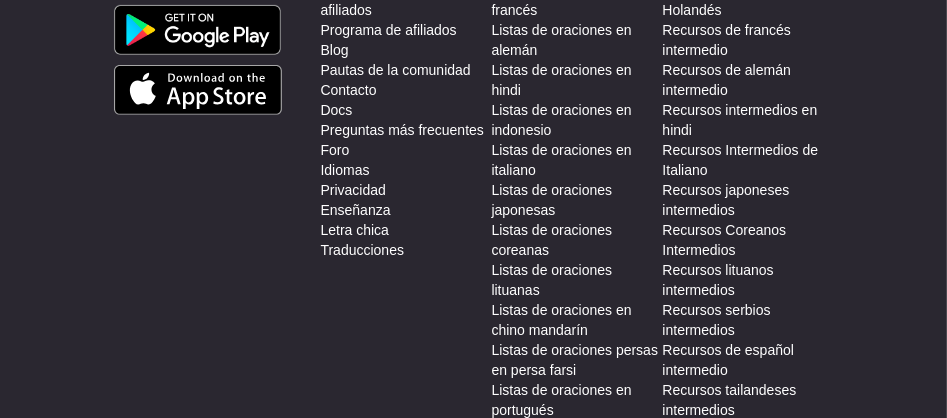 scroll, scrollTop: 134, scrollLeft: 0, axis: vertical 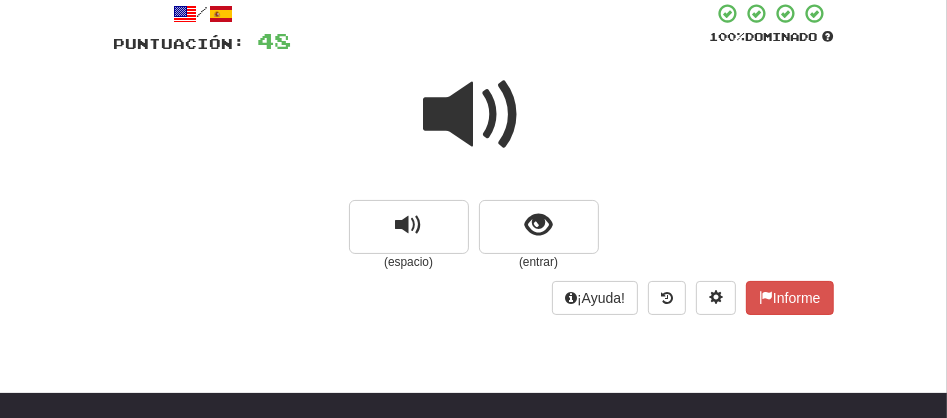 click at bounding box center (474, 115) 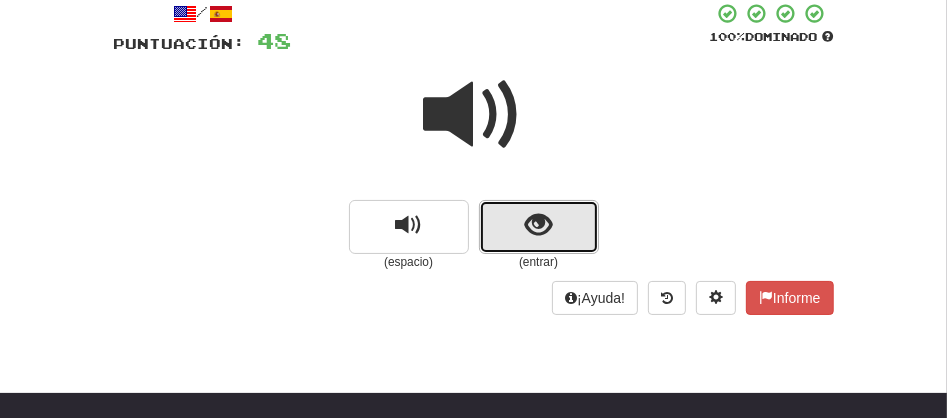 click at bounding box center [539, 227] 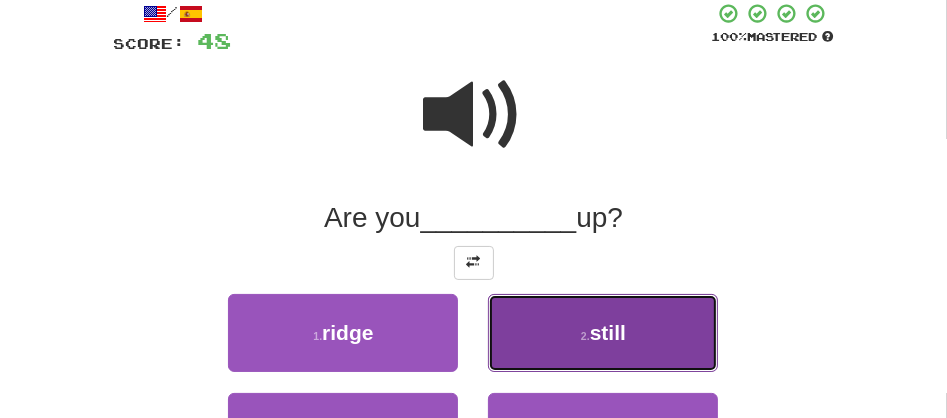 click on "still" at bounding box center (608, 332) 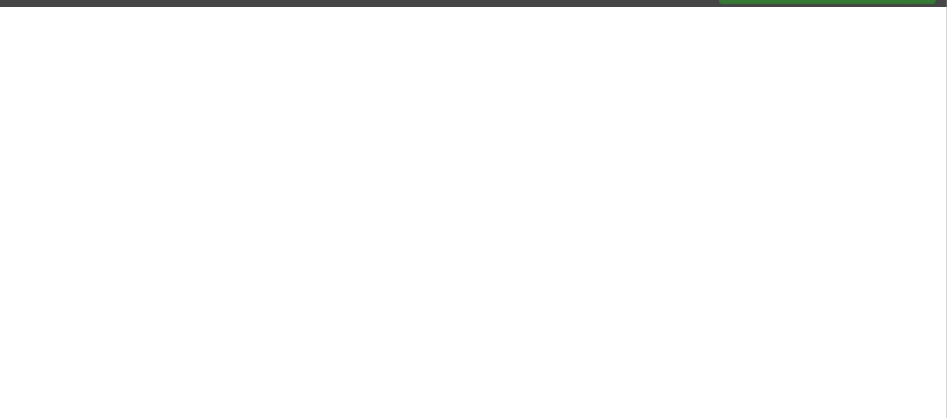 scroll, scrollTop: 0, scrollLeft: 0, axis: both 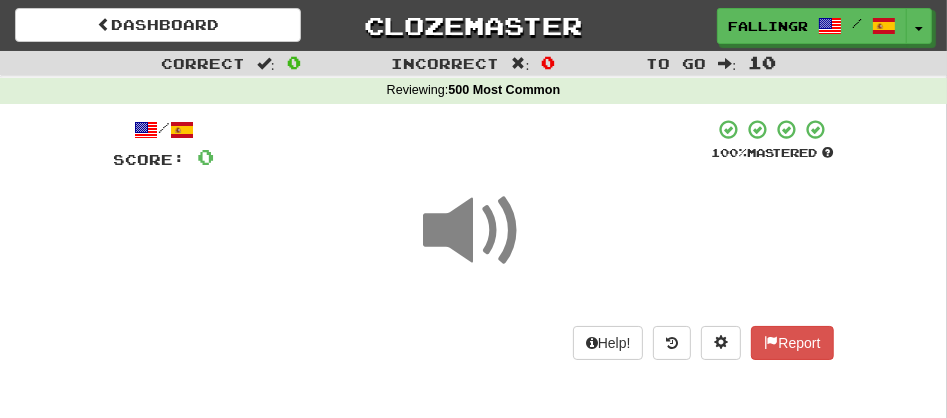 click at bounding box center (474, 231) 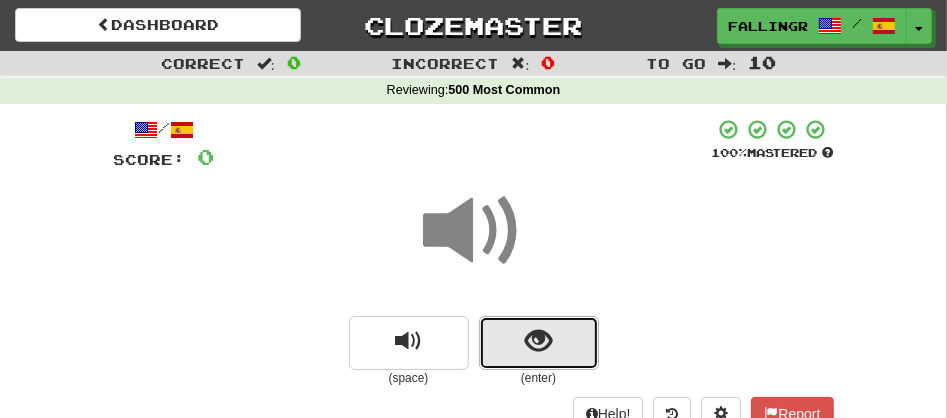 click at bounding box center [539, 343] 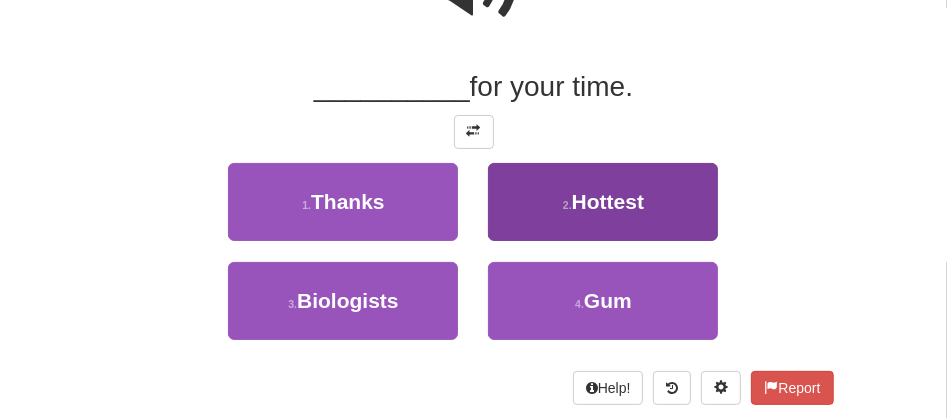 scroll, scrollTop: 251, scrollLeft: 0, axis: vertical 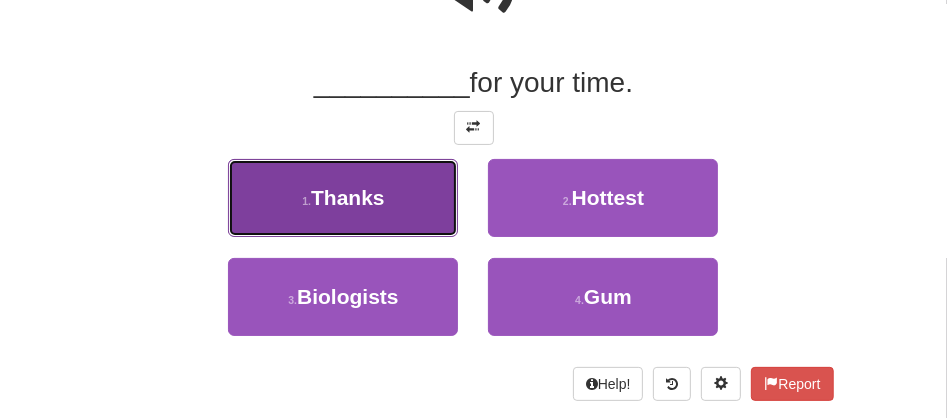 click on "1 .  Thanks" at bounding box center (343, 198) 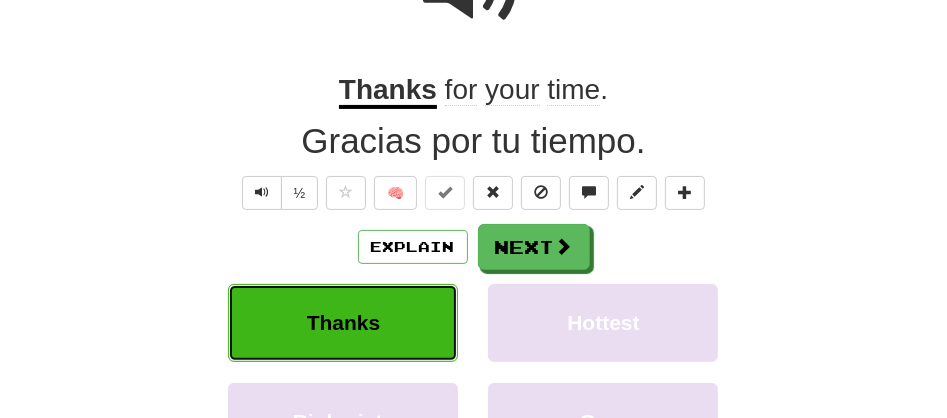 scroll, scrollTop: 257, scrollLeft: 0, axis: vertical 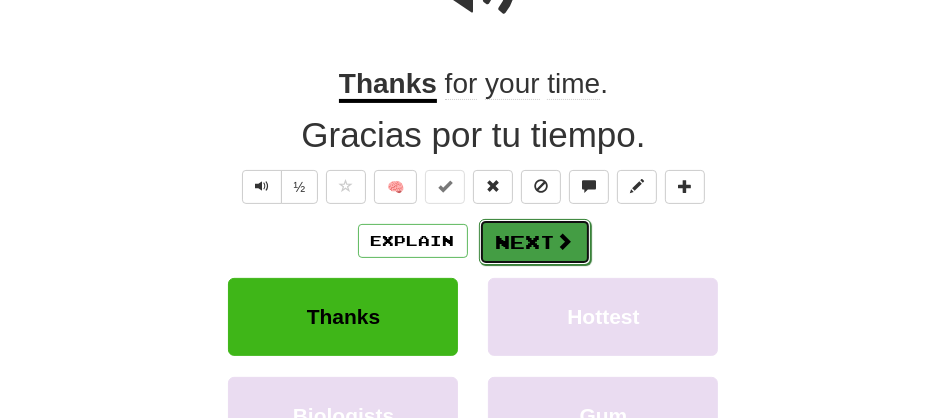 click on "Next" at bounding box center (535, 242) 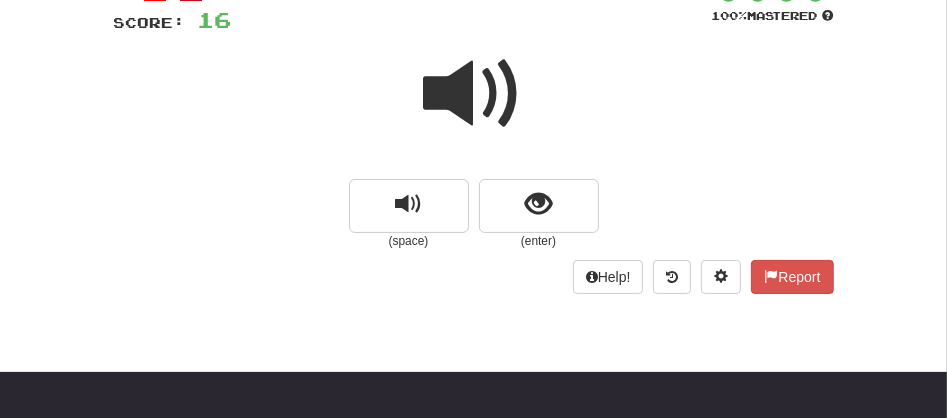 scroll, scrollTop: 124, scrollLeft: 0, axis: vertical 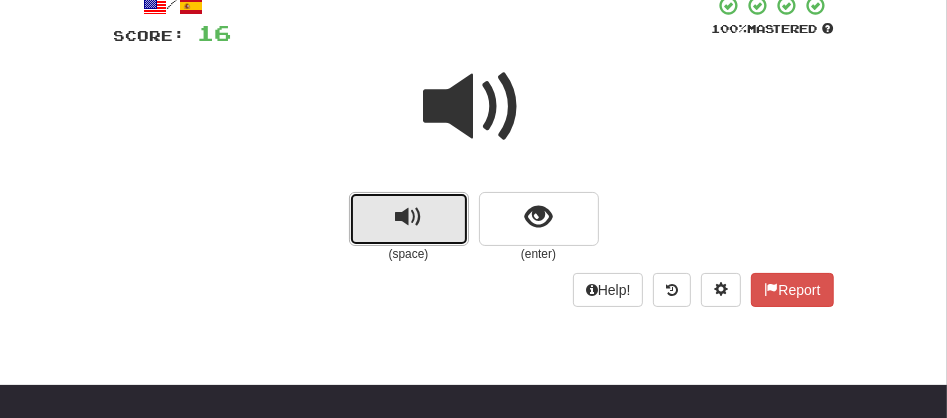 click at bounding box center [409, 219] 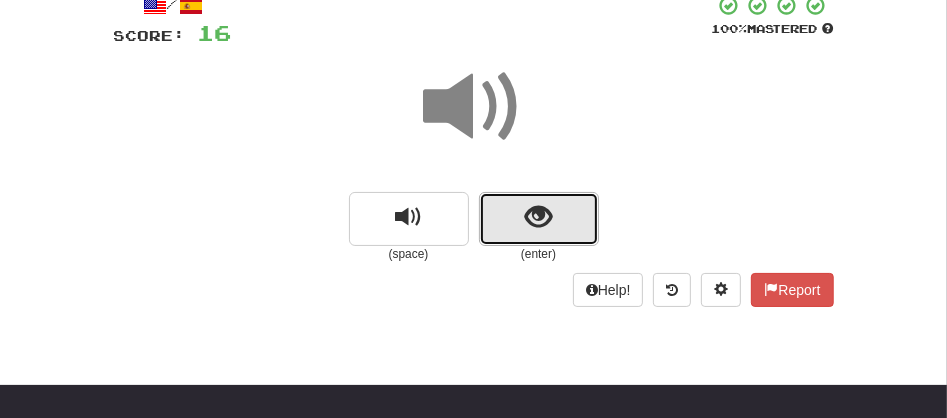click at bounding box center [539, 219] 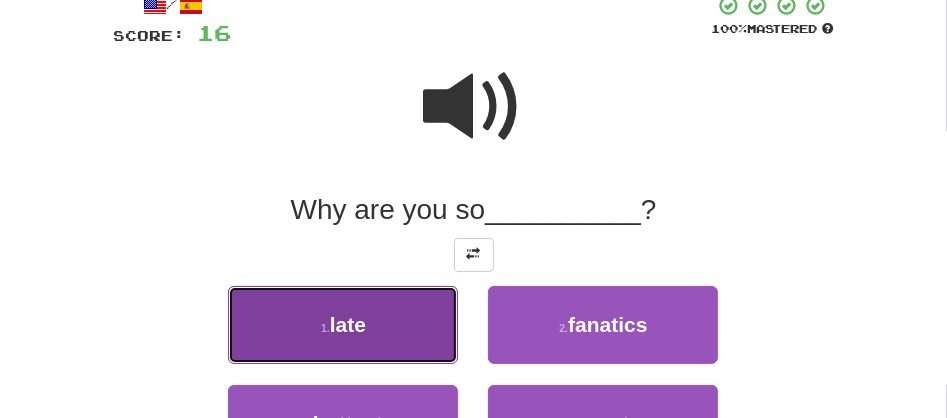click on "1 .  late" at bounding box center (343, 325) 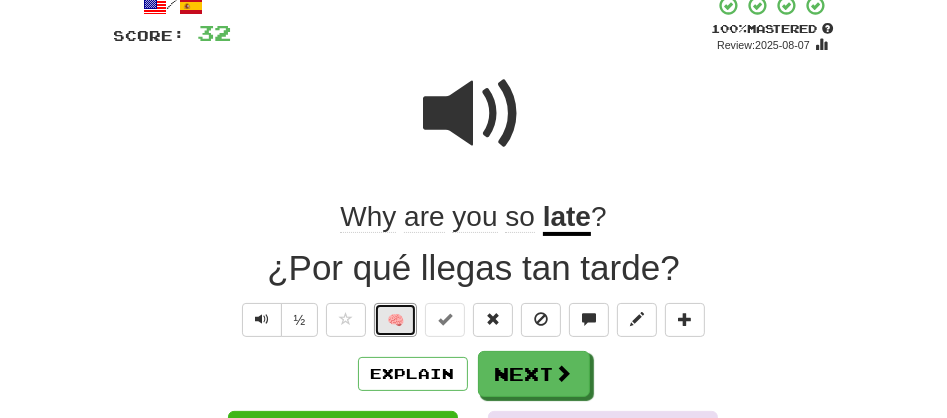 click on "/  Score:   32 + 16 100 %  Mastered Review:  2025-08-07 Why   are   you   so   late ? ¿Por qué llegas tan tarde? ½ 🧠 Explain Next late fanatics hottest cent Learn more: late fanatics hottest cent  Help!  Report Sentence Source" at bounding box center [474, 355] 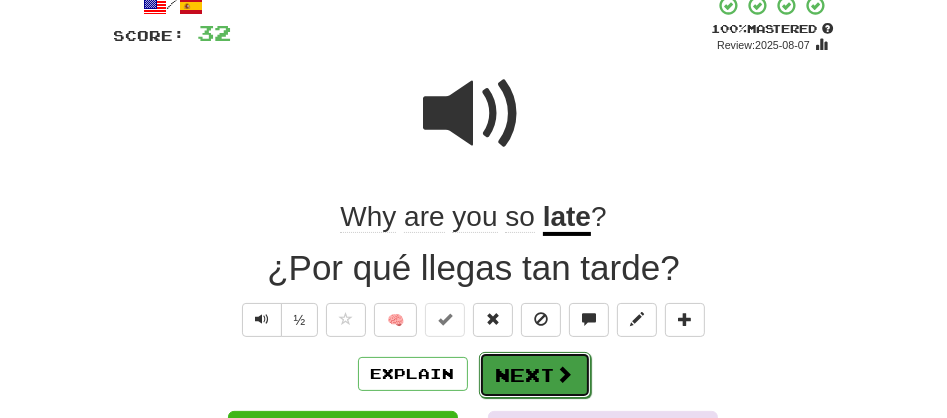 click on "Next" at bounding box center [535, 375] 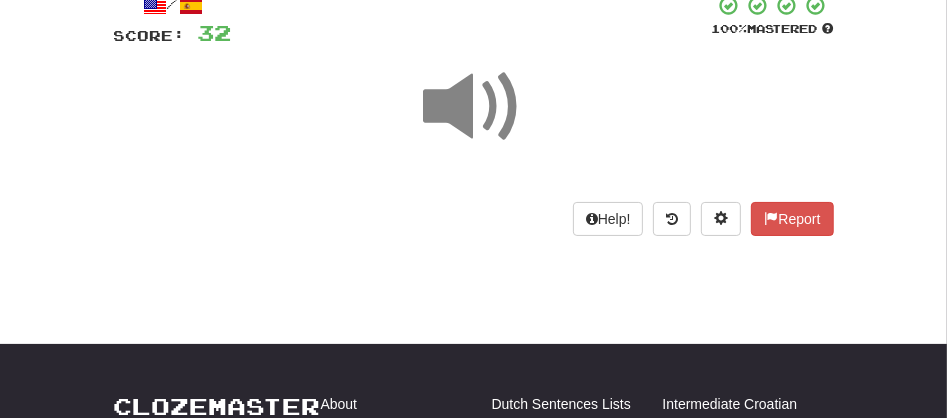 click at bounding box center (474, 107) 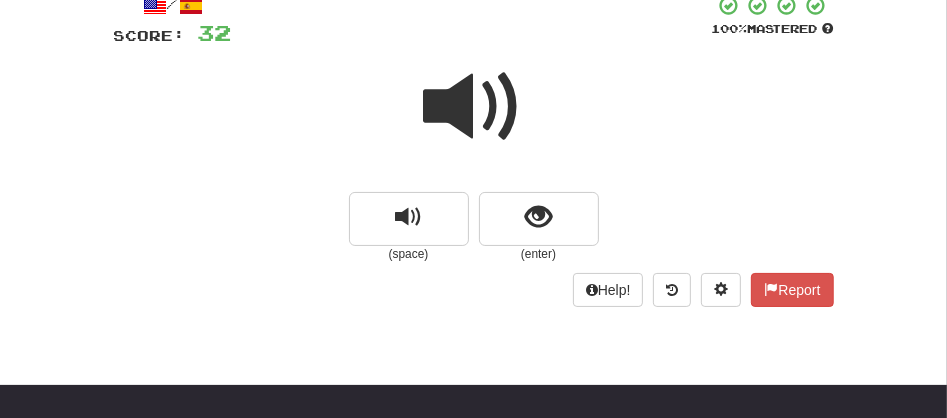 click at bounding box center (474, 107) 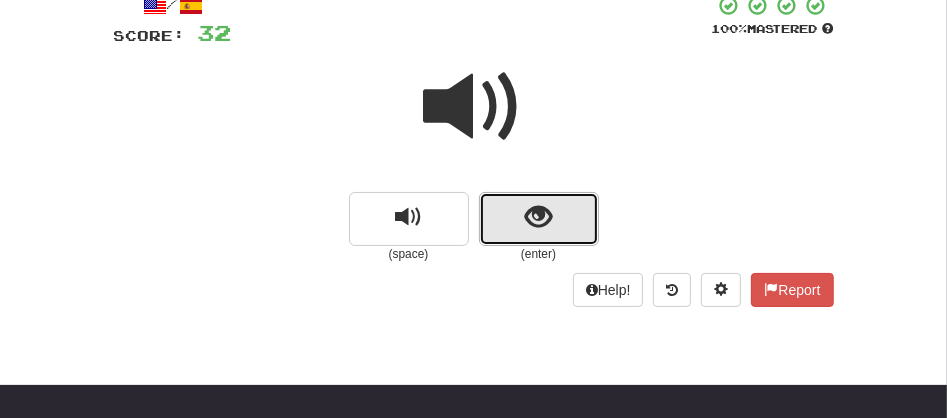 click at bounding box center (539, 219) 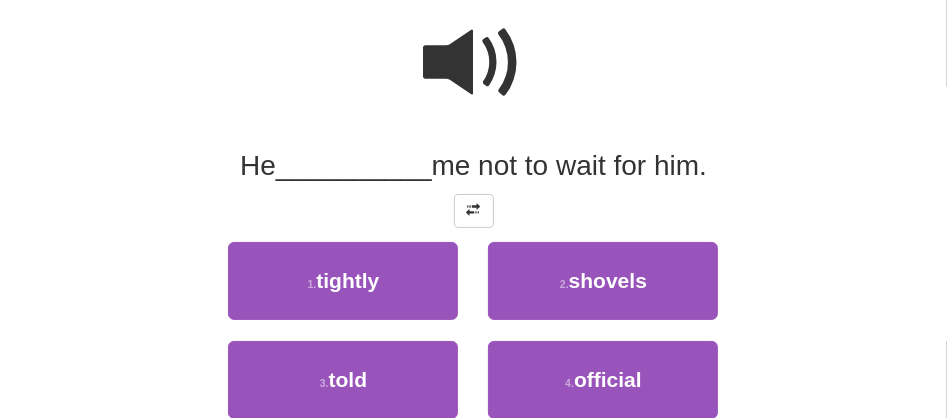 scroll, scrollTop: 213, scrollLeft: 0, axis: vertical 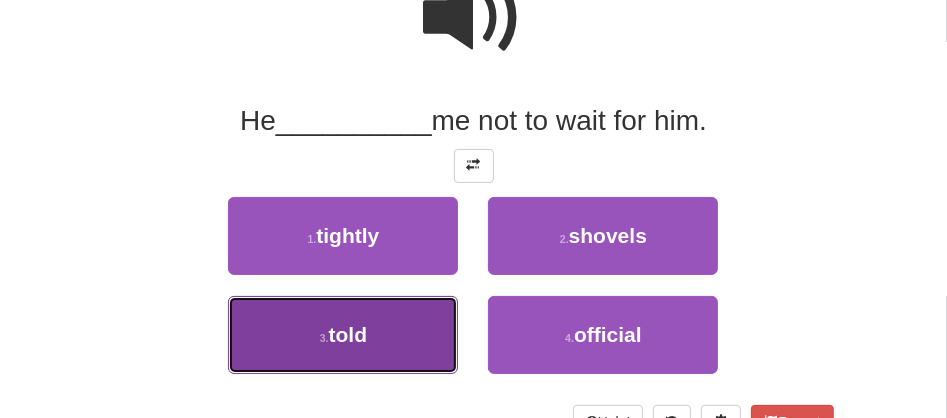 click on "3 .  told" at bounding box center (343, 335) 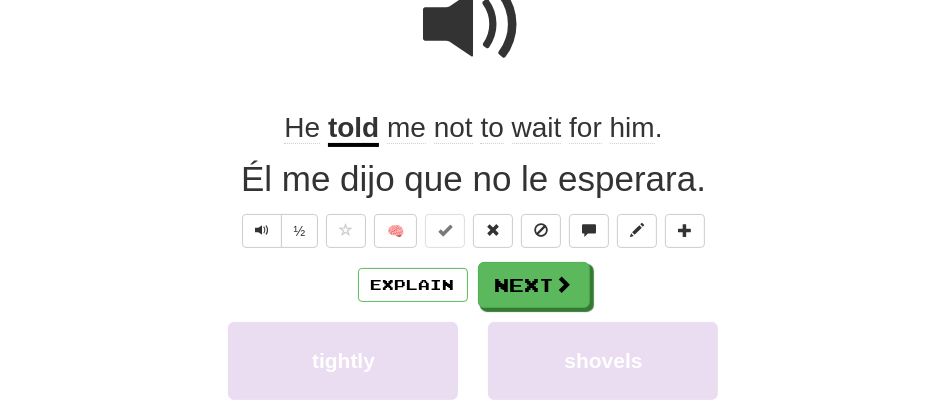 scroll, scrollTop: 219, scrollLeft: 0, axis: vertical 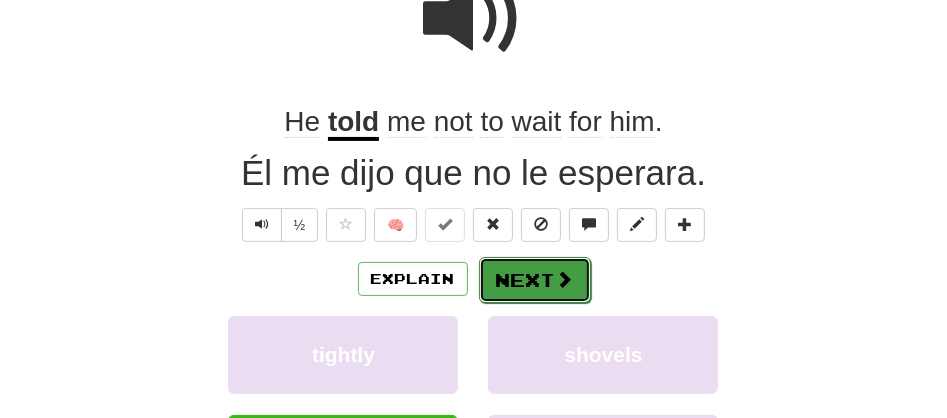 click on "Next" at bounding box center [535, 280] 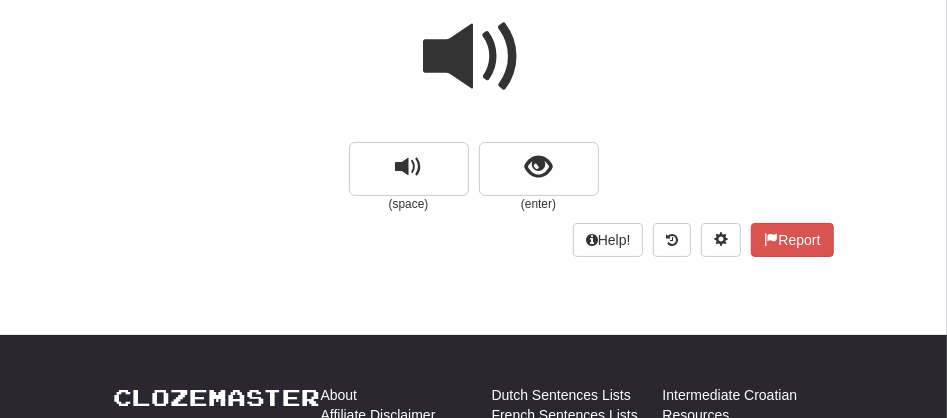 scroll, scrollTop: 115, scrollLeft: 0, axis: vertical 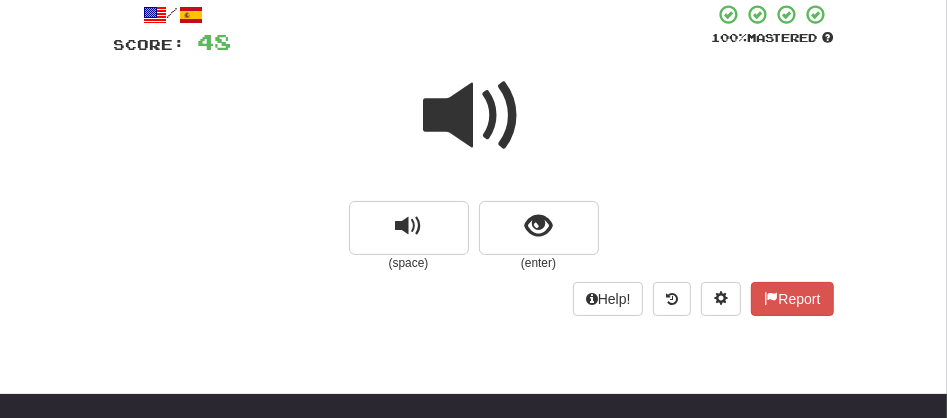 click at bounding box center [474, 116] 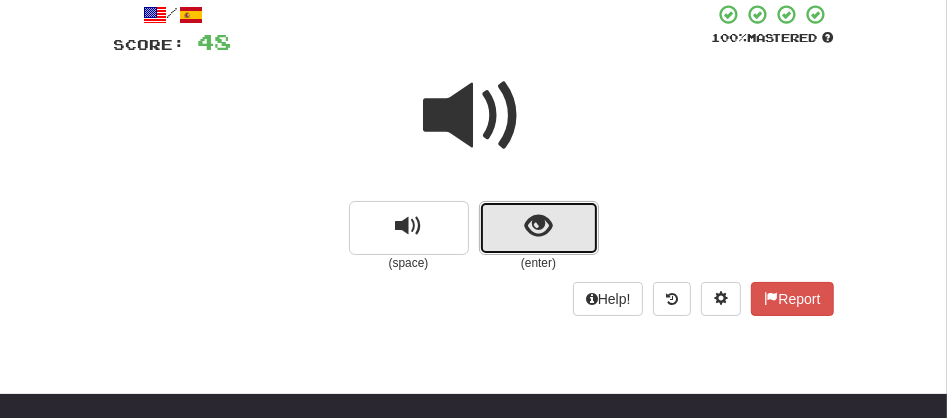 click at bounding box center [539, 228] 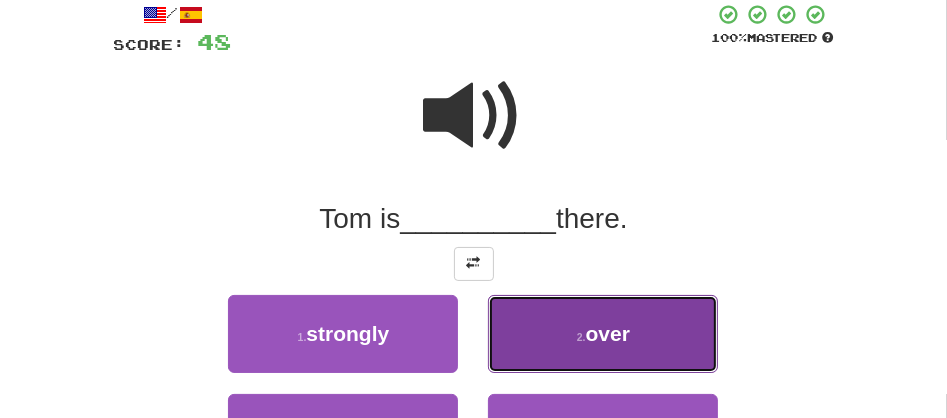 click on "2 .  over" at bounding box center (603, 334) 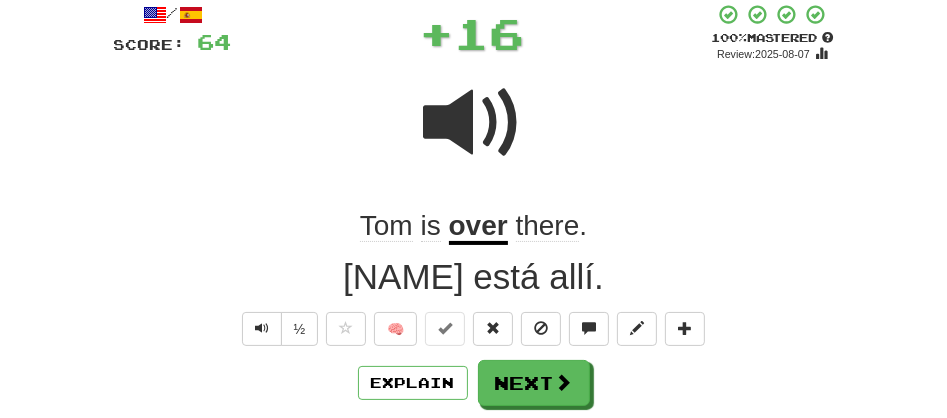 scroll, scrollTop: 480, scrollLeft: 0, axis: vertical 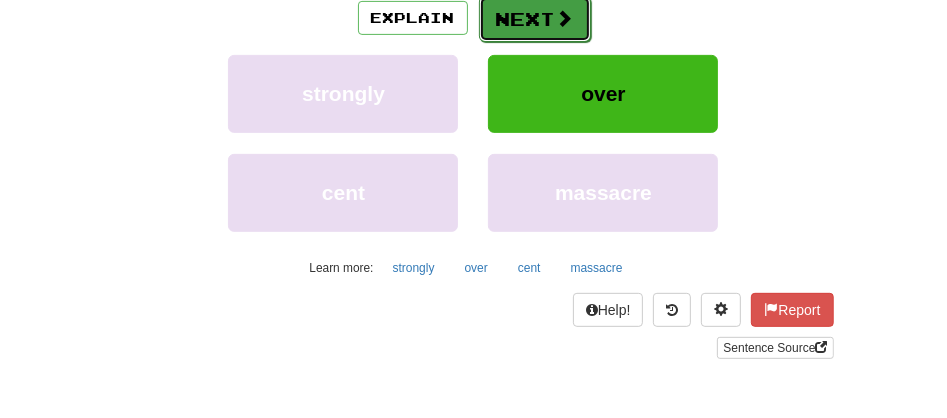 click on "Next" at bounding box center [535, 19] 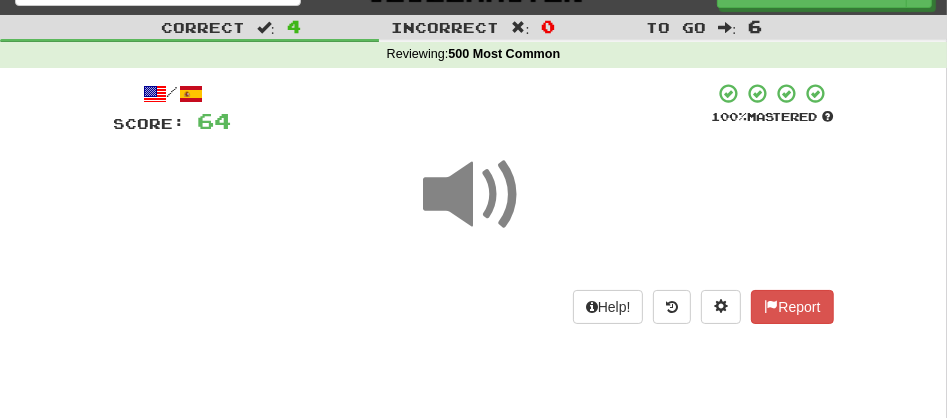 scroll, scrollTop: 108, scrollLeft: 0, axis: vertical 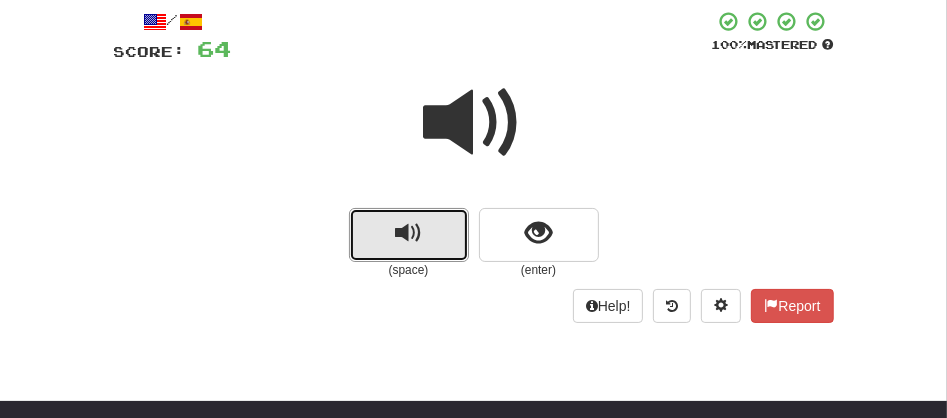 click at bounding box center (409, 235) 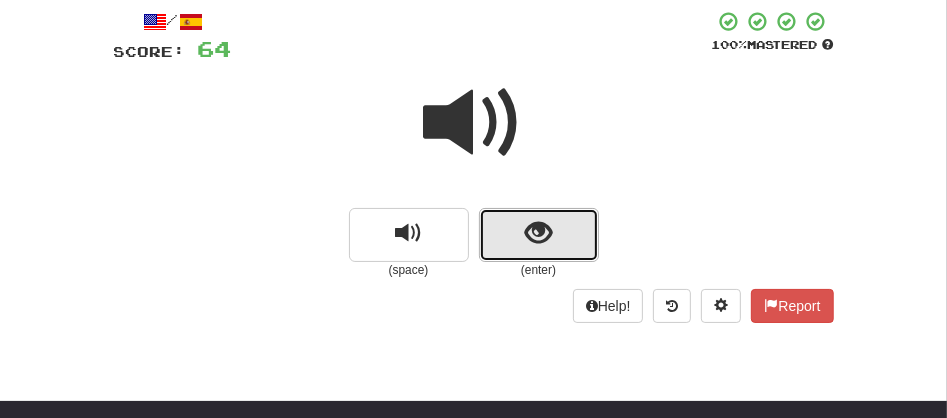 click at bounding box center [538, 233] 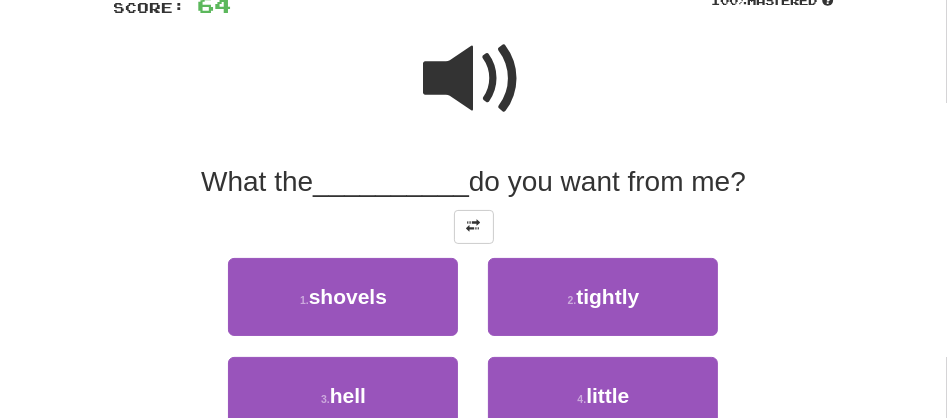 scroll, scrollTop: 196, scrollLeft: 0, axis: vertical 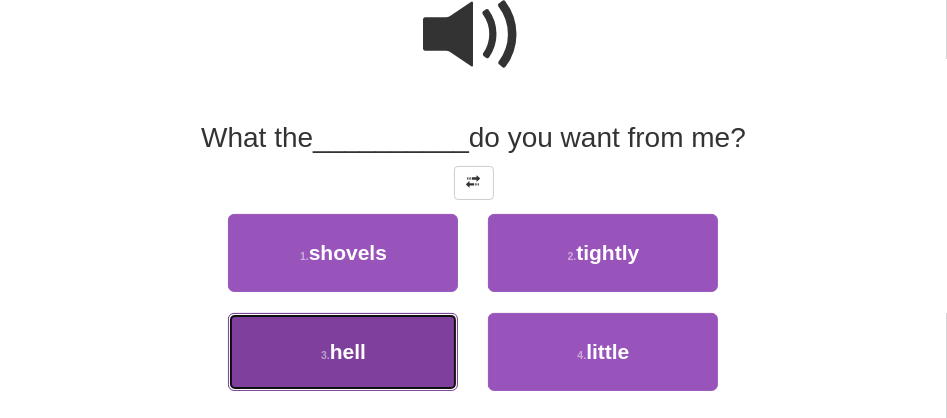 click on "hell" at bounding box center (348, 351) 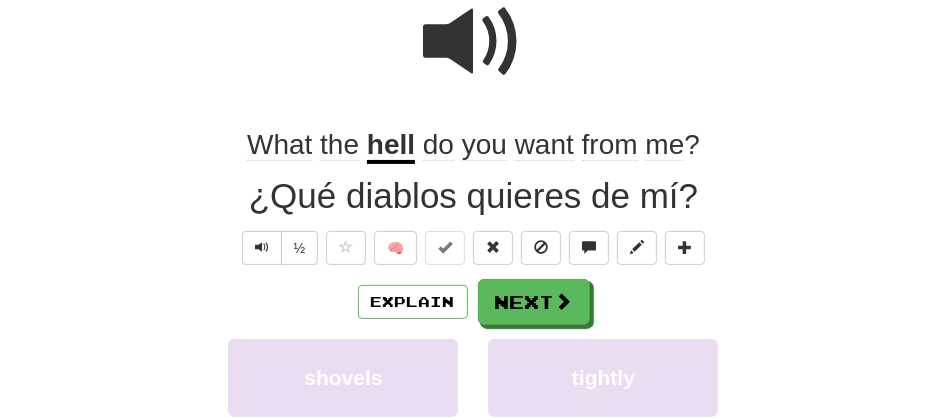 scroll, scrollTop: 202, scrollLeft: 0, axis: vertical 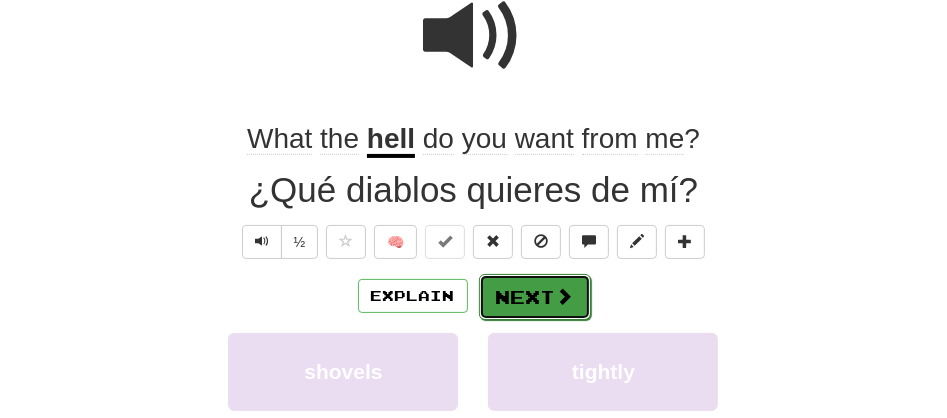 click on "Next" at bounding box center [535, 297] 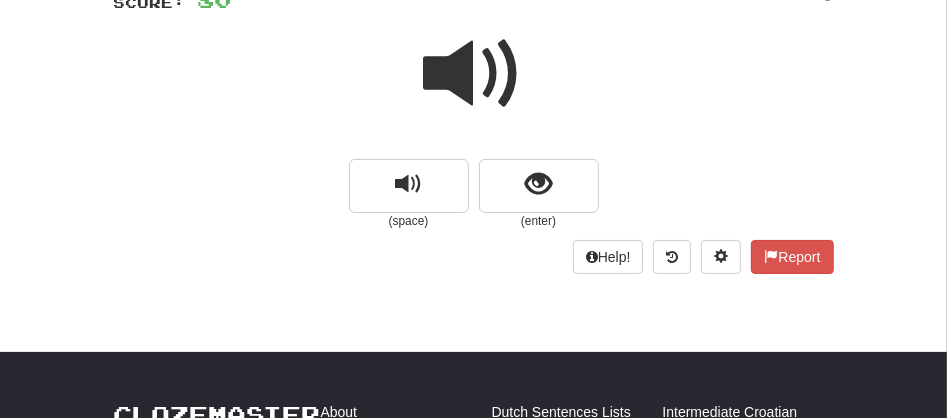 scroll, scrollTop: 98, scrollLeft: 0, axis: vertical 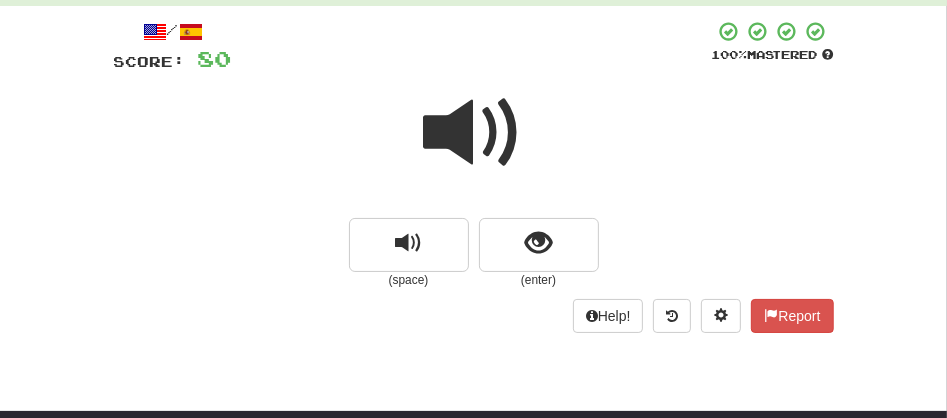 click at bounding box center (474, 133) 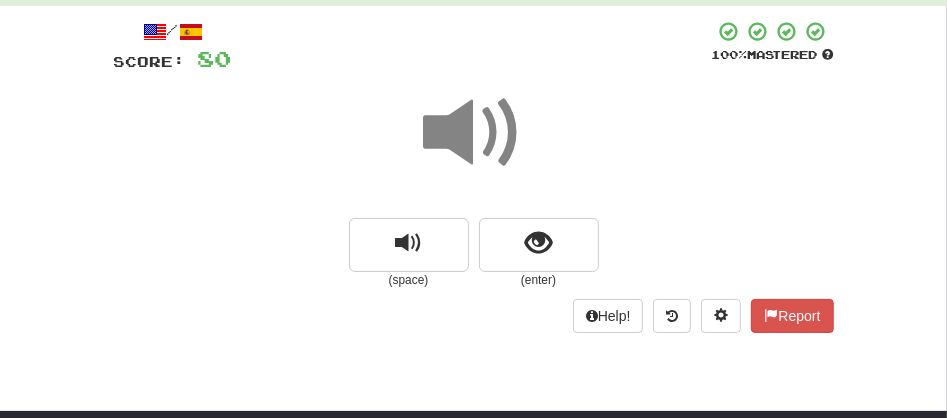 click at bounding box center (474, 133) 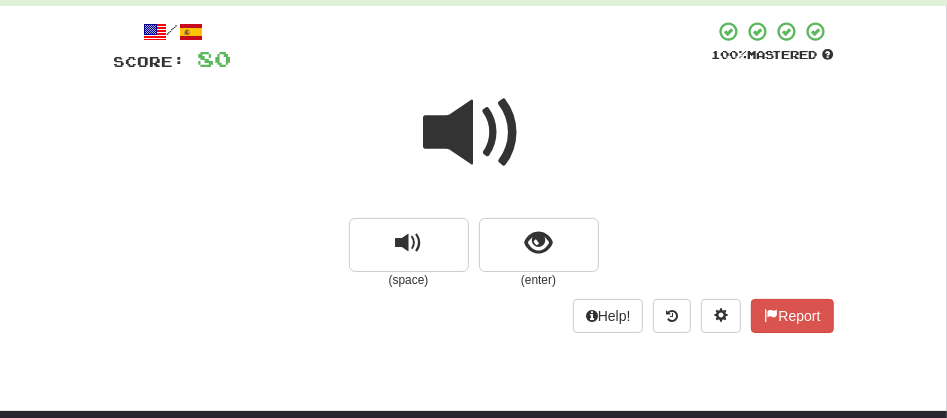 click at bounding box center [474, 133] 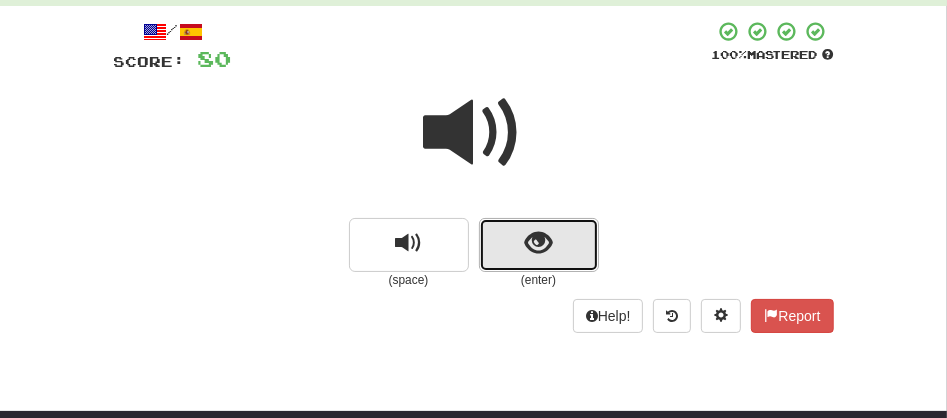click at bounding box center (539, 245) 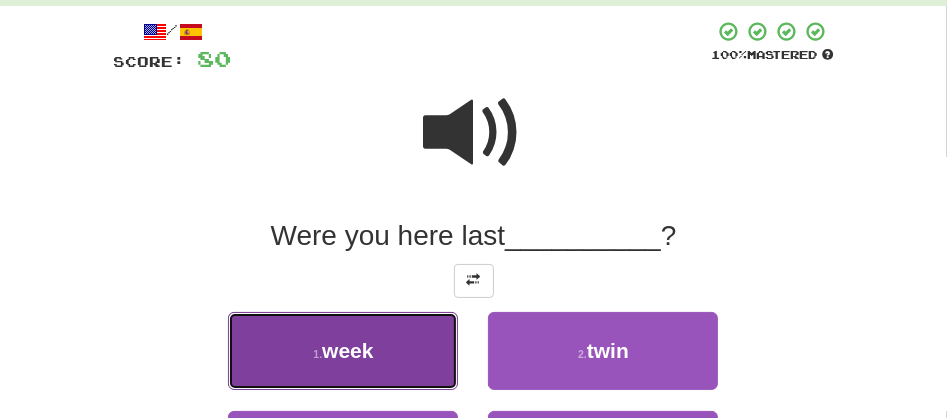 click on "1 .  week" at bounding box center (343, 351) 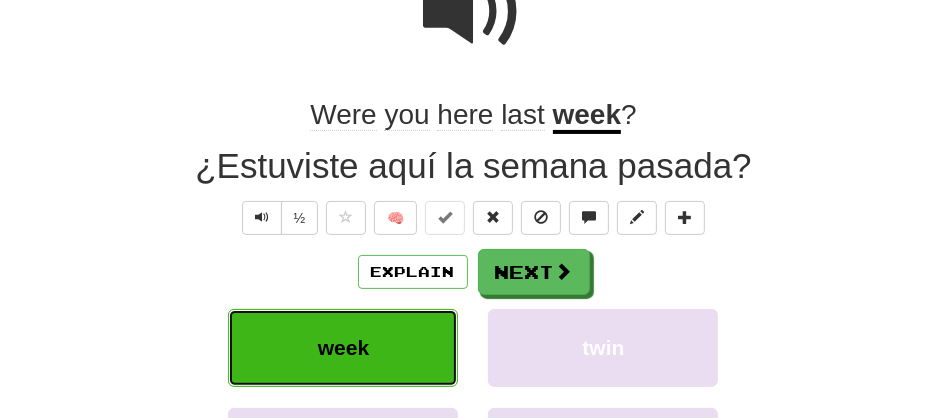 scroll, scrollTop: 246, scrollLeft: 0, axis: vertical 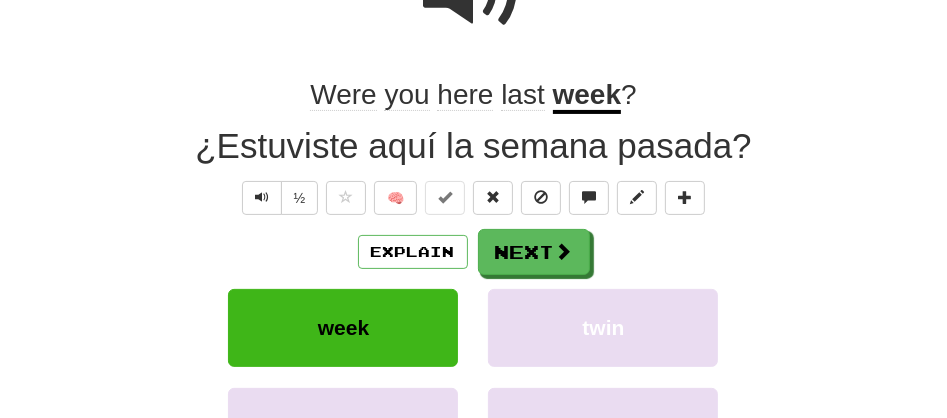 click on "Were" 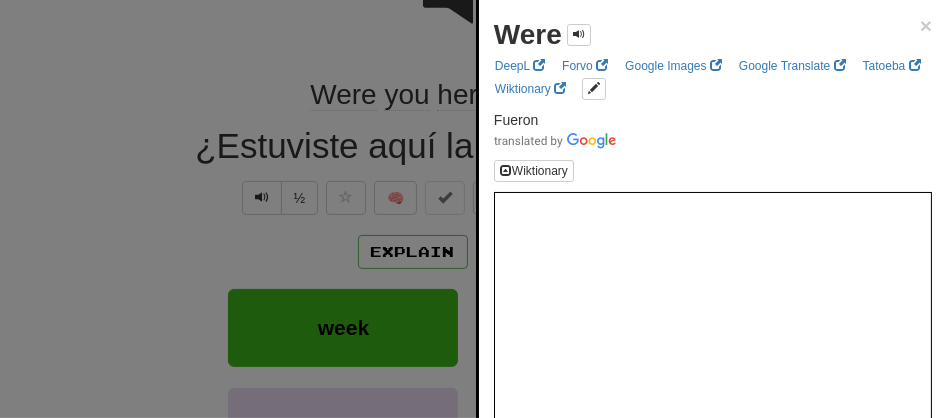 click at bounding box center (473, 209) 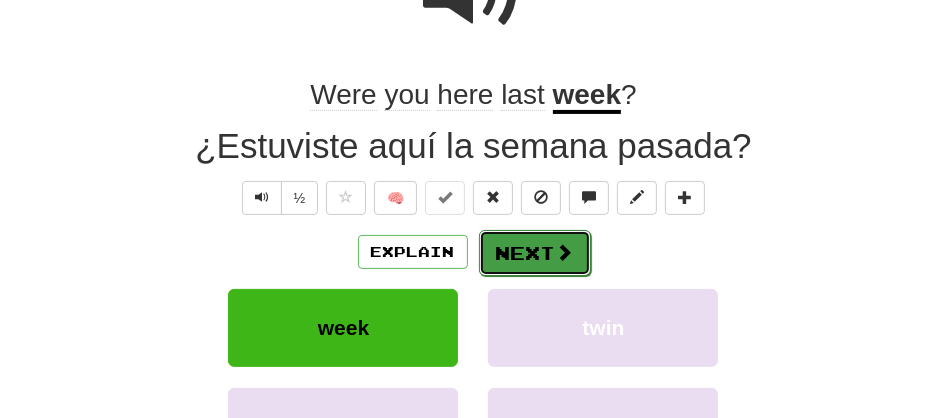 click on "Next" at bounding box center [535, 253] 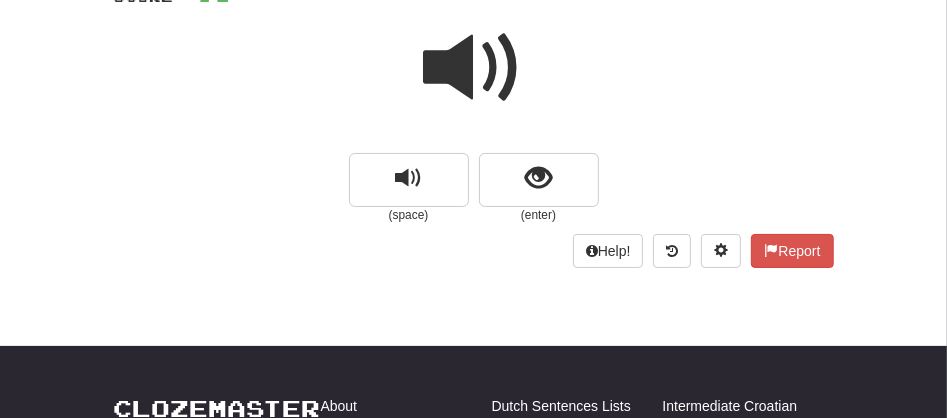 scroll, scrollTop: 143, scrollLeft: 0, axis: vertical 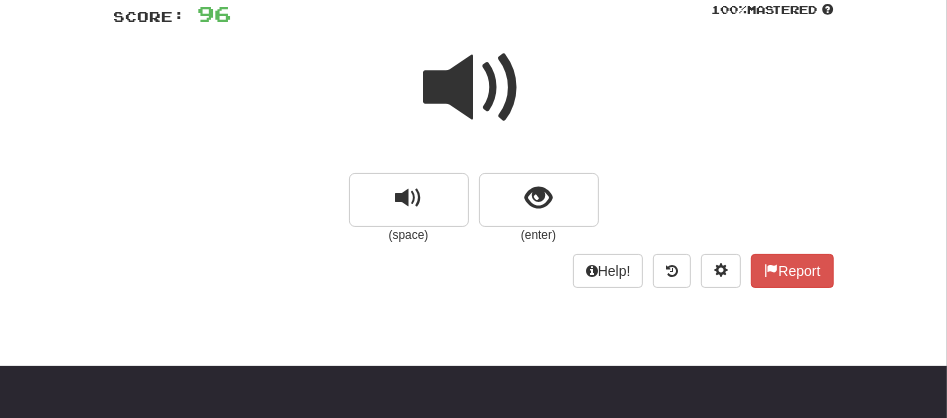 click at bounding box center (474, 88) 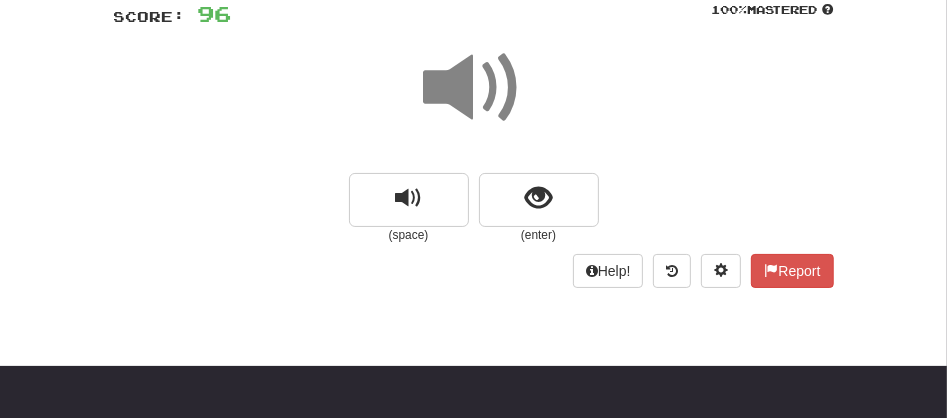 click at bounding box center [474, 88] 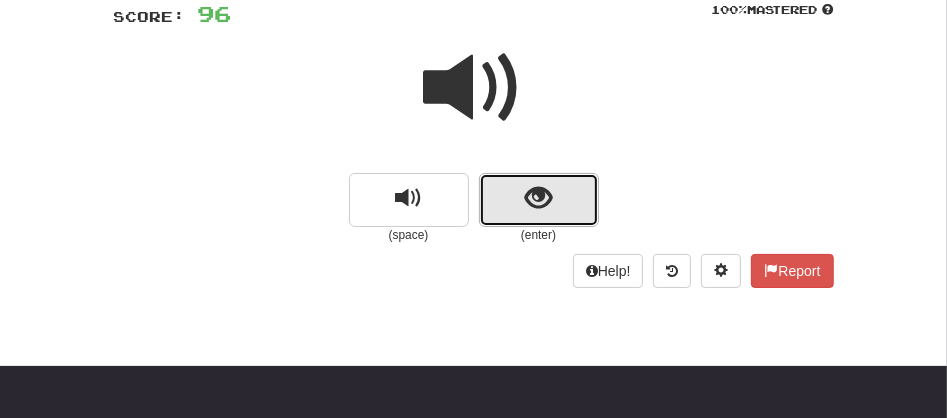 click at bounding box center (539, 200) 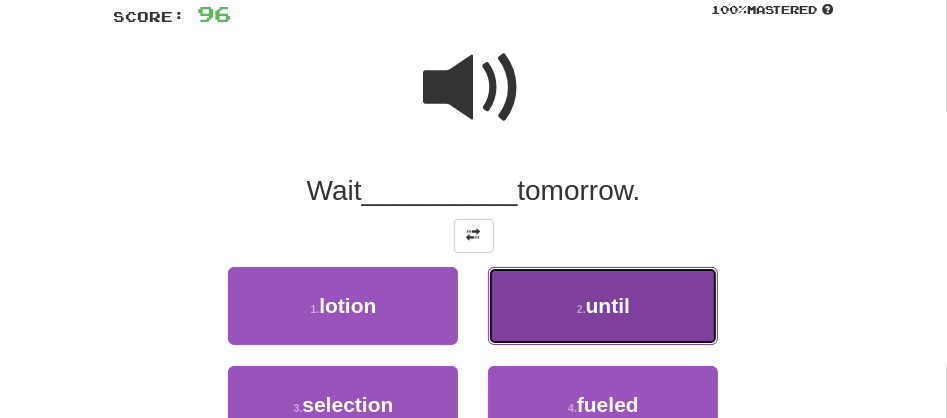 click on "2 .  until" at bounding box center (603, 306) 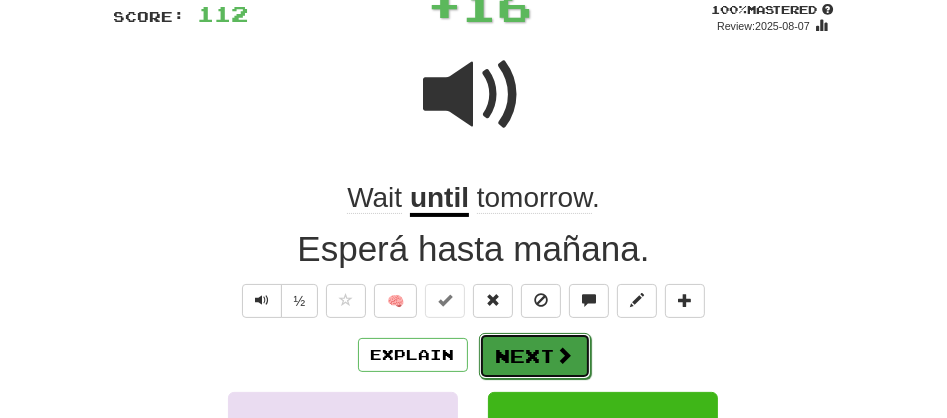 click on "Next" at bounding box center [535, 356] 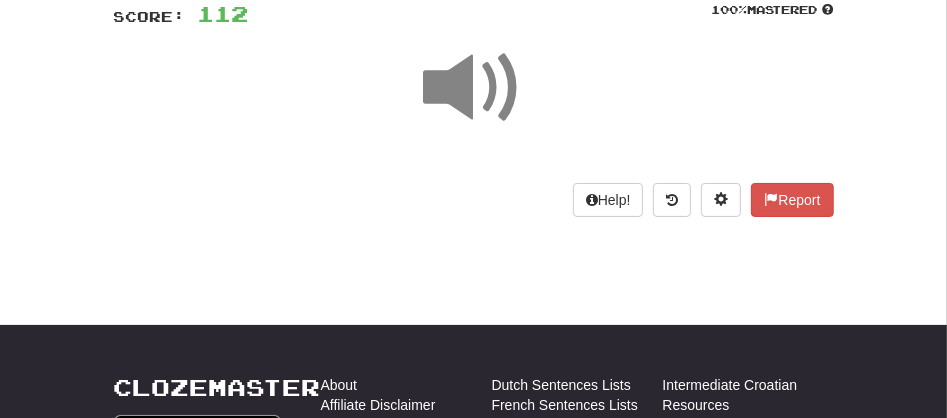 click at bounding box center (474, 88) 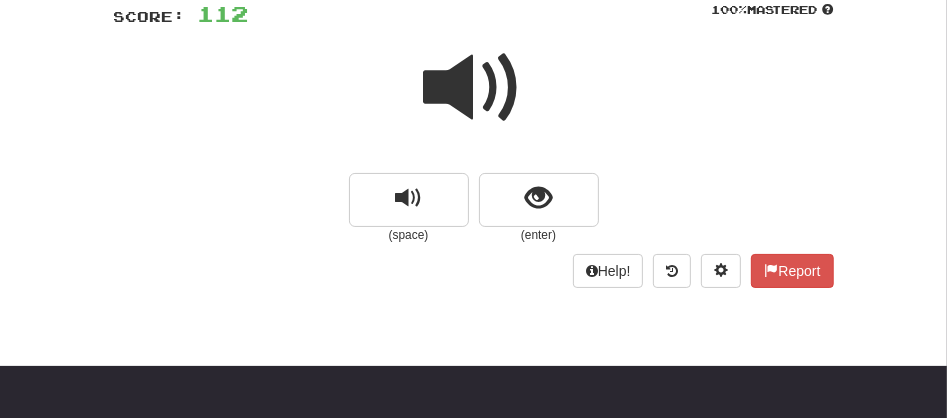click at bounding box center [474, 88] 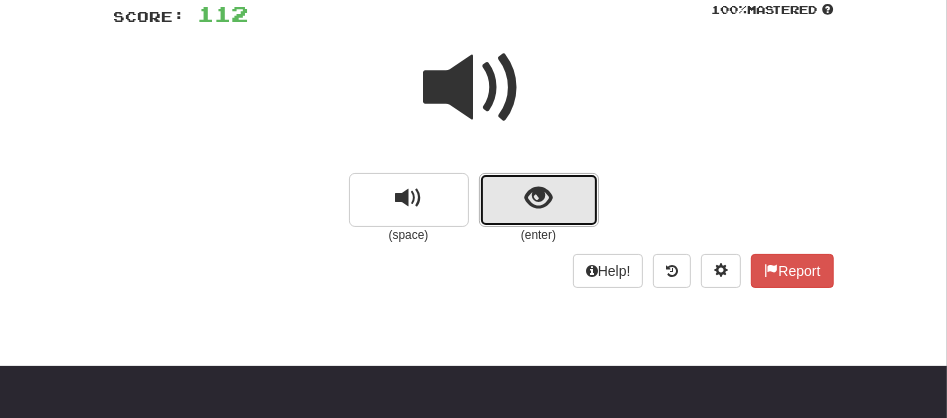 click at bounding box center (539, 200) 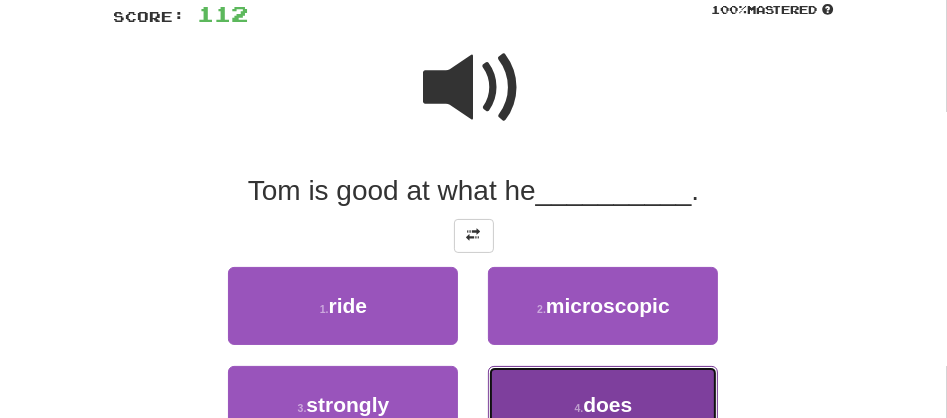 click on "4 .  does" at bounding box center [603, 405] 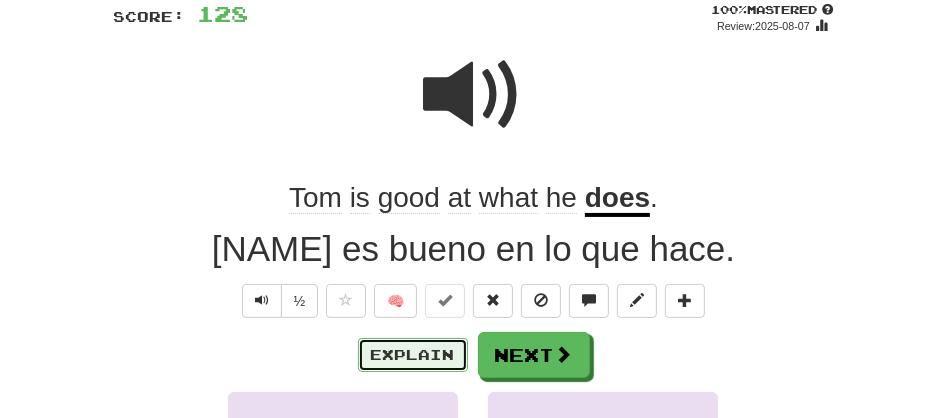 click on "Explain" at bounding box center [413, 355] 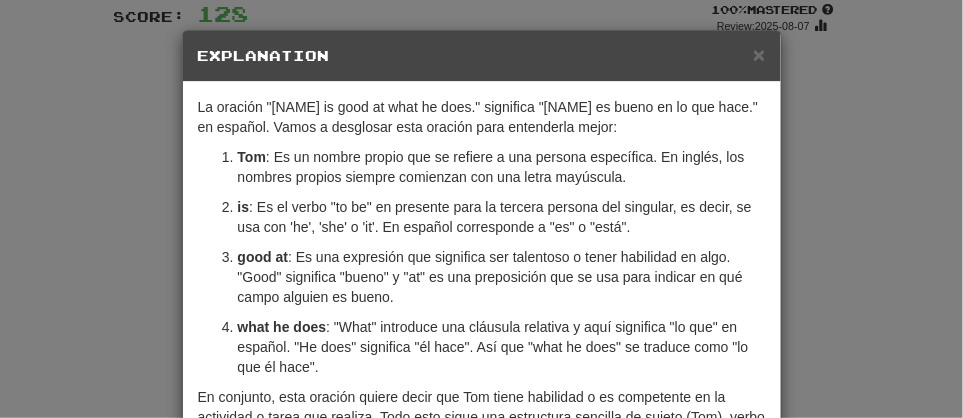 click on "Explanation" at bounding box center (482, 56) 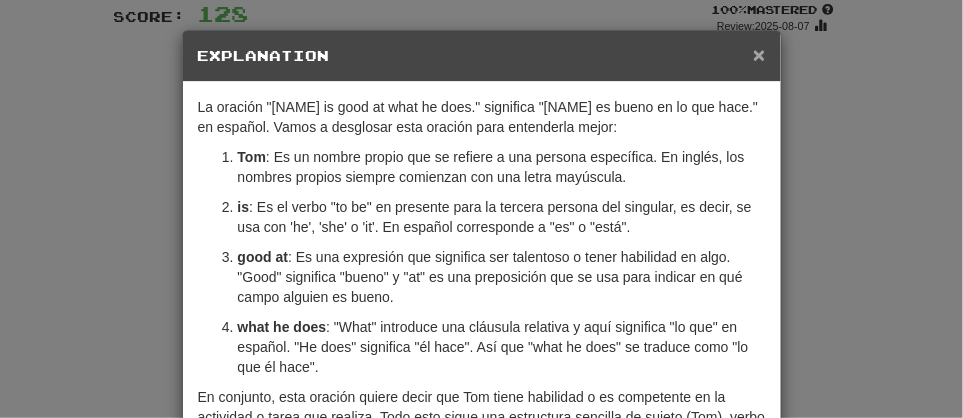 click on "×" at bounding box center [759, 54] 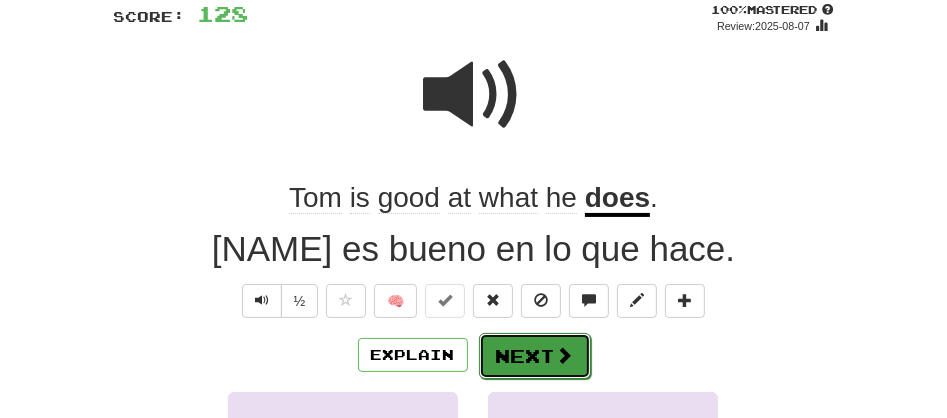 click on "Next" at bounding box center [535, 356] 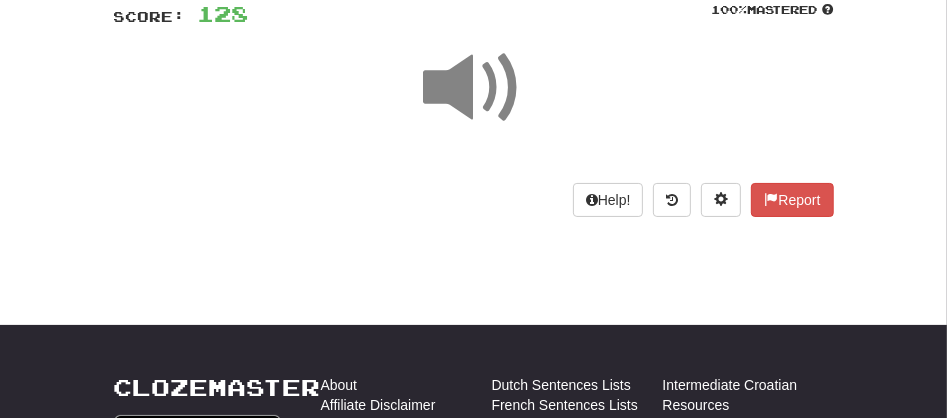 click at bounding box center (474, 88) 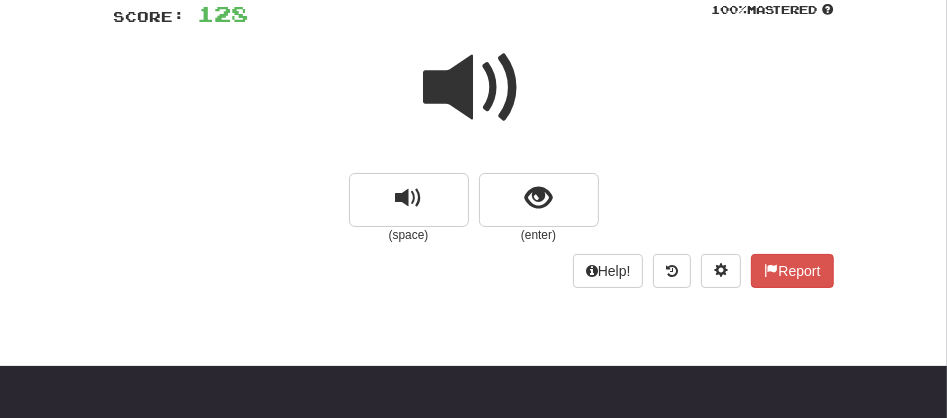 click at bounding box center (474, 88) 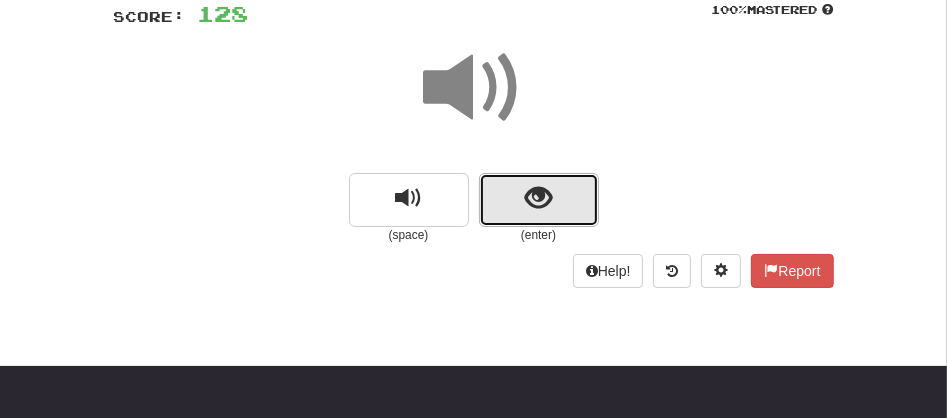 click at bounding box center [539, 200] 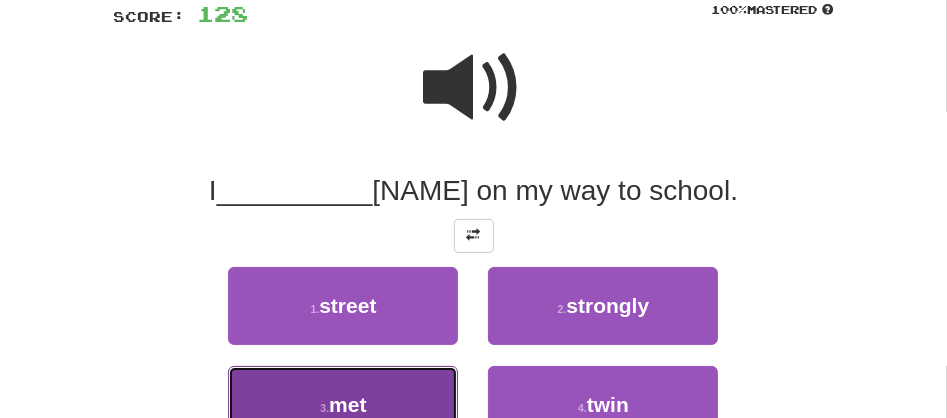 click on "3 .  met" at bounding box center (343, 405) 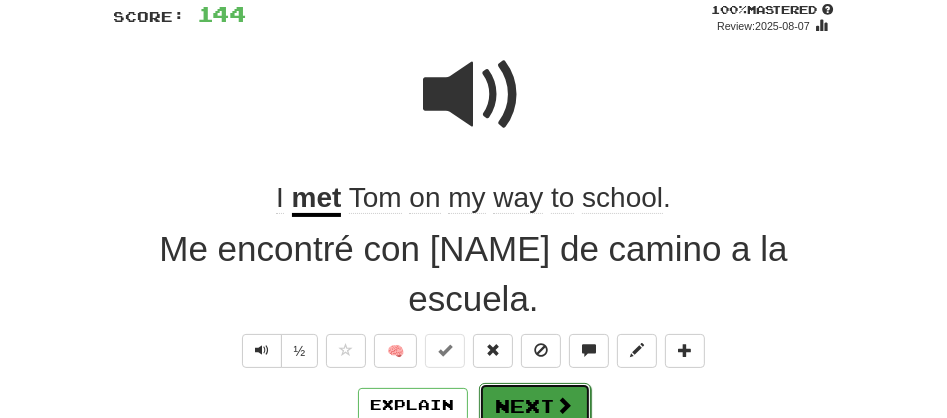 click on "Next" at bounding box center [535, 406] 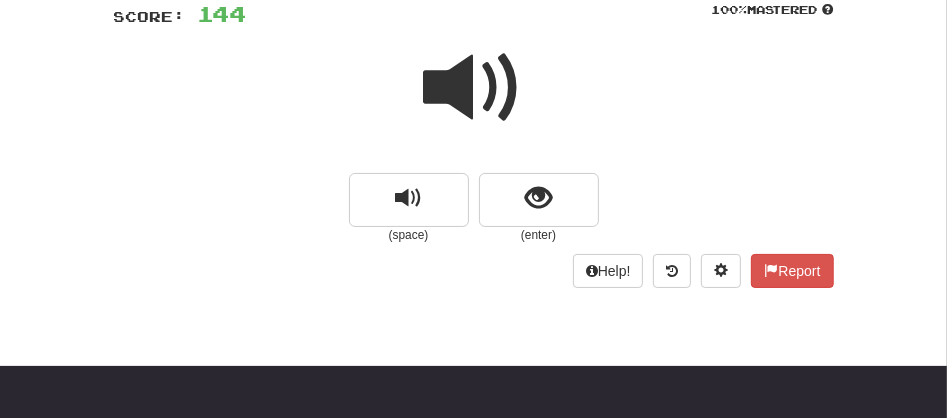 click at bounding box center (474, 88) 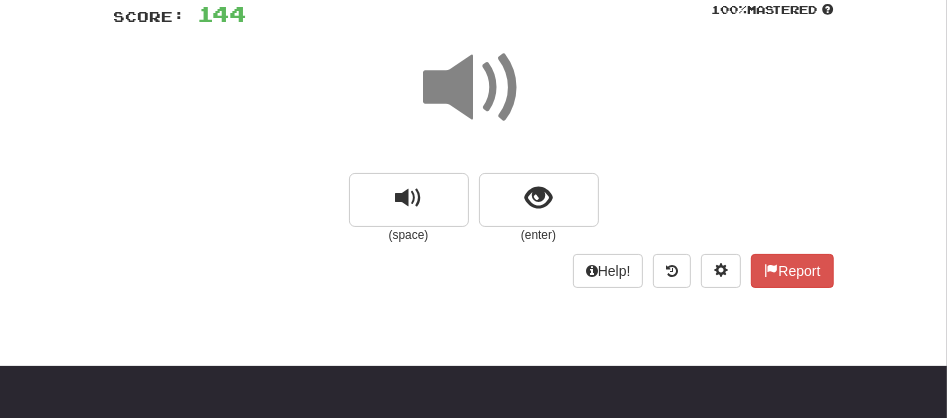 click at bounding box center (474, 88) 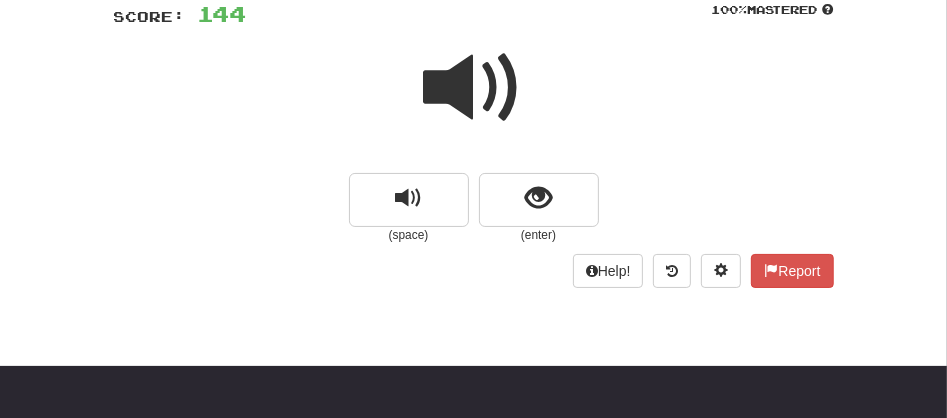 click at bounding box center [474, 88] 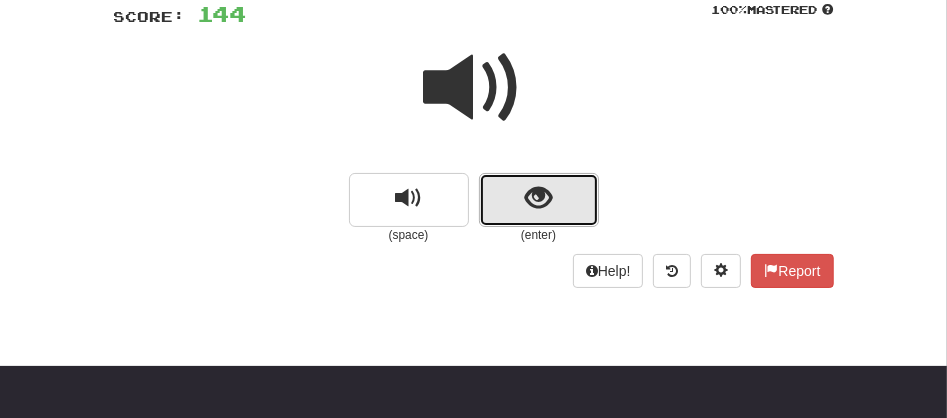 click at bounding box center (539, 200) 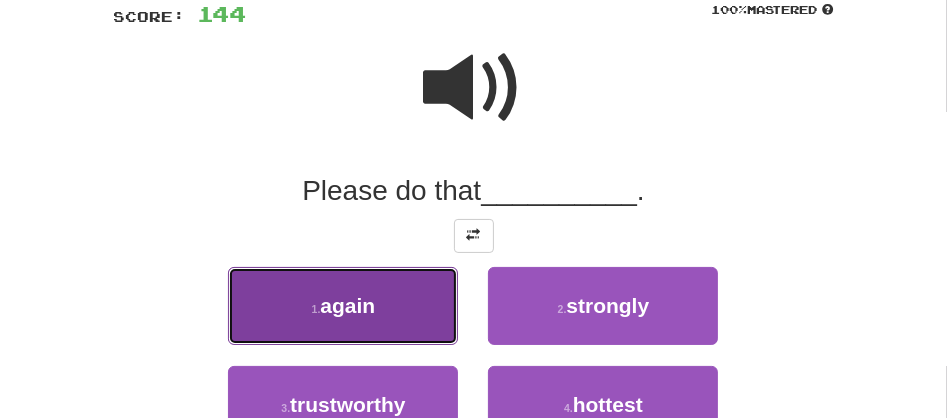 click on "1 .  again" at bounding box center (343, 306) 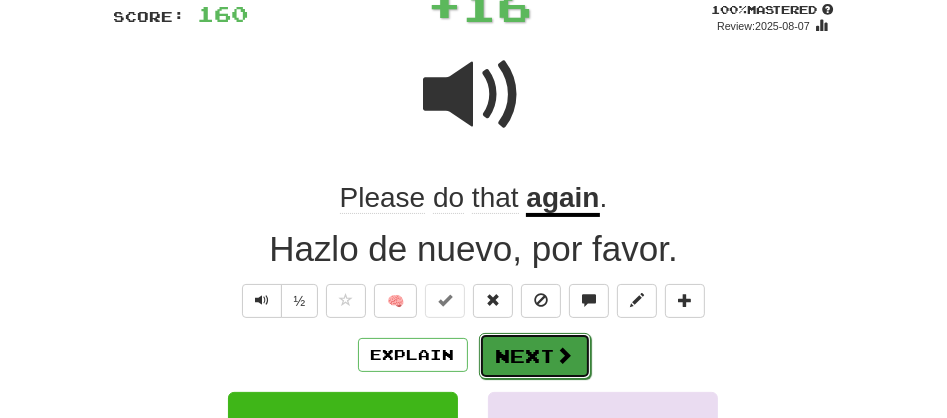 click on "Next" at bounding box center [535, 356] 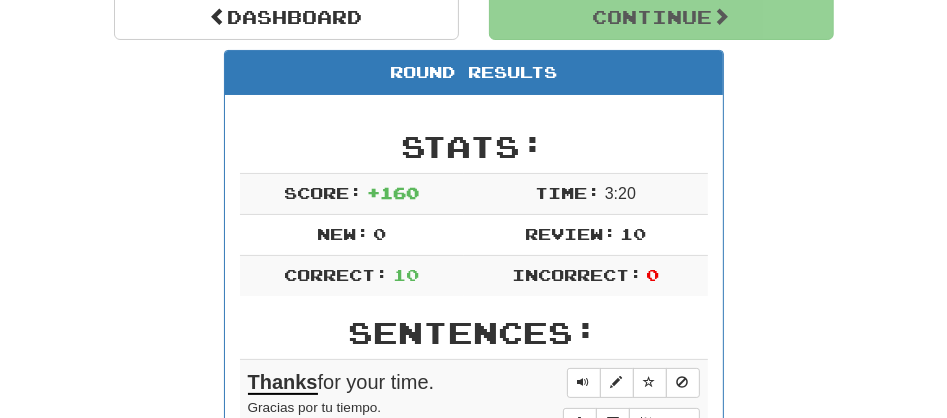 scroll, scrollTop: 231, scrollLeft: 0, axis: vertical 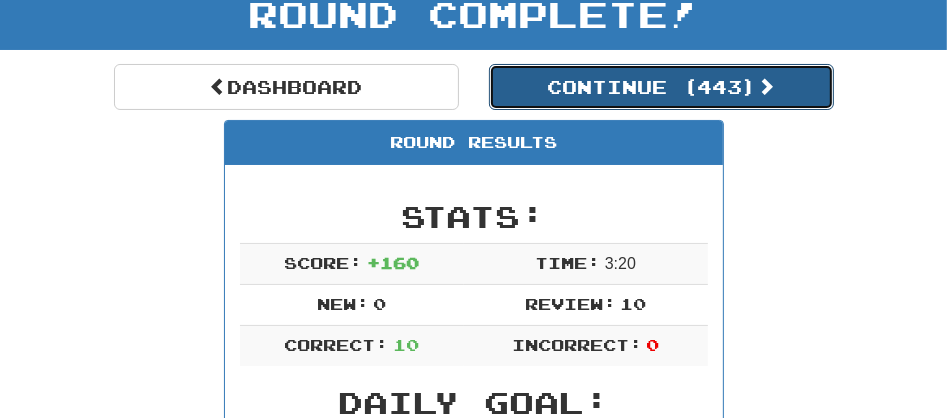 click on "Continue ( 443 )" at bounding box center (661, 87) 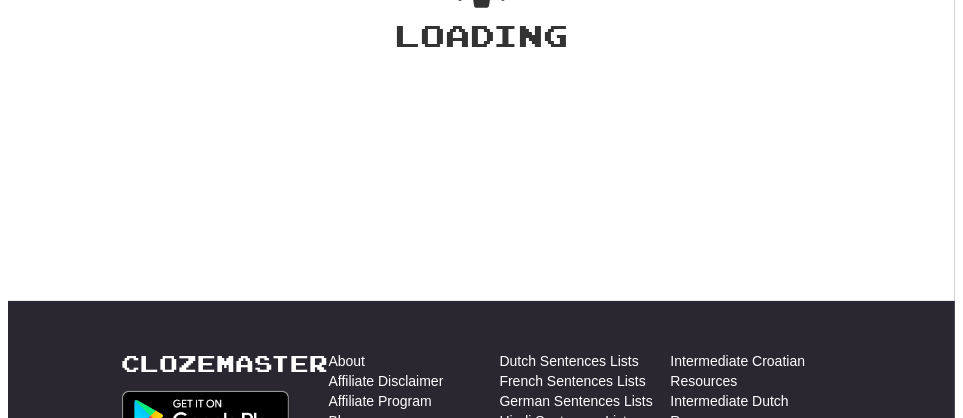 scroll, scrollTop: 127, scrollLeft: 0, axis: vertical 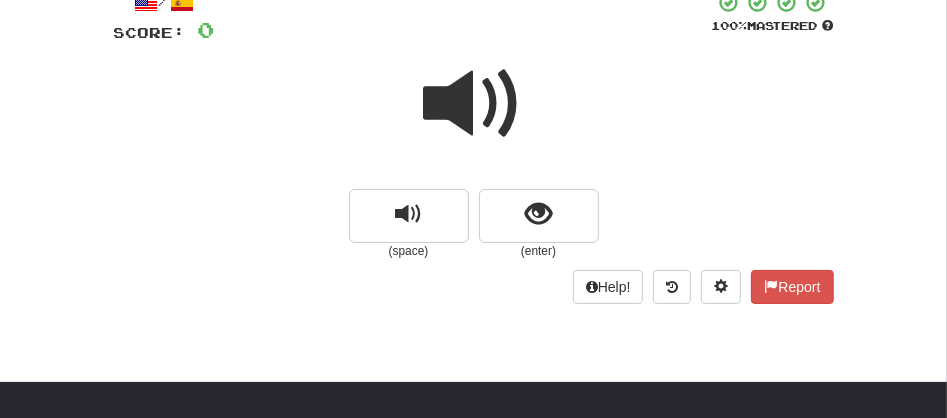 click at bounding box center [474, 104] 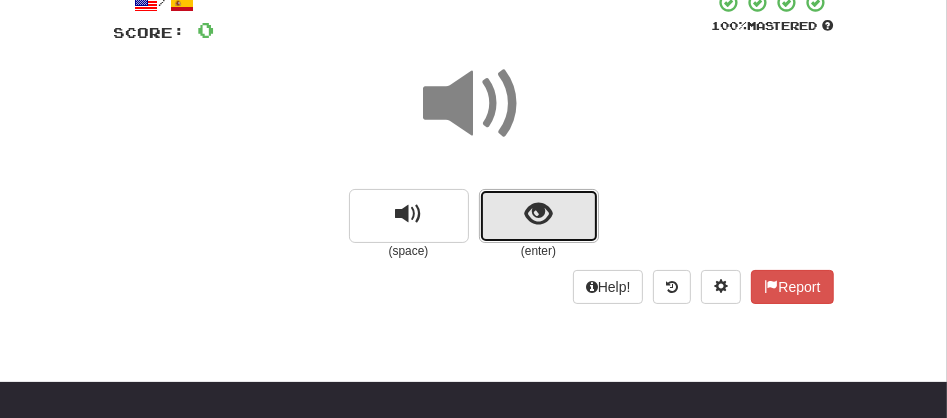 click at bounding box center [539, 216] 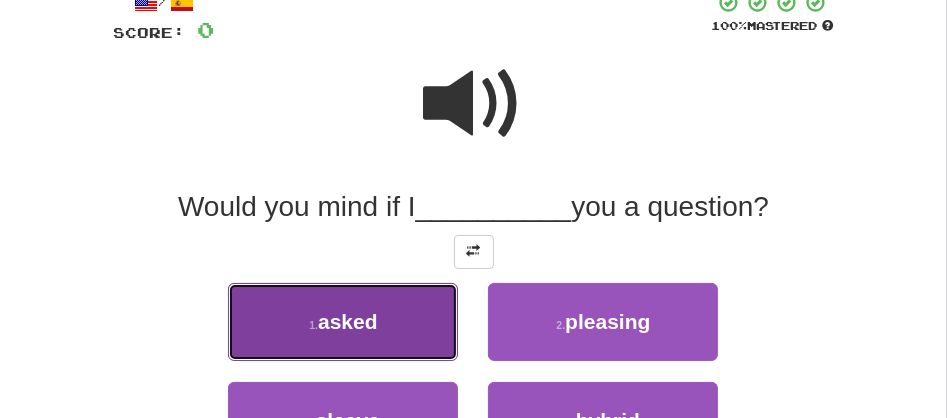 click on "asked" at bounding box center (348, 321) 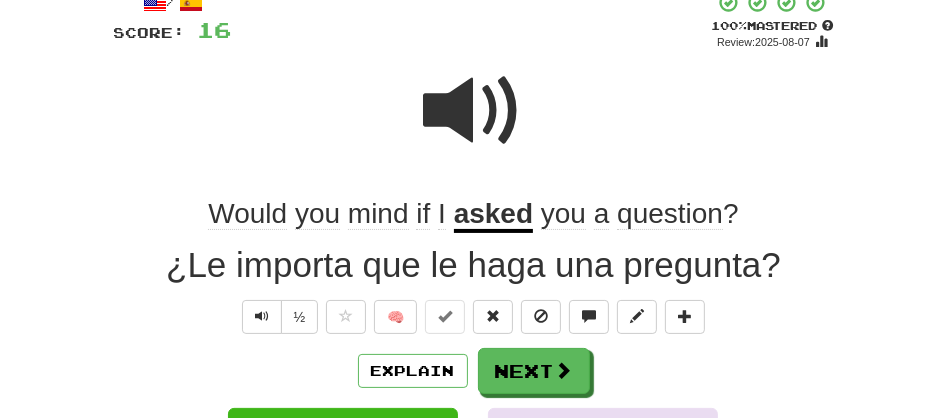 click on "mind" 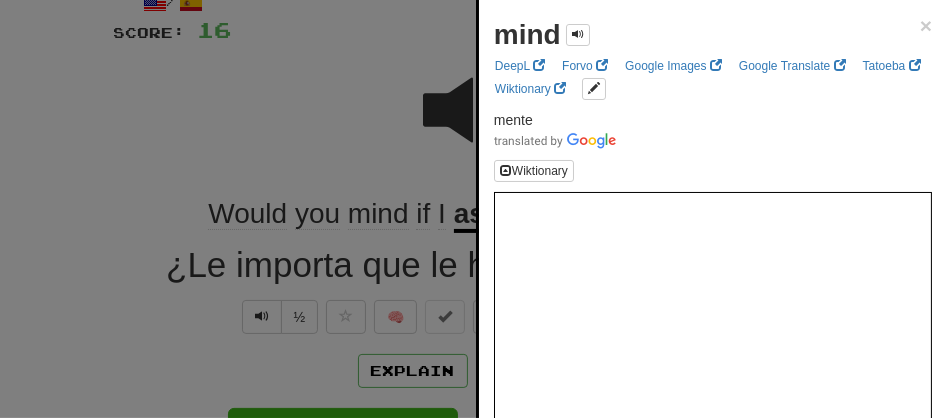 click at bounding box center [473, 209] 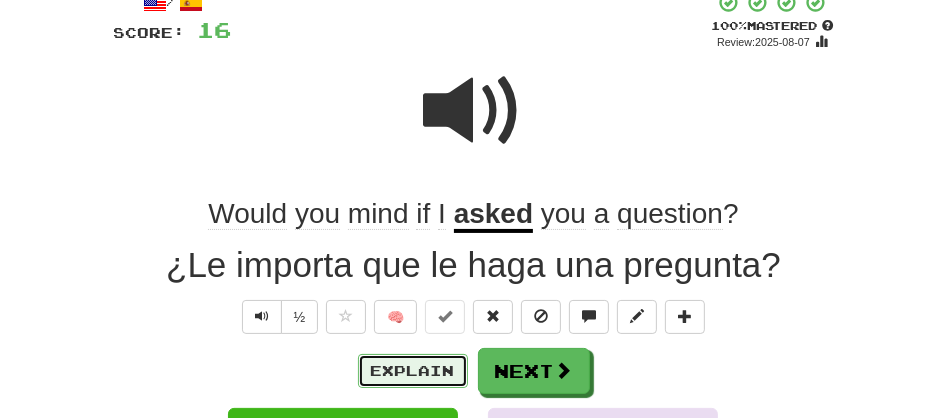click on "Explain" at bounding box center (413, 371) 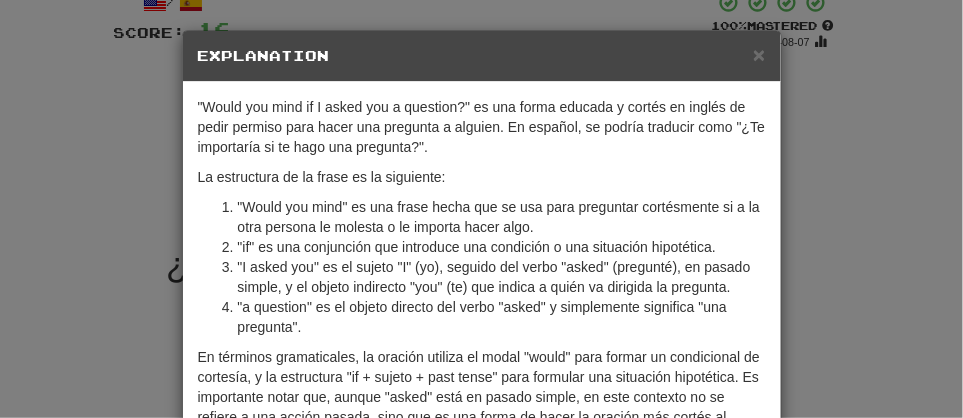 click on "En términos gramaticales, la oración utiliza el modal "would" para formar un condicional de cortesía, y la estructura "if + sujeto + past tense" para formular una situación hipotética. Es importante notar que, aunque "asked" está en pasado simple, en este contexto no se refiere a una acción pasada, sino que es una forma de hacer la oración más cortés al utilizar el llamado "past subjunctive"." at bounding box center [482, 397] 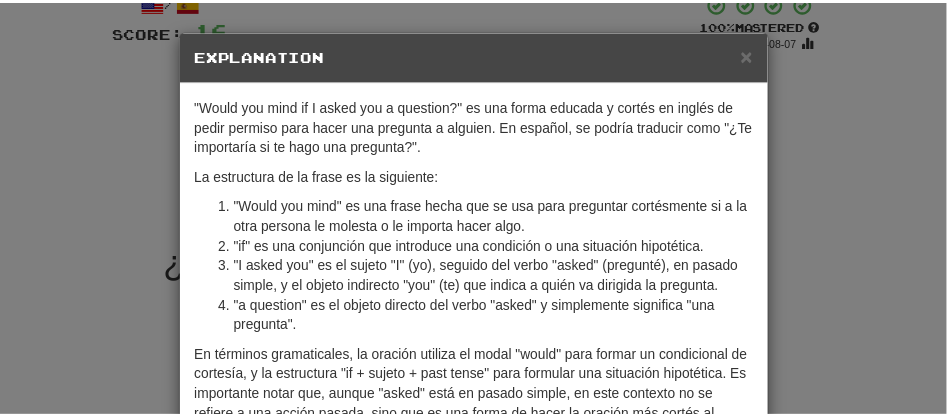 scroll, scrollTop: 218, scrollLeft: 0, axis: vertical 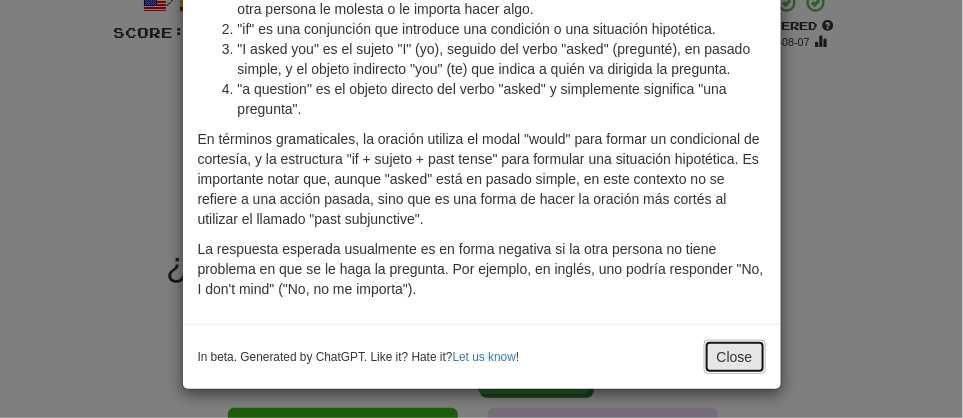 click on "Close" at bounding box center (735, 357) 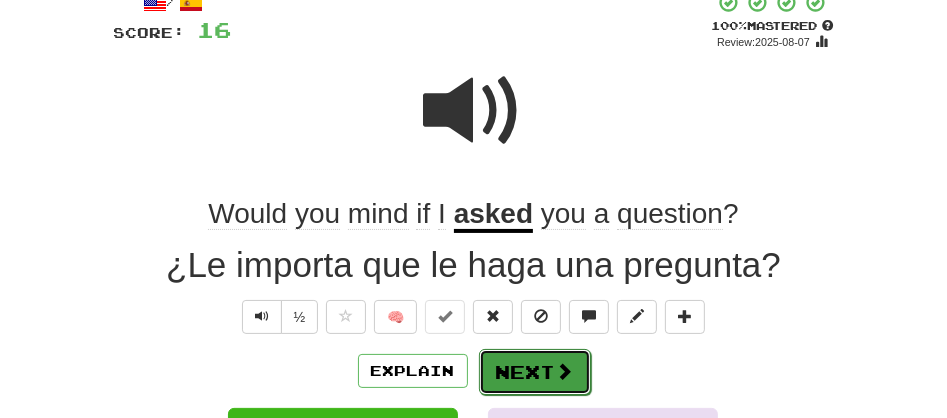 click on "Next" at bounding box center [535, 372] 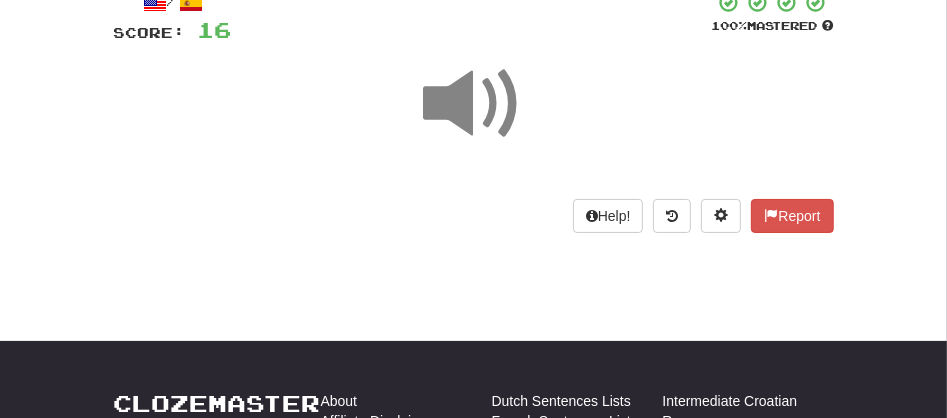 click at bounding box center (474, 104) 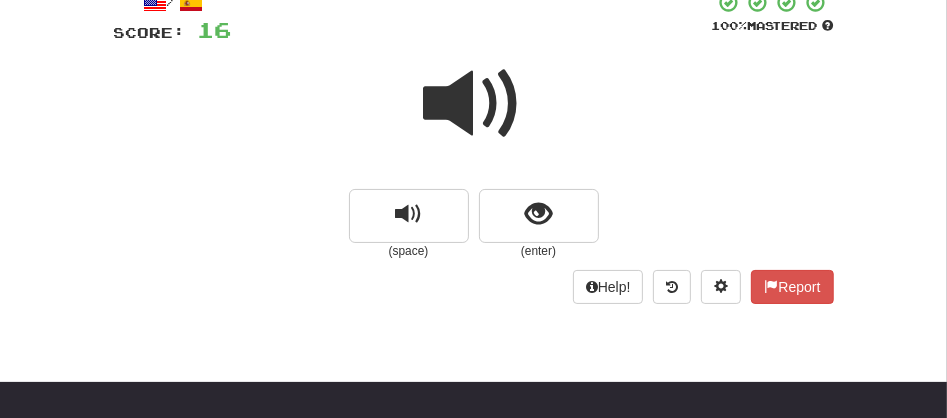 click at bounding box center (474, 104) 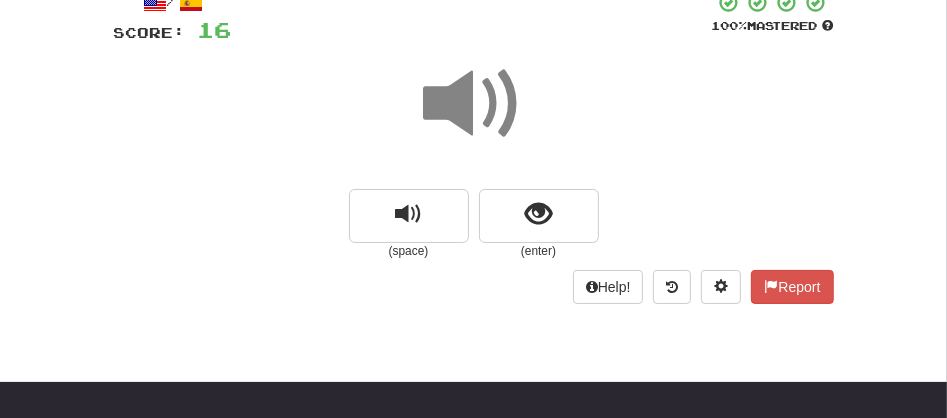 click at bounding box center [474, 104] 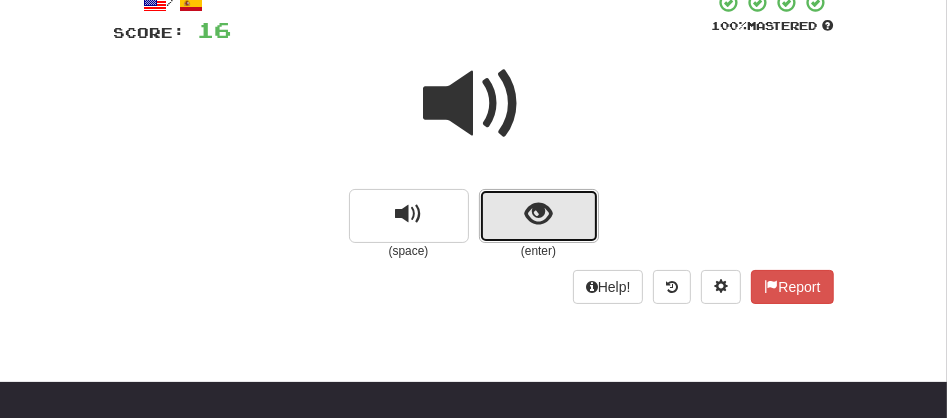 click at bounding box center (539, 216) 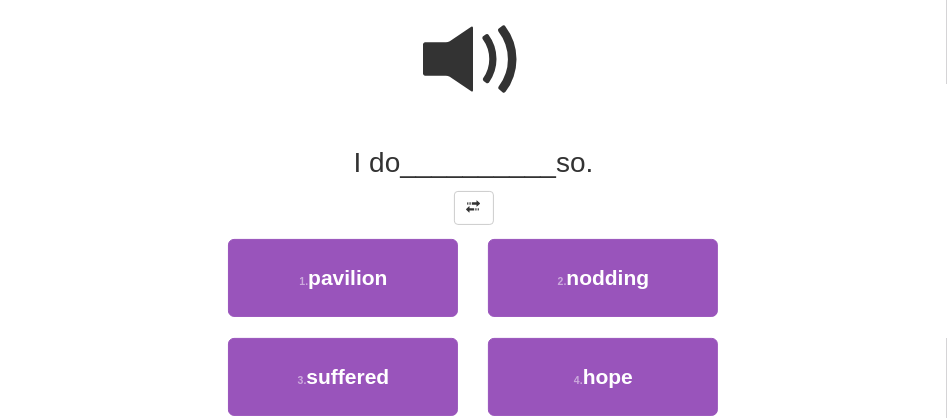 scroll, scrollTop: 230, scrollLeft: 0, axis: vertical 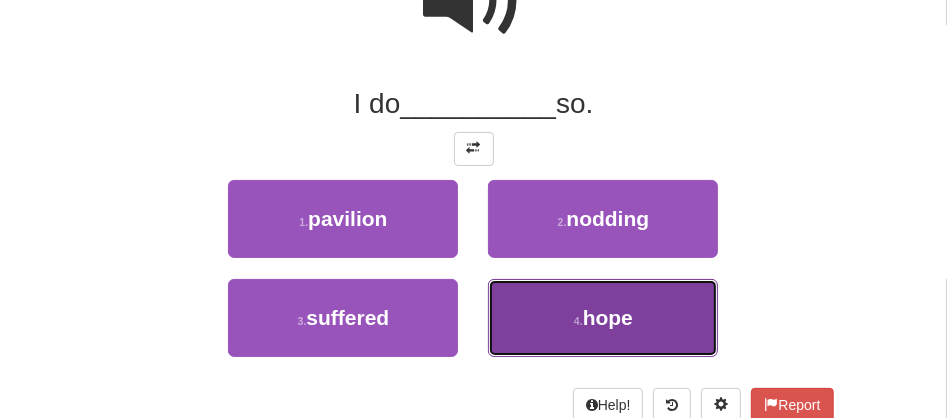 click on "hope" at bounding box center [608, 317] 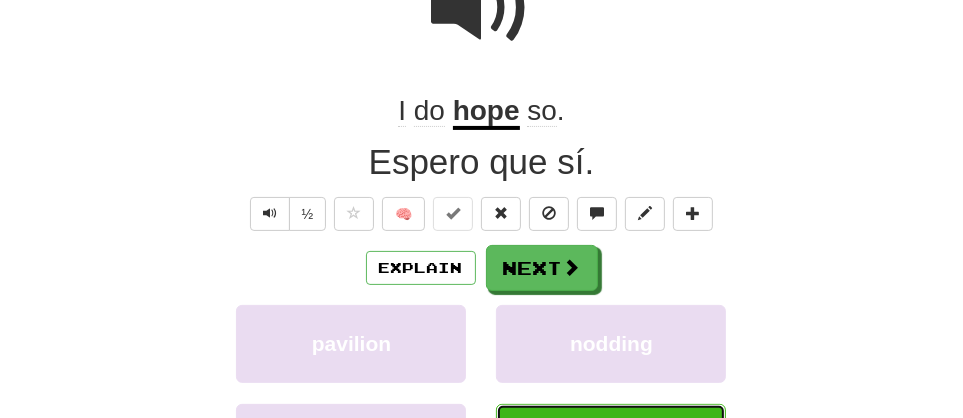 scroll, scrollTop: 236, scrollLeft: 0, axis: vertical 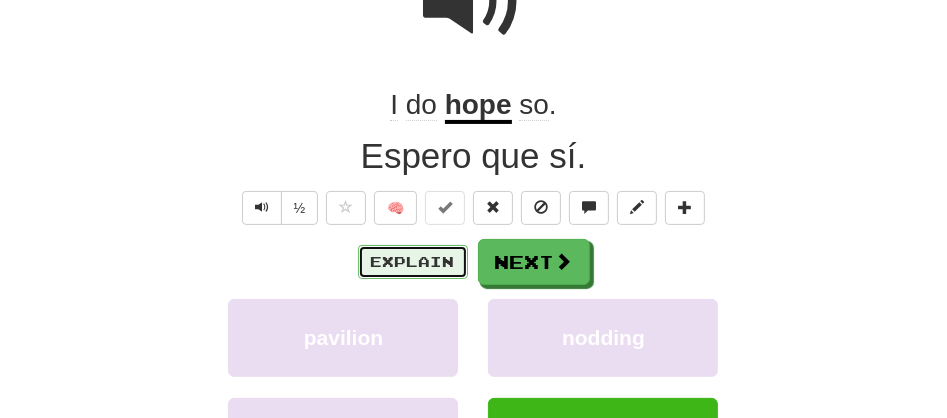 click on "Explain" at bounding box center [413, 262] 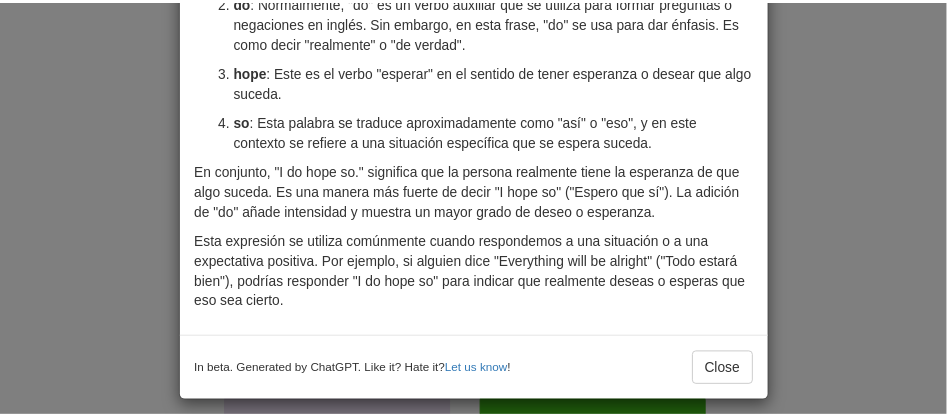 scroll, scrollTop: 218, scrollLeft: 0, axis: vertical 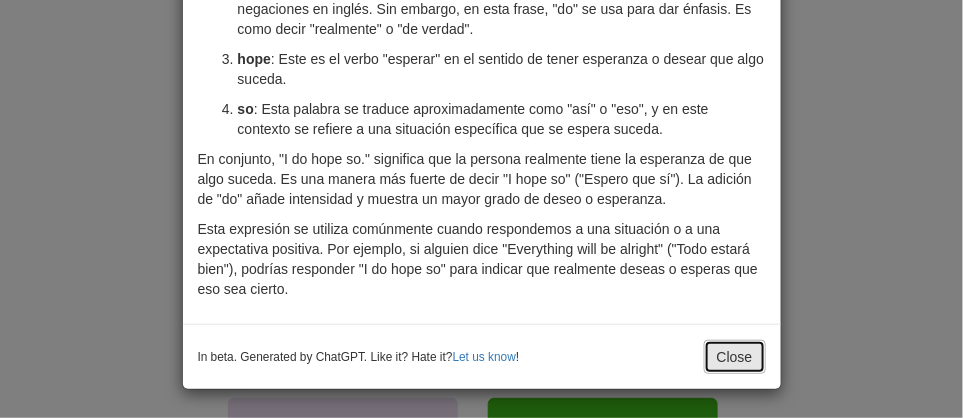 click on "Close" at bounding box center (735, 357) 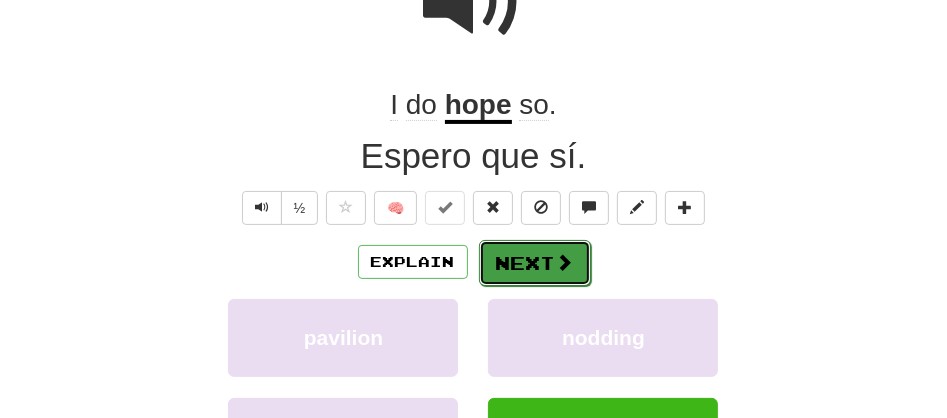 click on "Next" at bounding box center (535, 263) 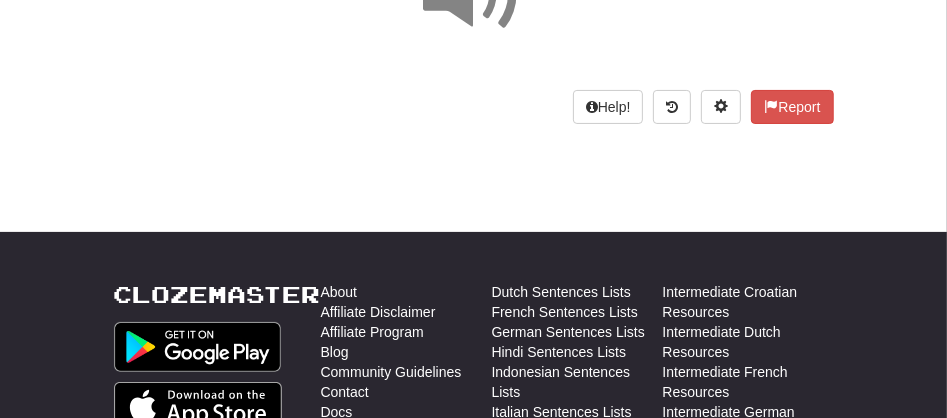 scroll, scrollTop: 192, scrollLeft: 0, axis: vertical 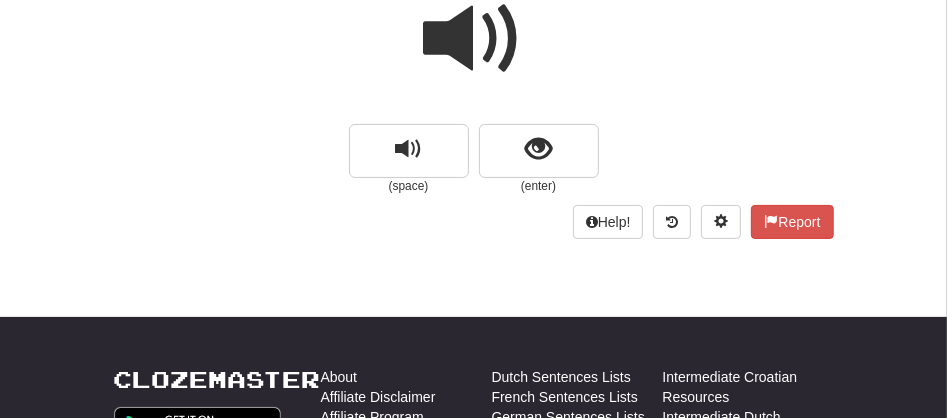 click at bounding box center (474, 39) 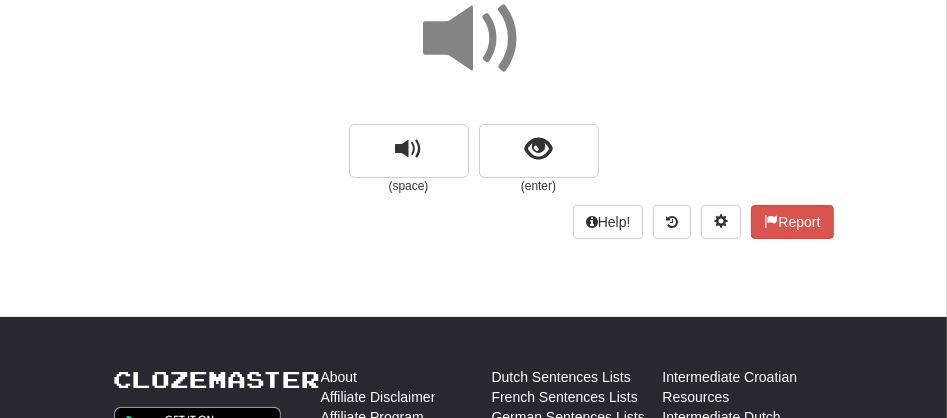 click at bounding box center [474, 39] 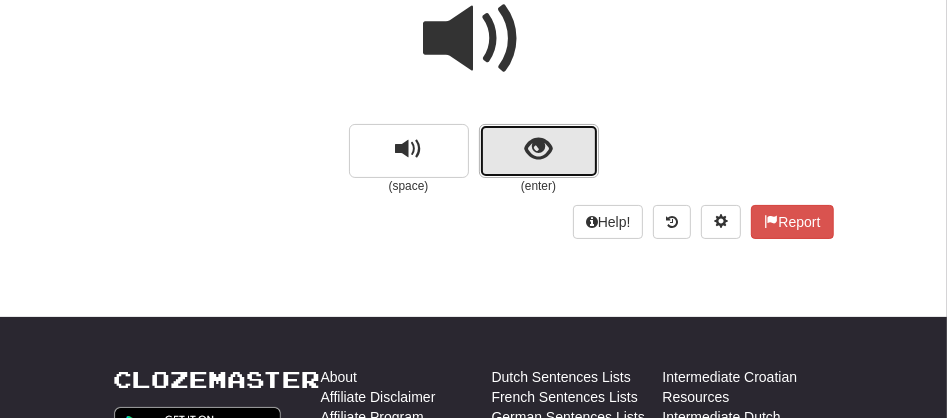click at bounding box center (539, 151) 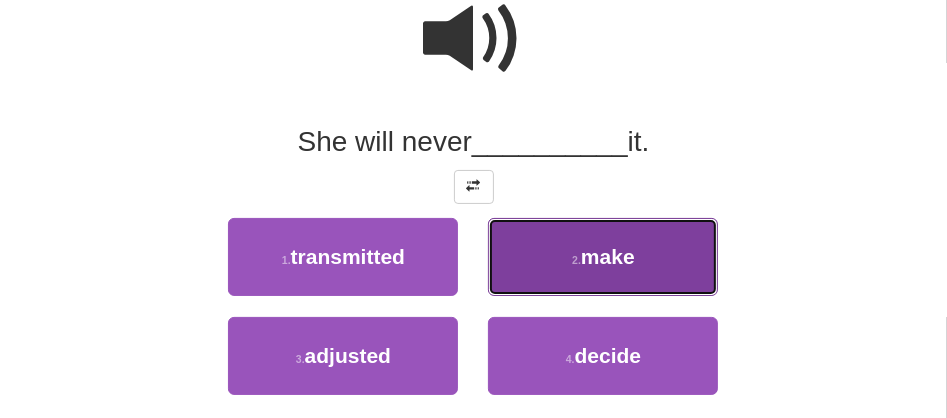 click on "2 .  make" at bounding box center [603, 257] 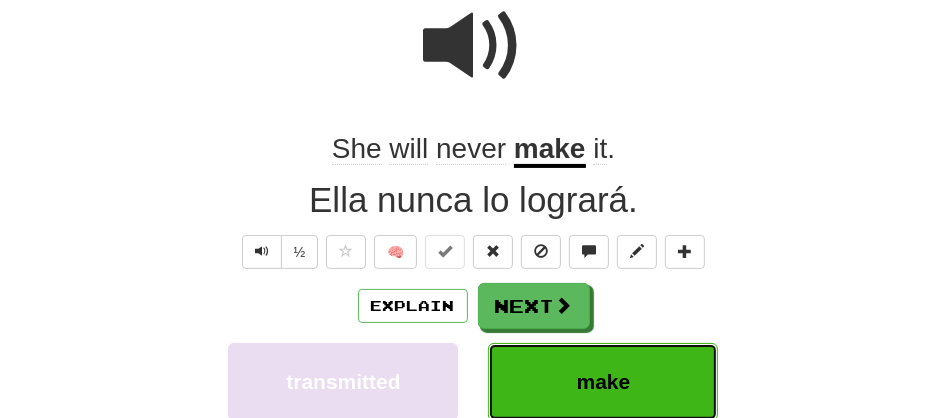 scroll, scrollTop: 197, scrollLeft: 0, axis: vertical 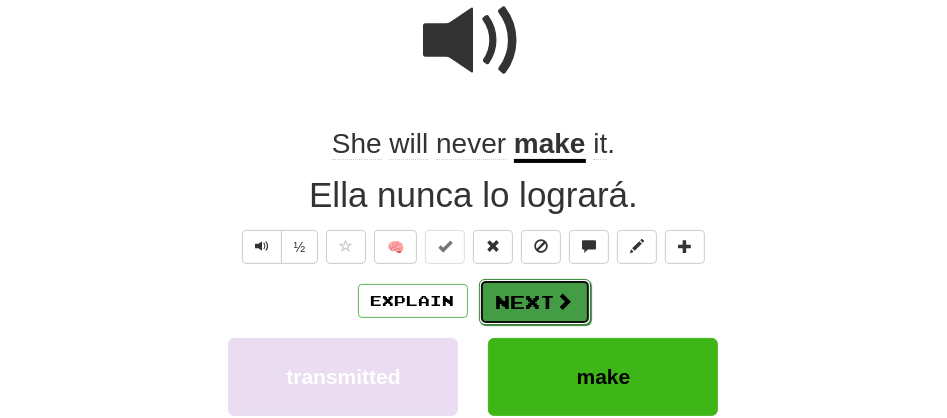 click on "Next" at bounding box center (535, 302) 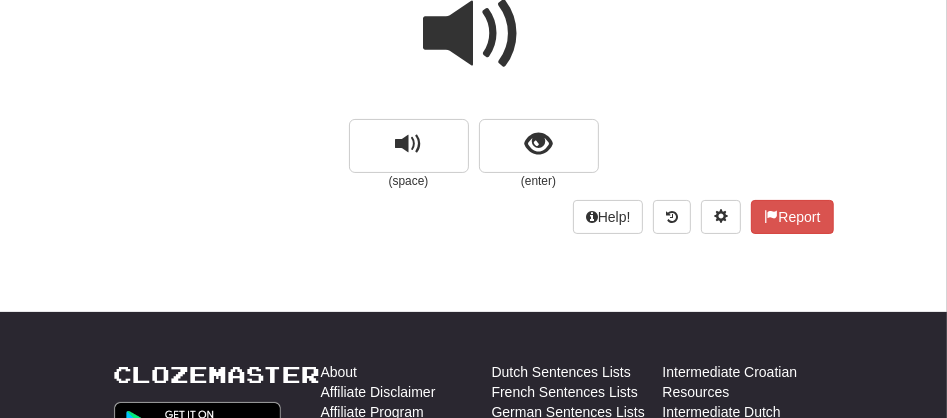 click at bounding box center [474, 34] 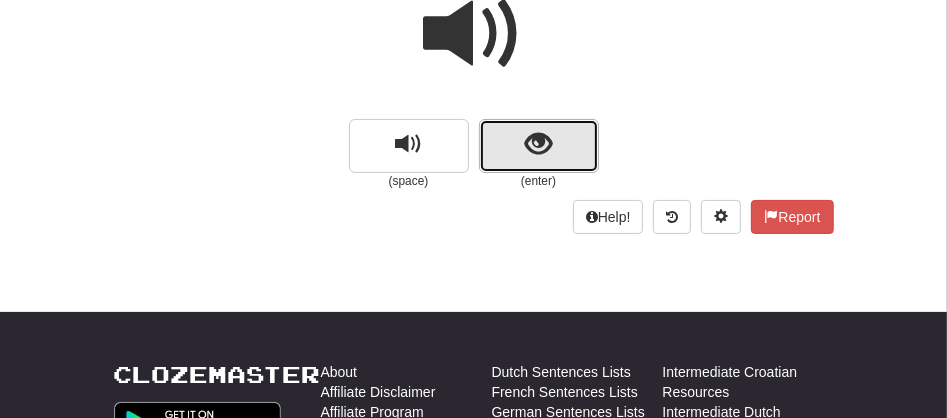 click at bounding box center (539, 146) 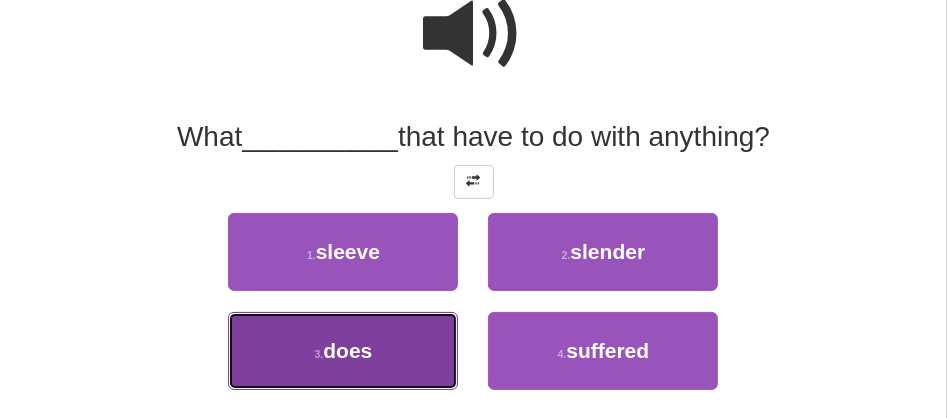click on "3 .  does" at bounding box center [343, 351] 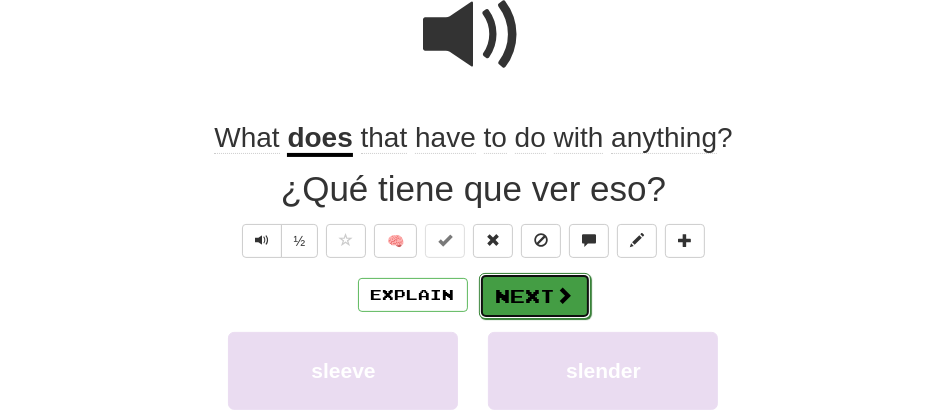 click on "Next" at bounding box center (535, 296) 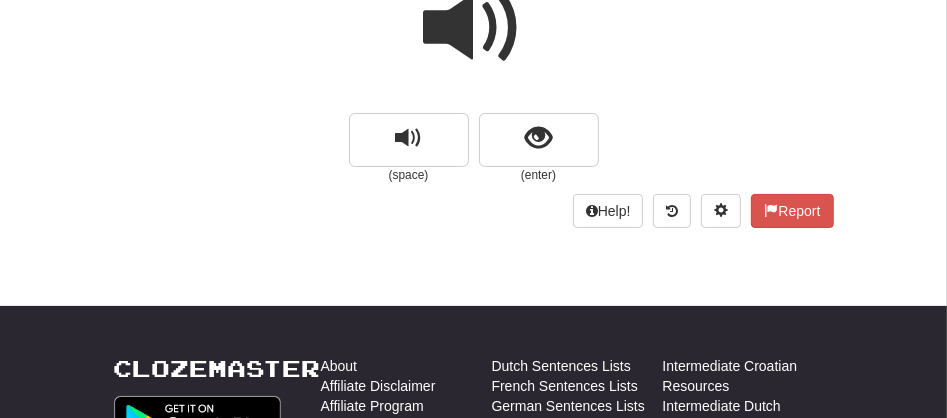 click at bounding box center (474, 28) 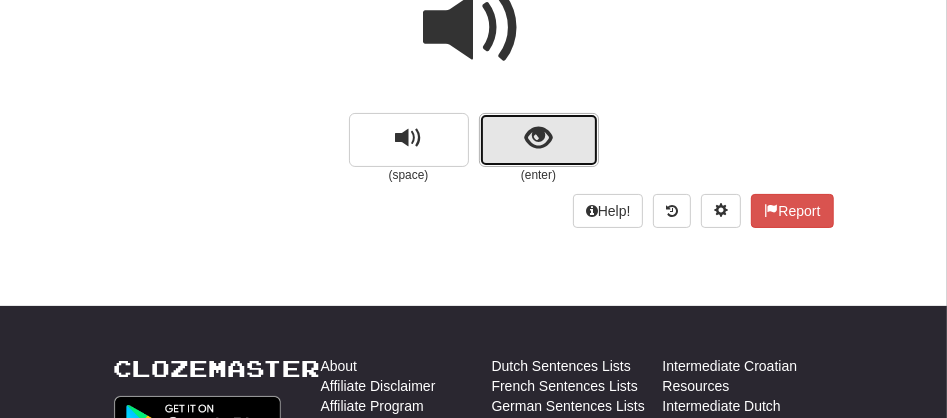 click at bounding box center (539, 140) 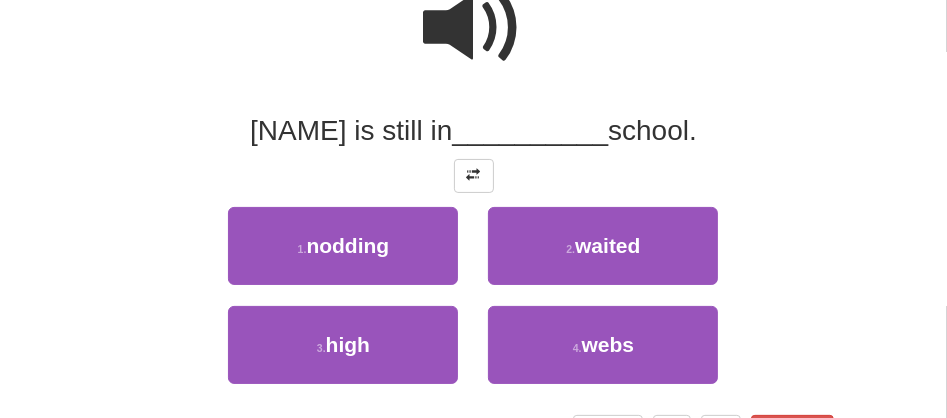 click at bounding box center (474, 28) 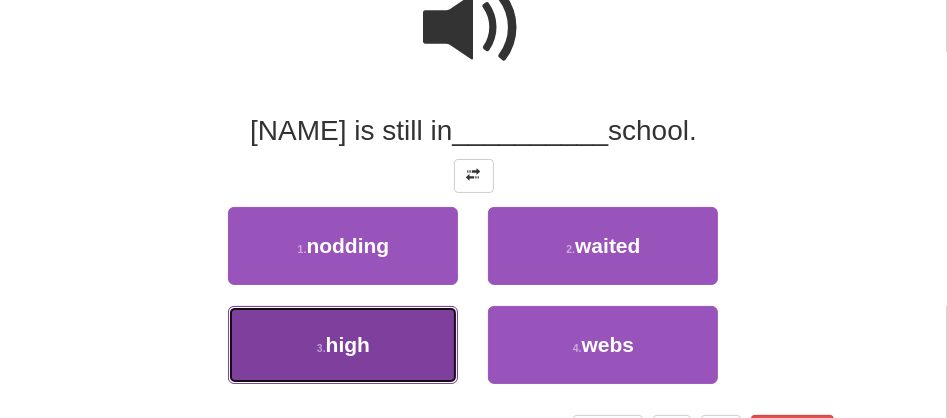 click on "3 .  high" at bounding box center [343, 345] 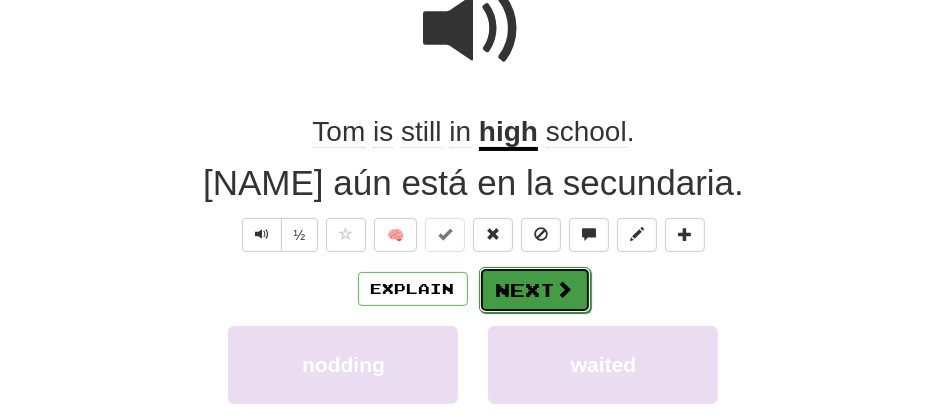 click on "Next" at bounding box center (535, 290) 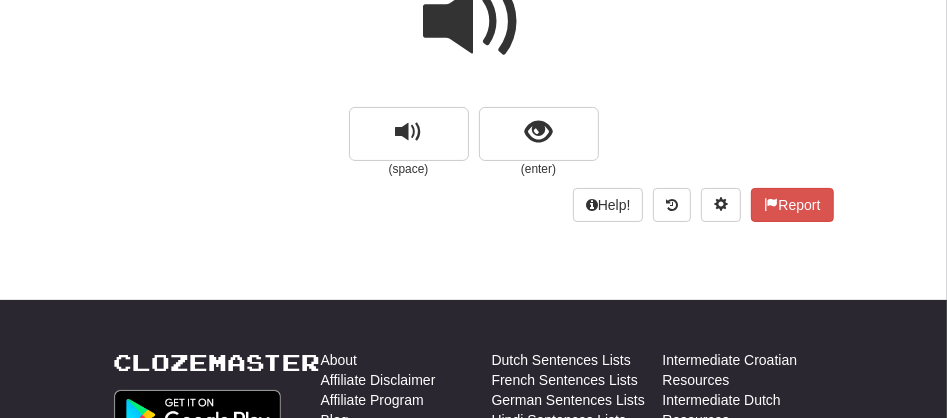 click at bounding box center [474, 22] 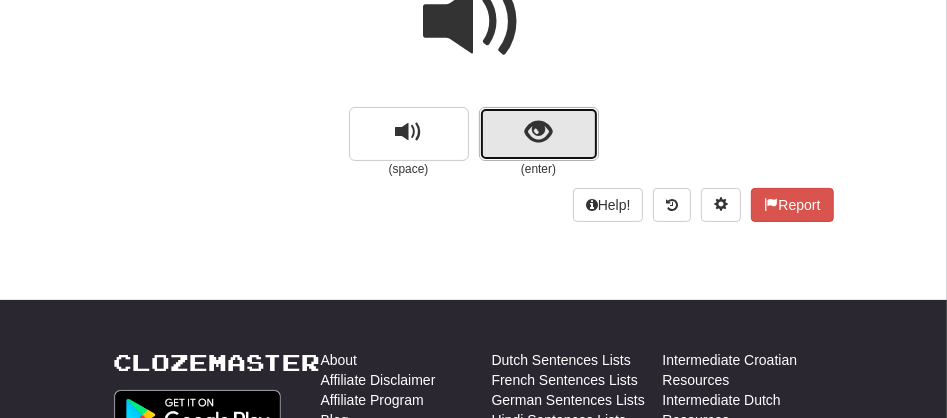 click at bounding box center (539, 134) 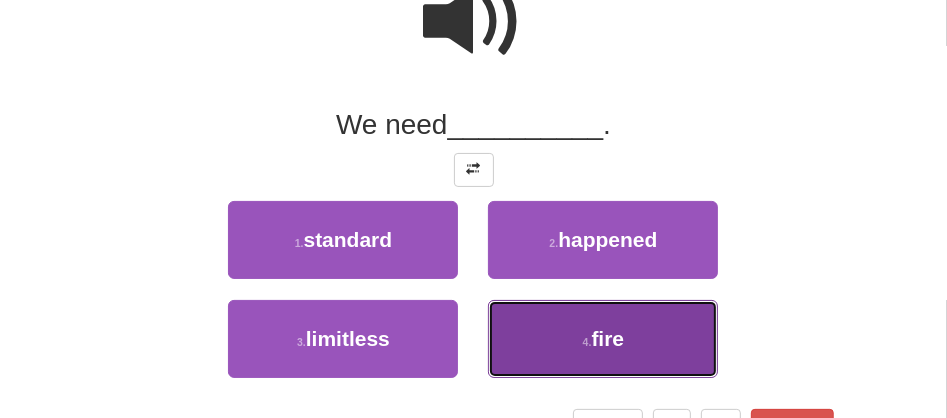 click on "4 .  fire" at bounding box center (603, 339) 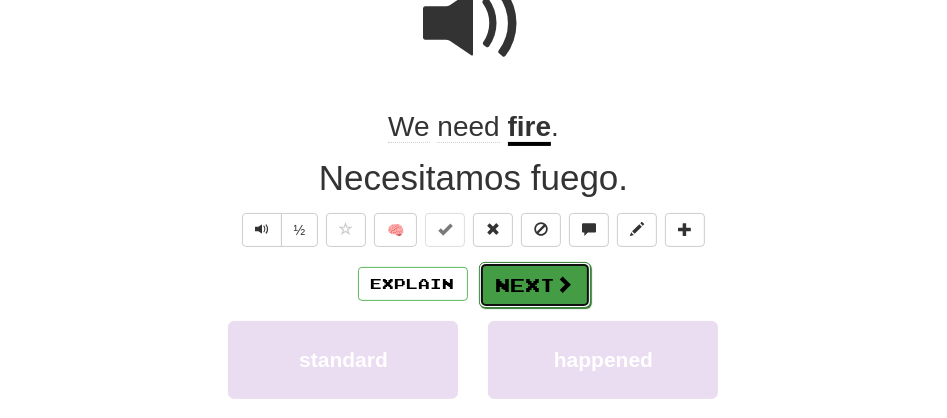click on "Next" at bounding box center [535, 285] 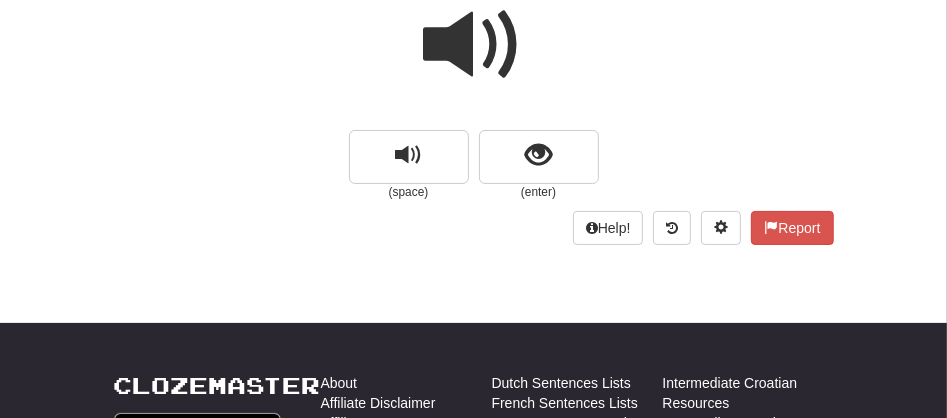scroll, scrollTop: 169, scrollLeft: 0, axis: vertical 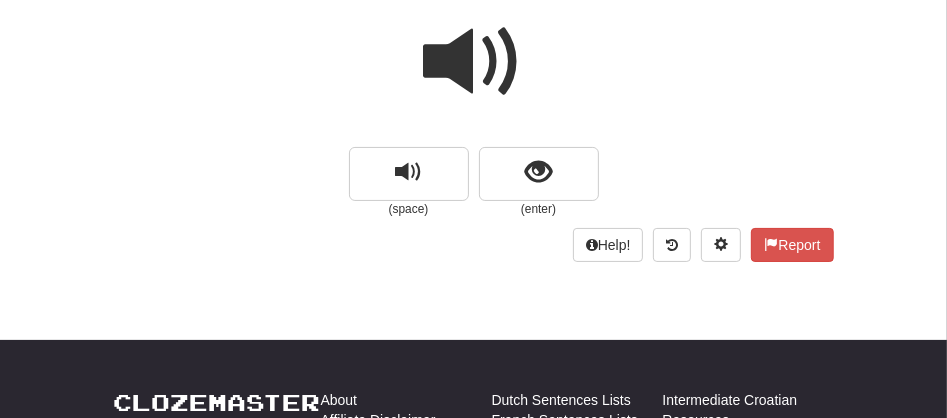 click at bounding box center (474, 62) 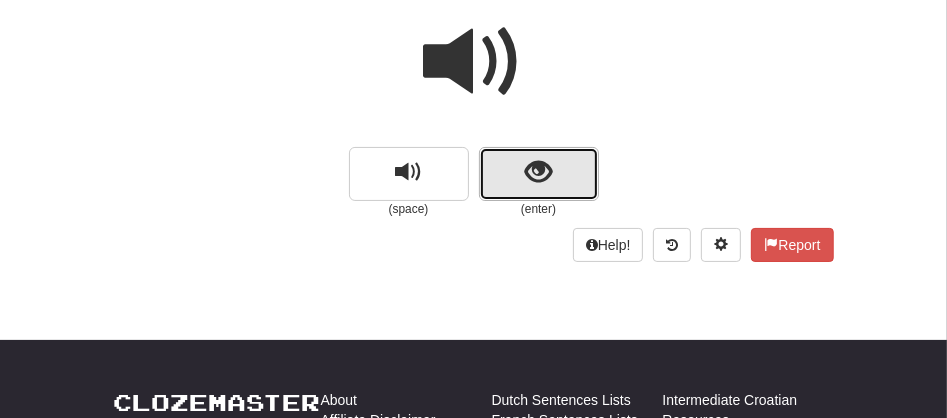 click at bounding box center (539, 174) 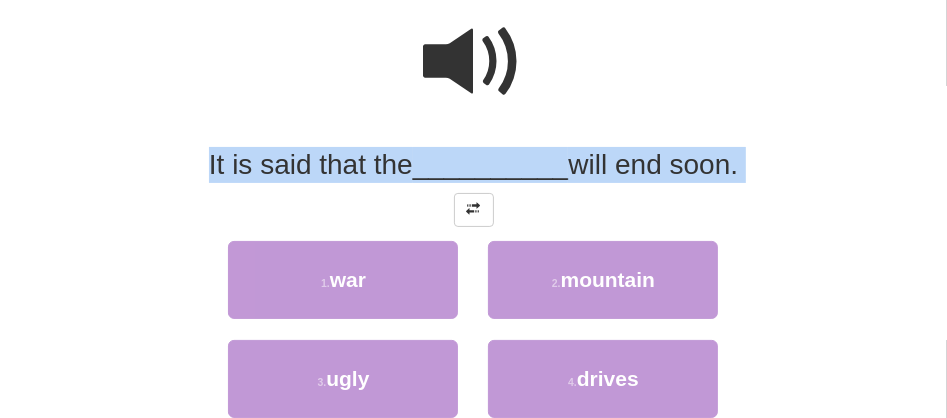 click on "__________" at bounding box center [491, 164] 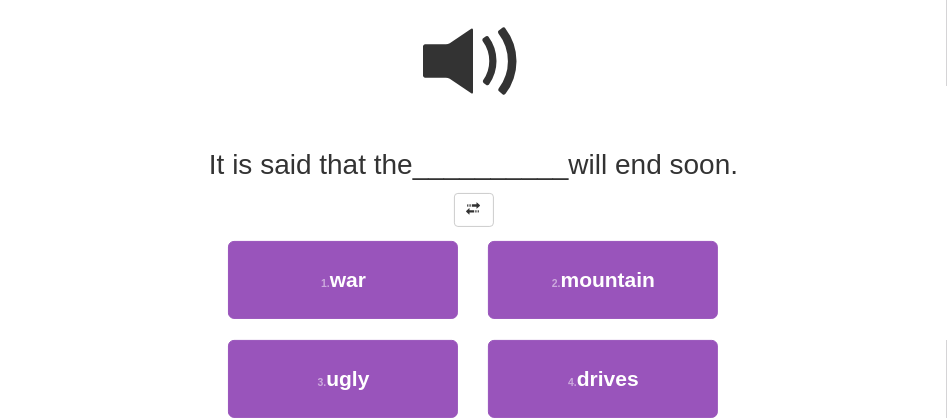 drag, startPoint x: 505, startPoint y: 162, endPoint x: 449, endPoint y: 82, distance: 97.65244 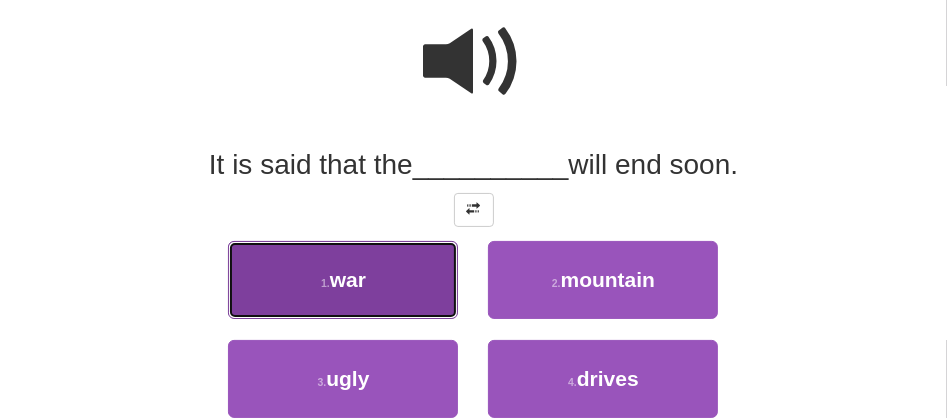 click on "1 .  war" at bounding box center [343, 280] 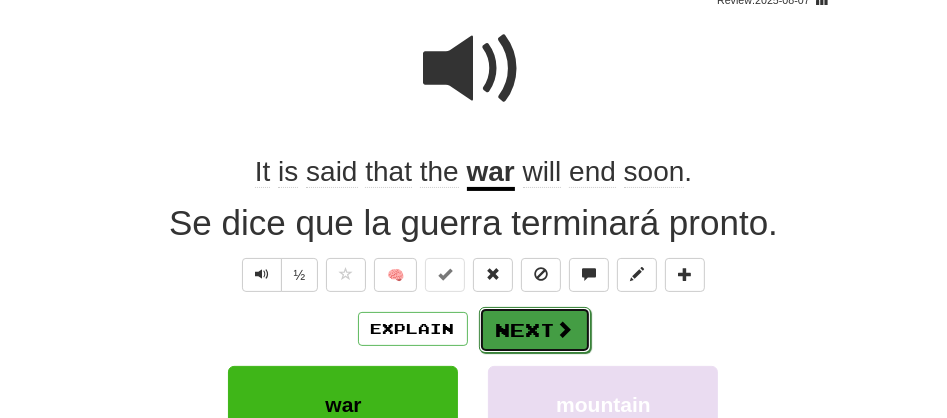 click on "Next" at bounding box center (535, 330) 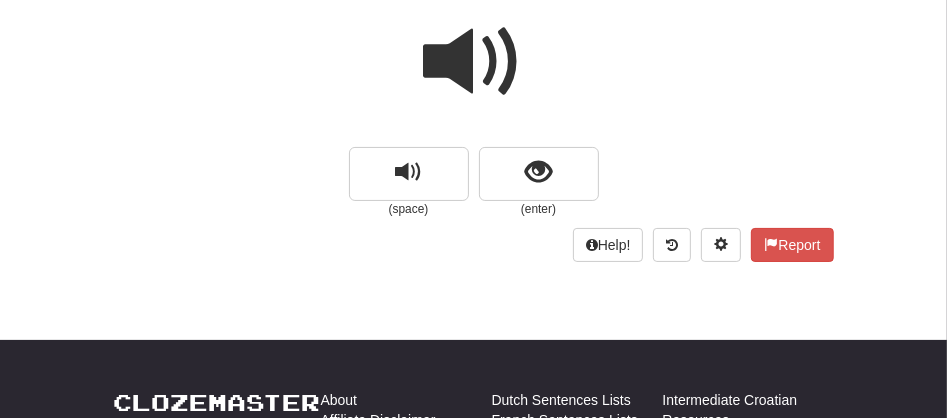 click at bounding box center (474, 62) 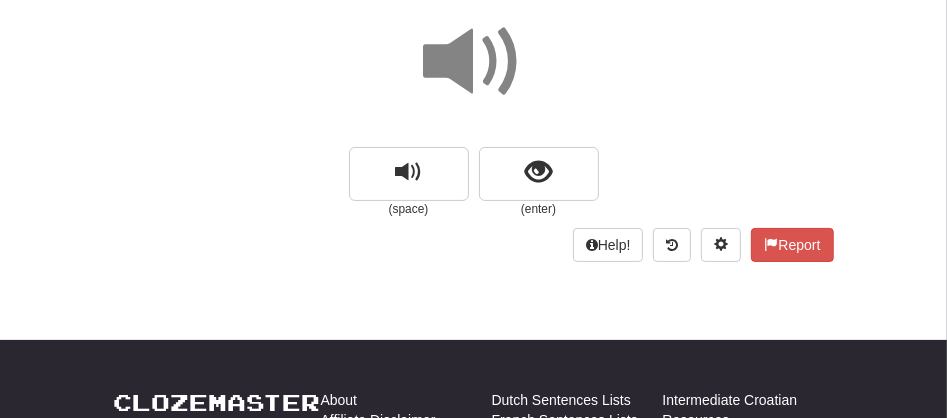 click at bounding box center (474, 62) 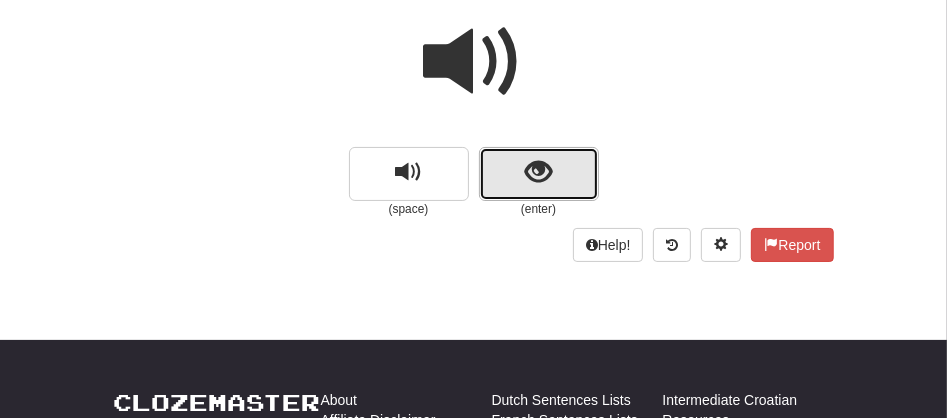 click at bounding box center [538, 172] 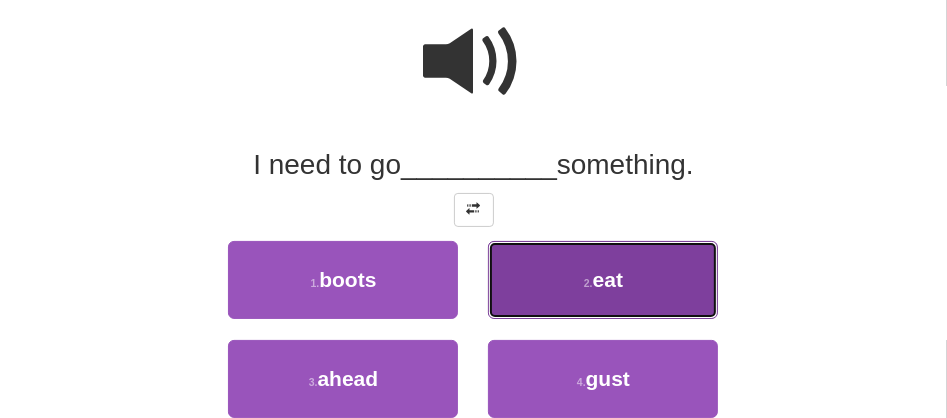 click on "2 .  eat" at bounding box center [603, 280] 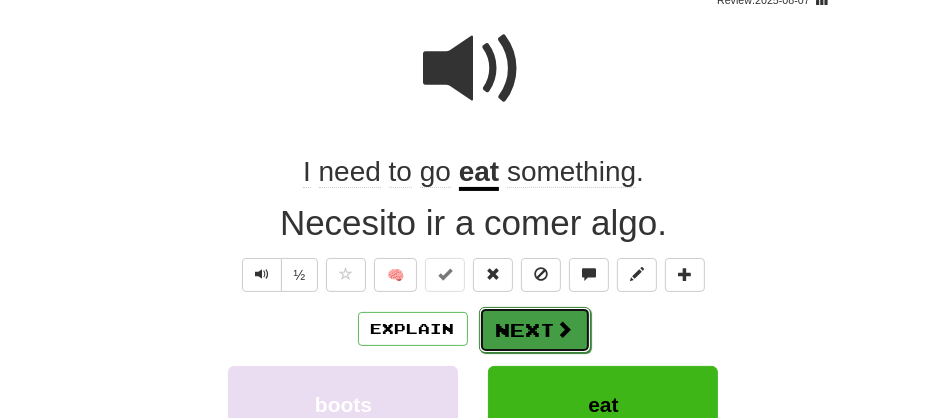 click on "Next" at bounding box center [535, 330] 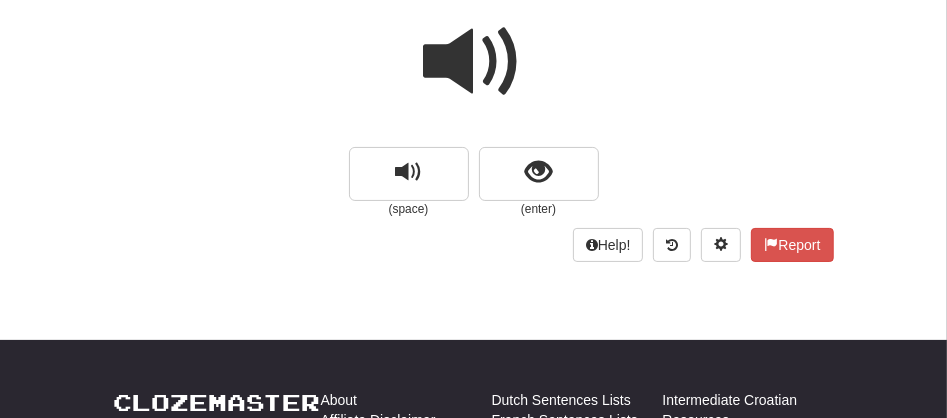 click at bounding box center [474, 62] 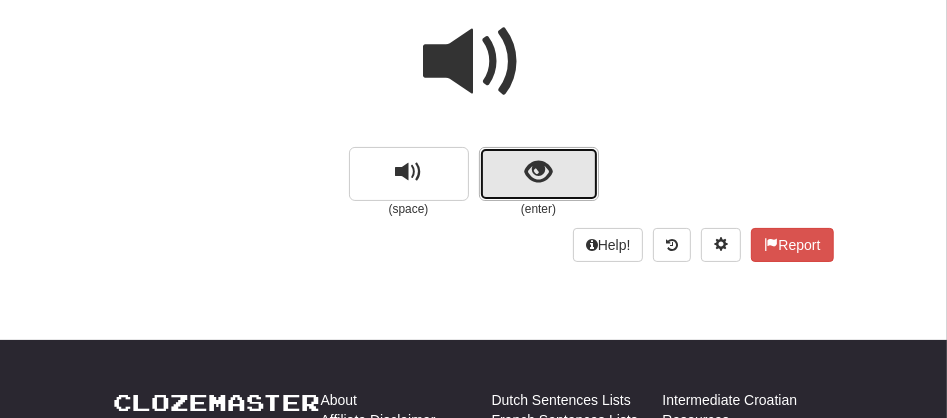 click at bounding box center (538, 172) 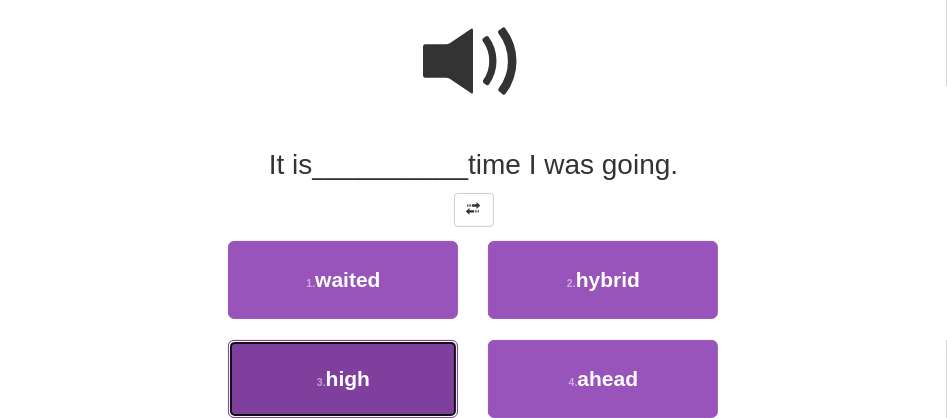 click on "3 .  high" at bounding box center (343, 379) 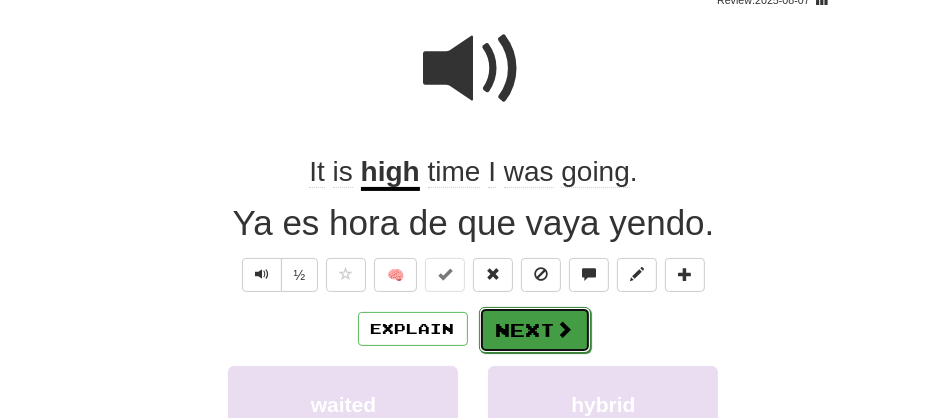 click on "Next" at bounding box center [535, 330] 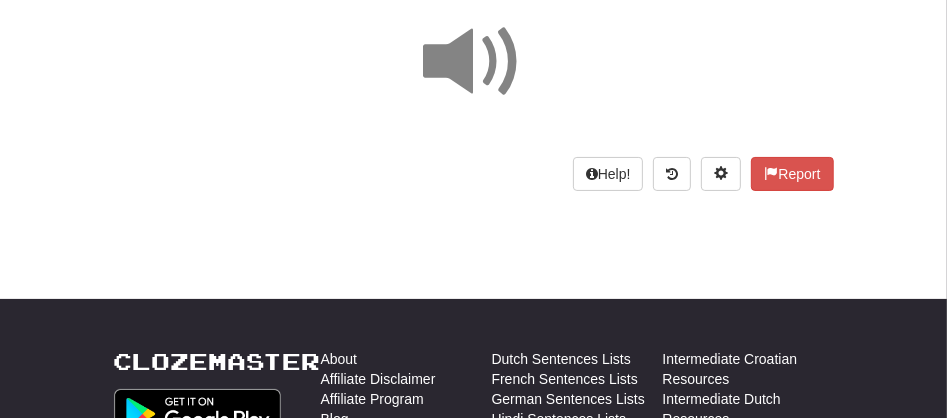 click at bounding box center (474, 62) 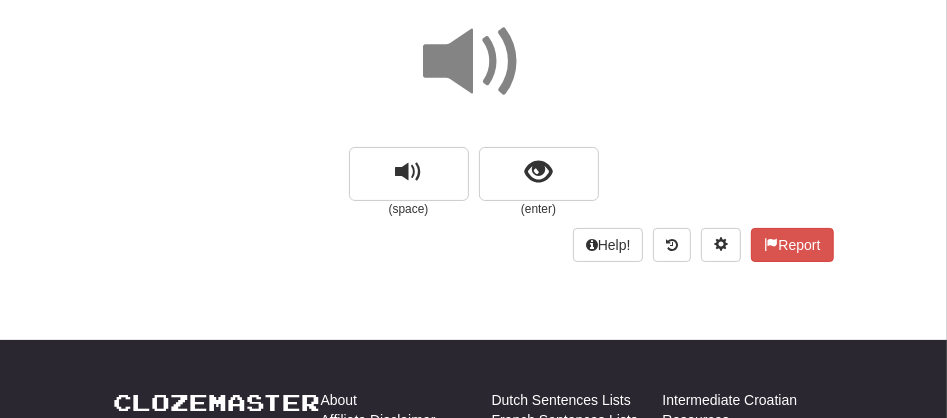 click at bounding box center [474, 62] 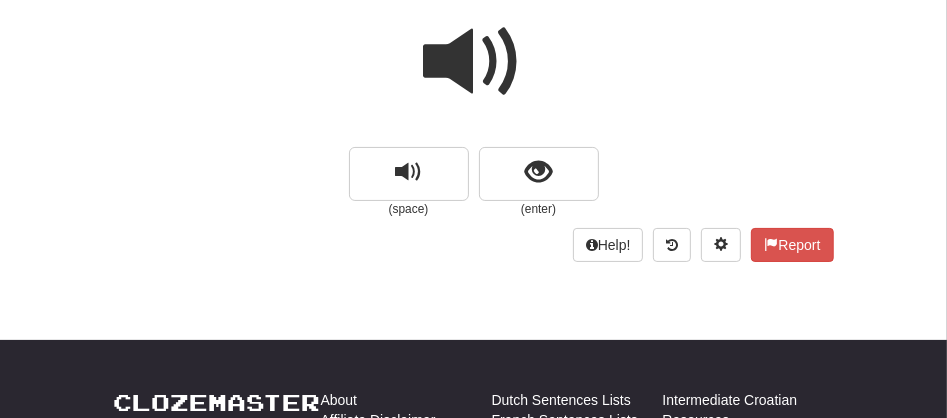 click at bounding box center [474, 62] 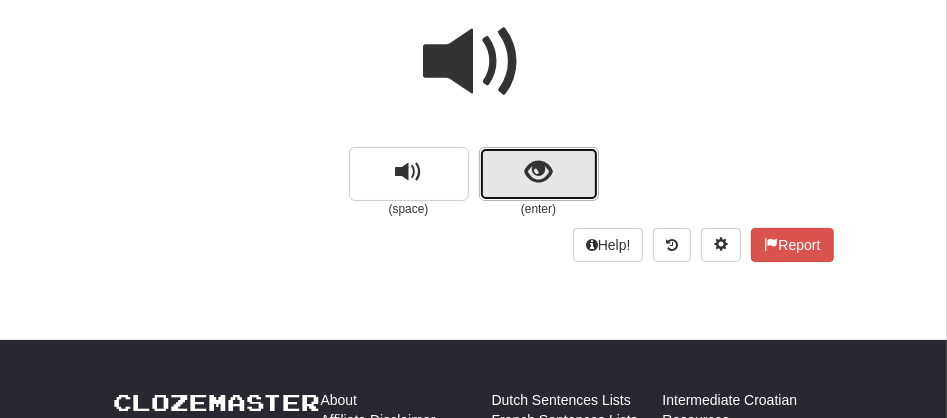 click at bounding box center (539, 174) 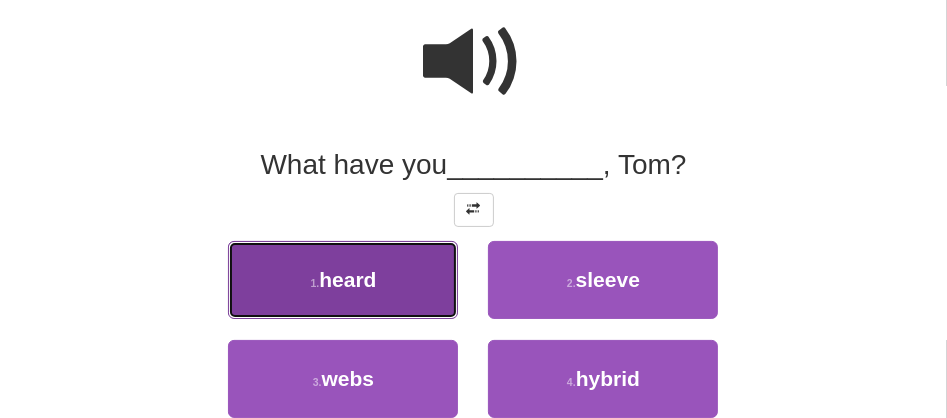 click on "1 .  heard" at bounding box center (343, 280) 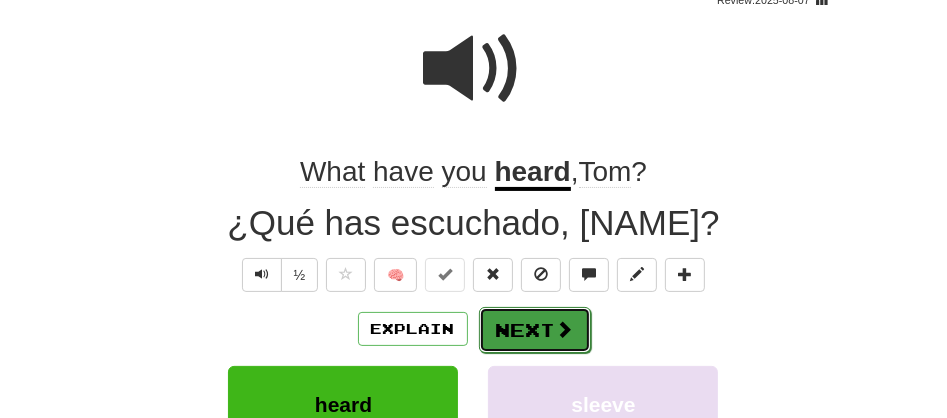 click on "Next" at bounding box center [535, 330] 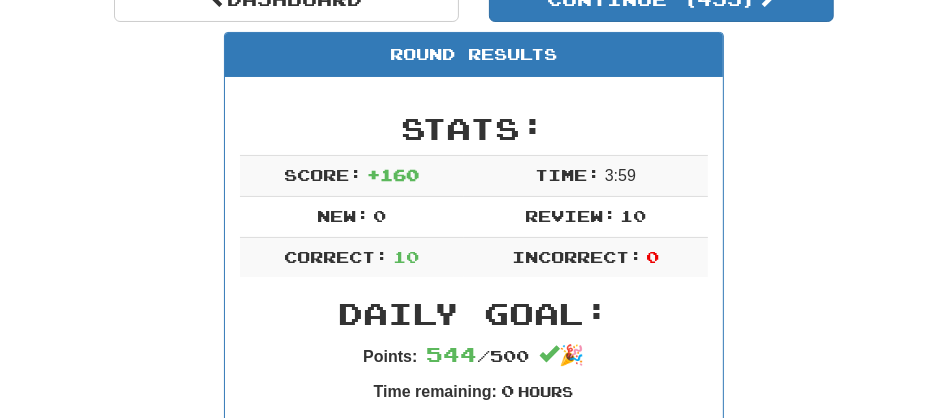 scroll, scrollTop: 257, scrollLeft: 0, axis: vertical 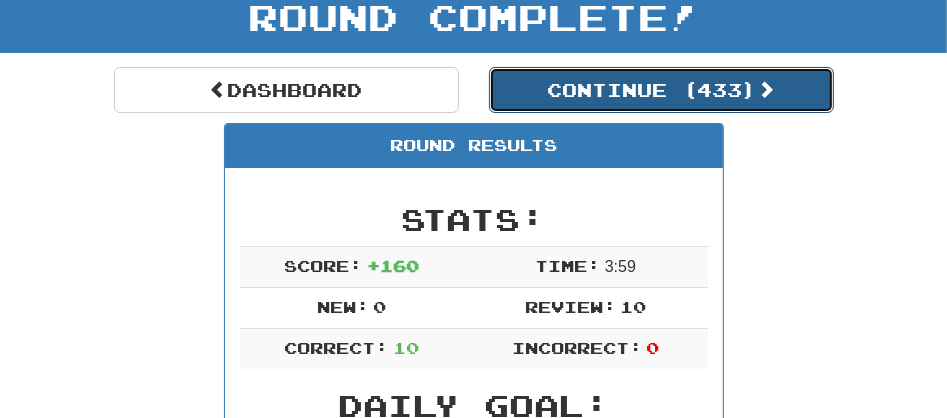 click on "Continue ( 433 )" at bounding box center (661, 90) 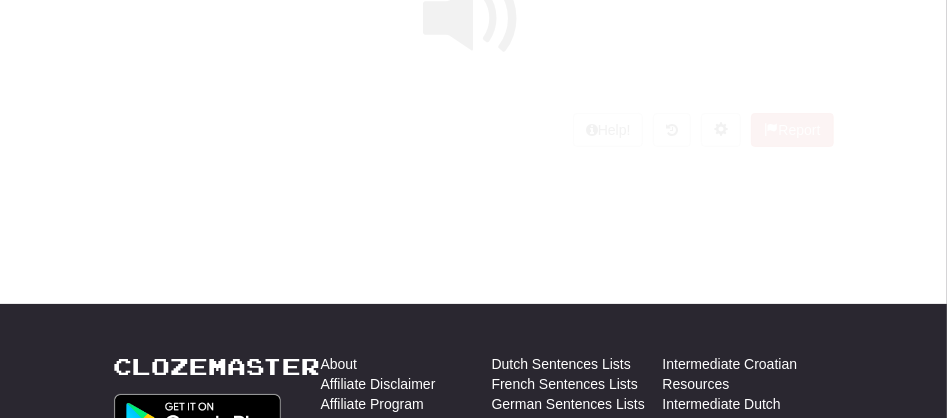 scroll, scrollTop: 124, scrollLeft: 0, axis: vertical 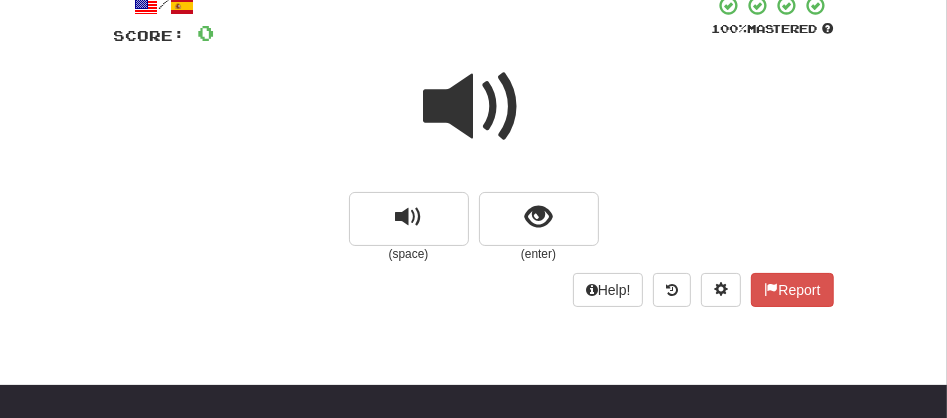 click at bounding box center [474, 107] 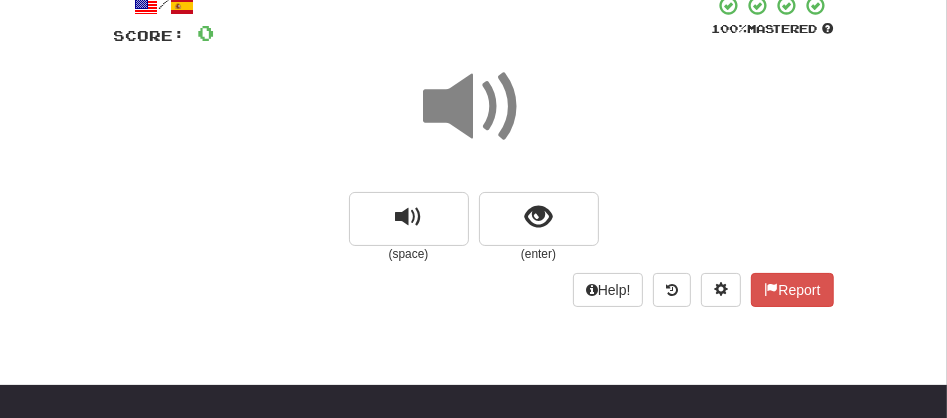 click at bounding box center [474, 107] 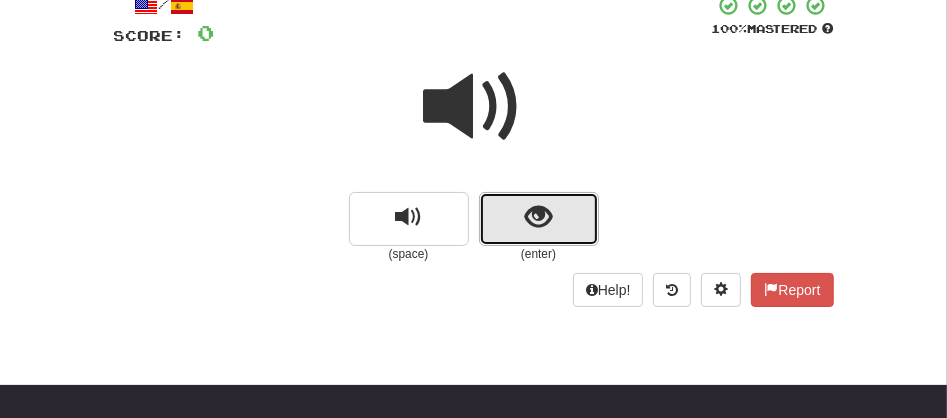 click at bounding box center [538, 217] 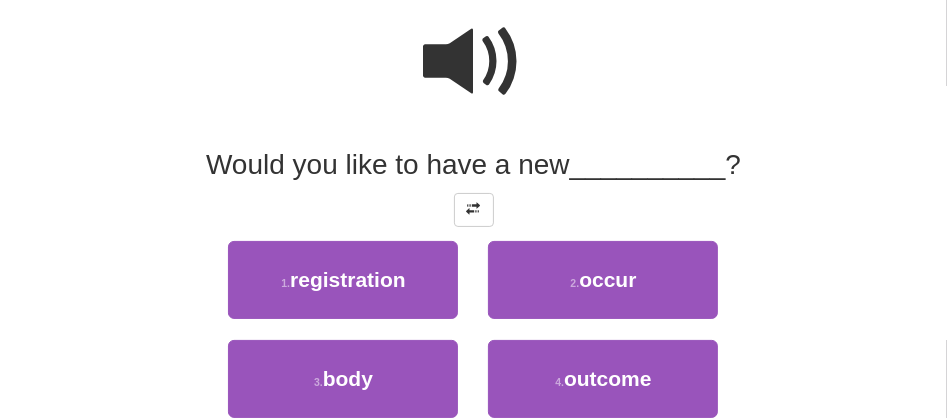 scroll, scrollTop: 213, scrollLeft: 0, axis: vertical 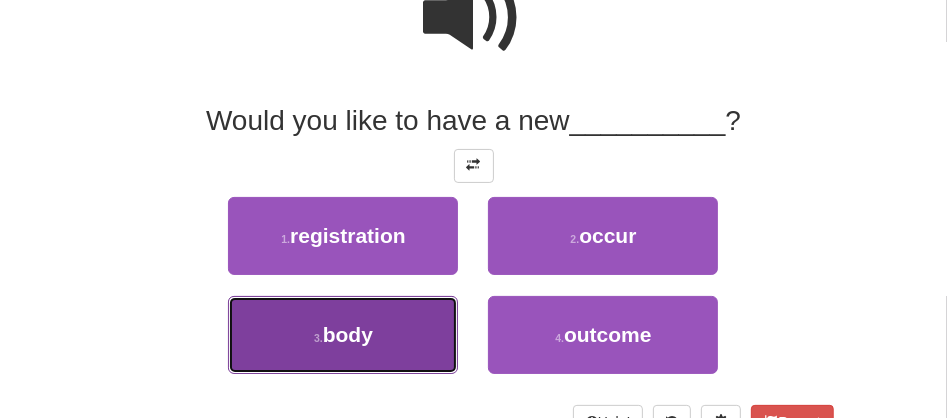 click on "body" at bounding box center [348, 334] 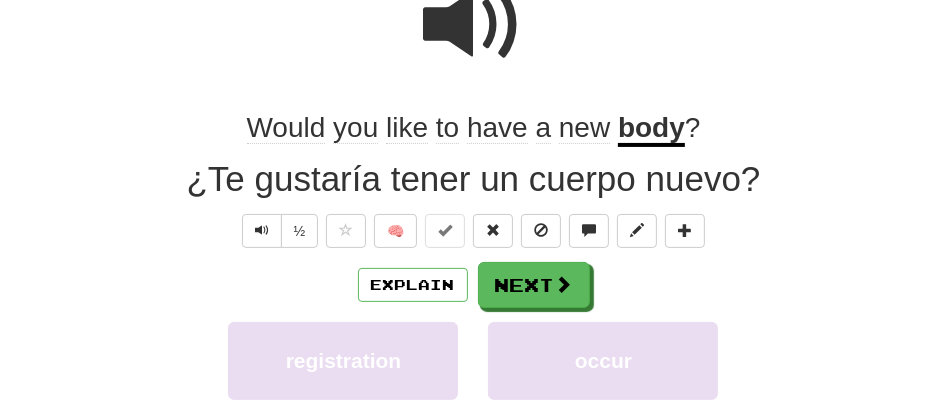 scroll, scrollTop: 219, scrollLeft: 0, axis: vertical 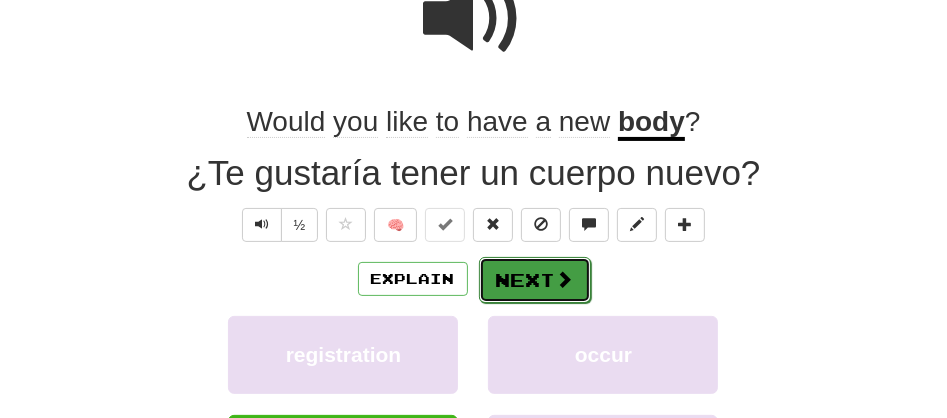 click at bounding box center (565, 279) 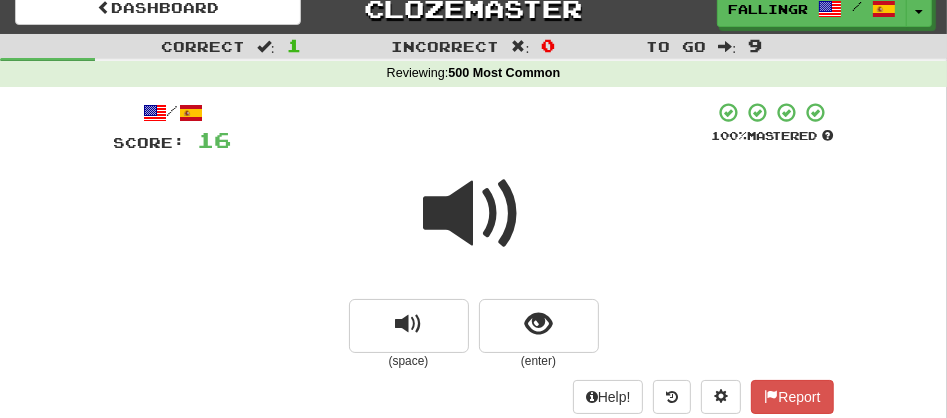 scroll, scrollTop: 0, scrollLeft: 0, axis: both 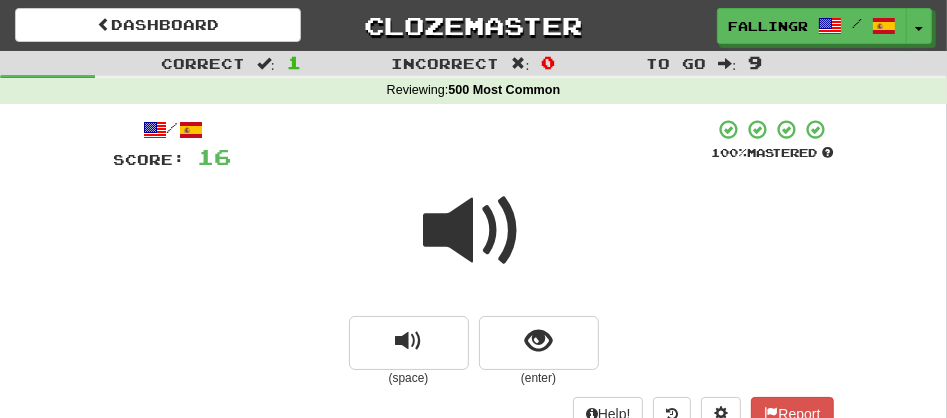 click at bounding box center [474, 231] 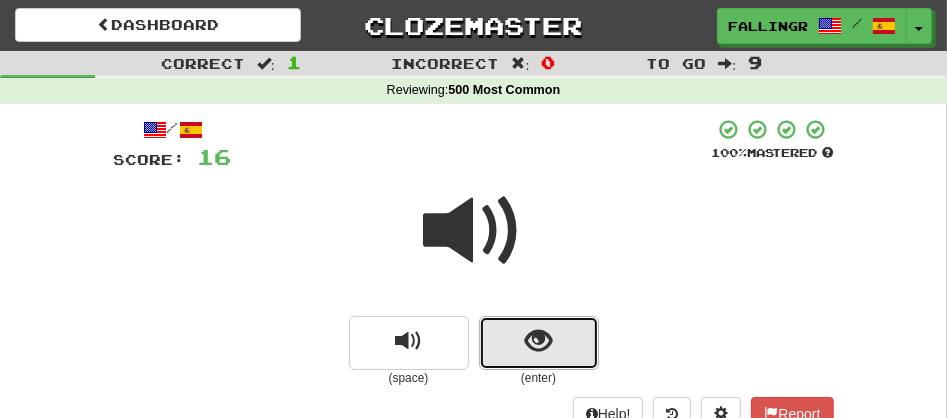 click at bounding box center (539, 343) 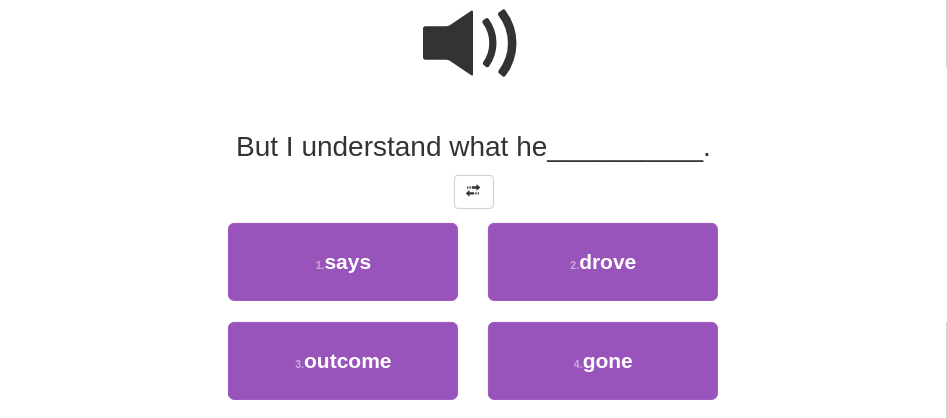 scroll, scrollTop: 206, scrollLeft: 0, axis: vertical 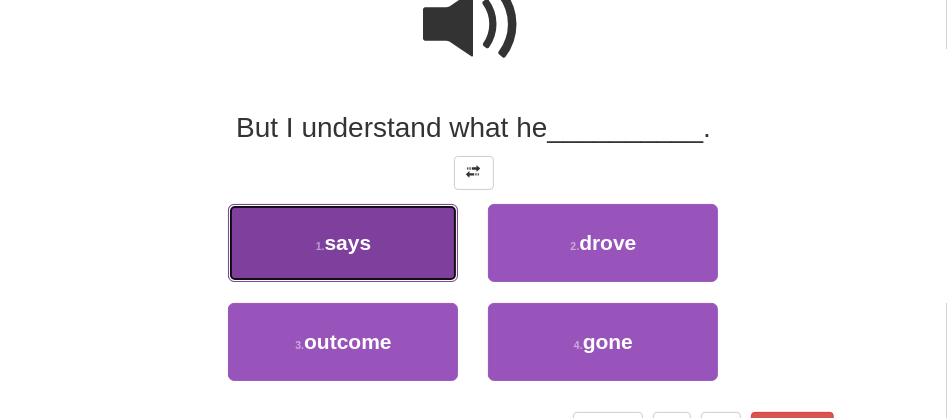 click on "1 .  says" at bounding box center (343, 243) 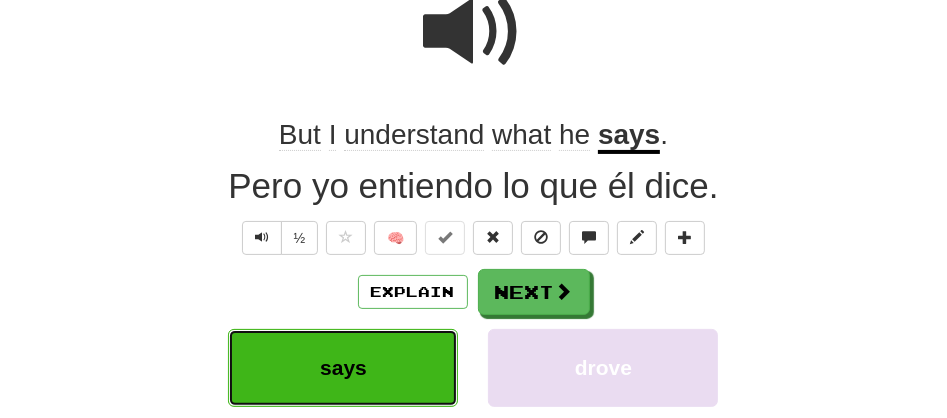 scroll, scrollTop: 212, scrollLeft: 0, axis: vertical 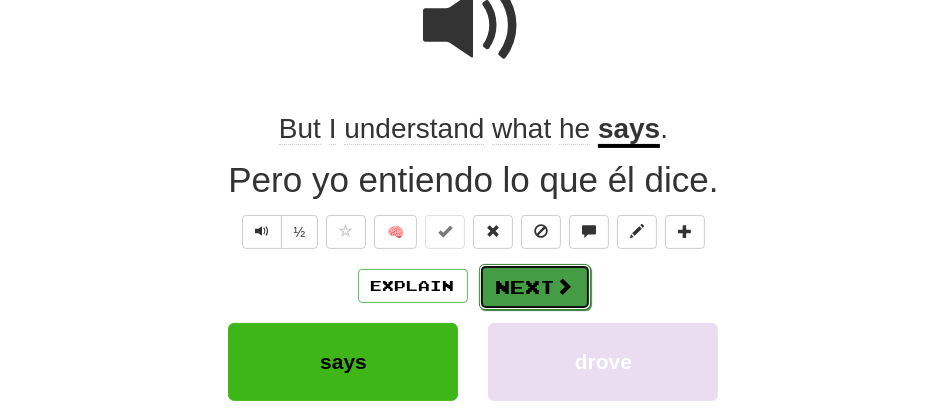 click on "Next" at bounding box center [535, 287] 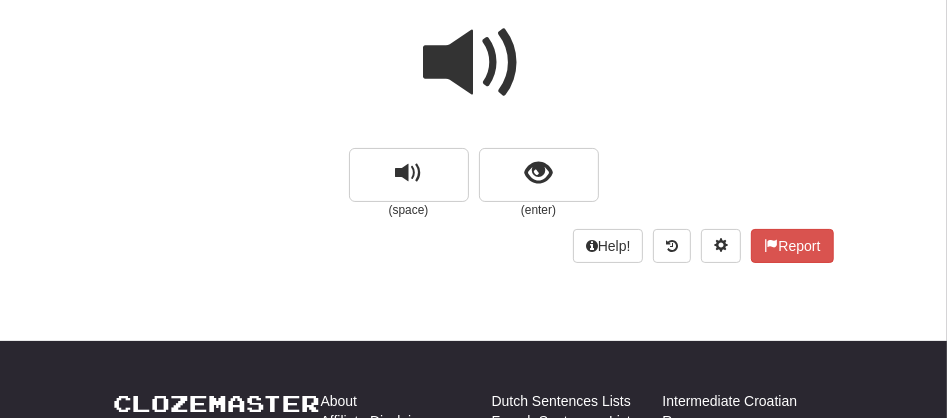 scroll, scrollTop: 109, scrollLeft: 0, axis: vertical 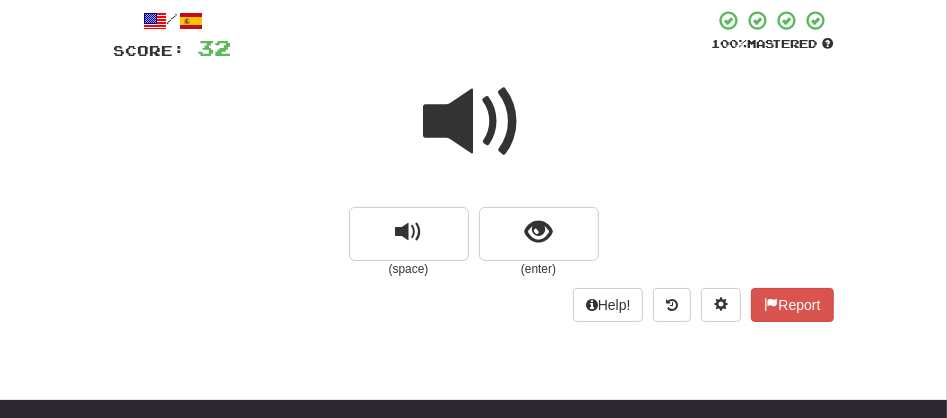 click at bounding box center (474, 122) 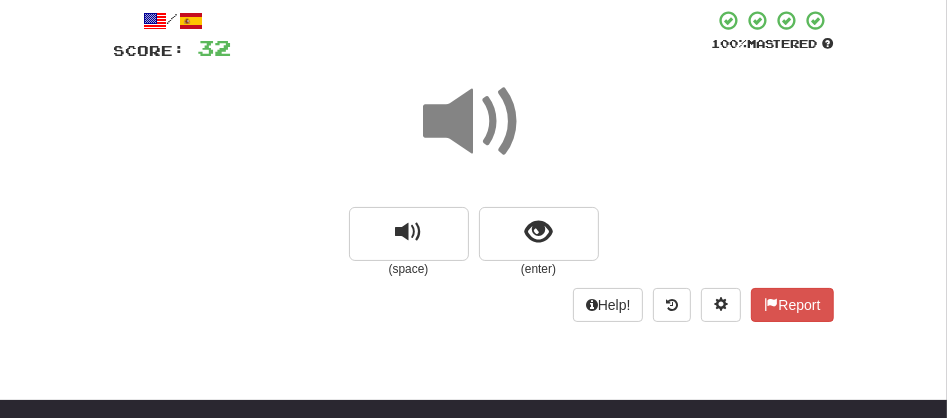 click at bounding box center (474, 122) 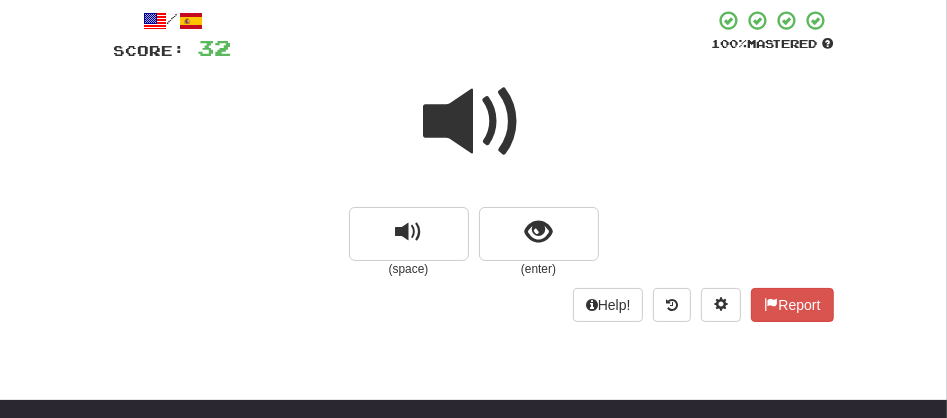 click at bounding box center (474, 122) 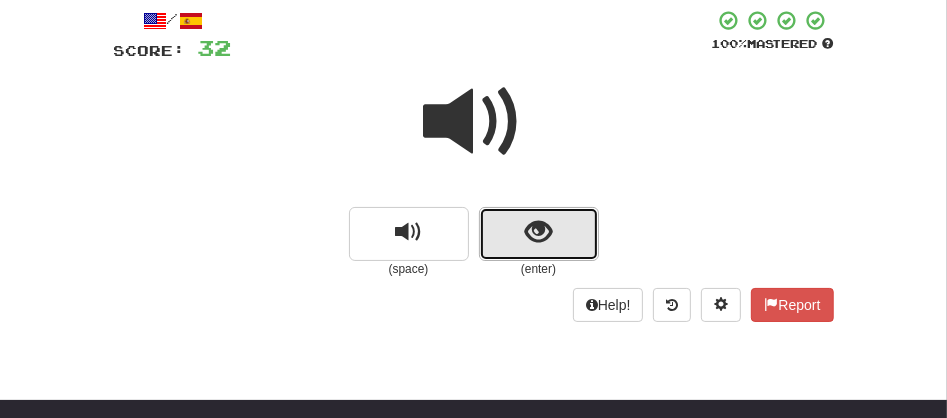 click at bounding box center [539, 234] 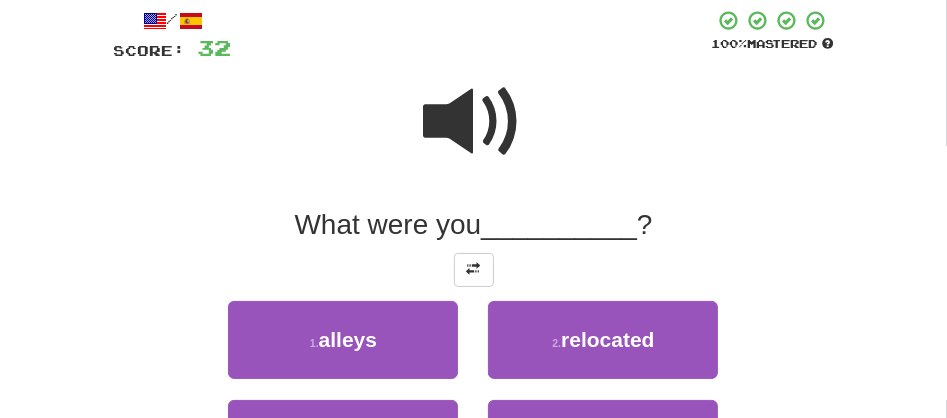 click at bounding box center [474, 122] 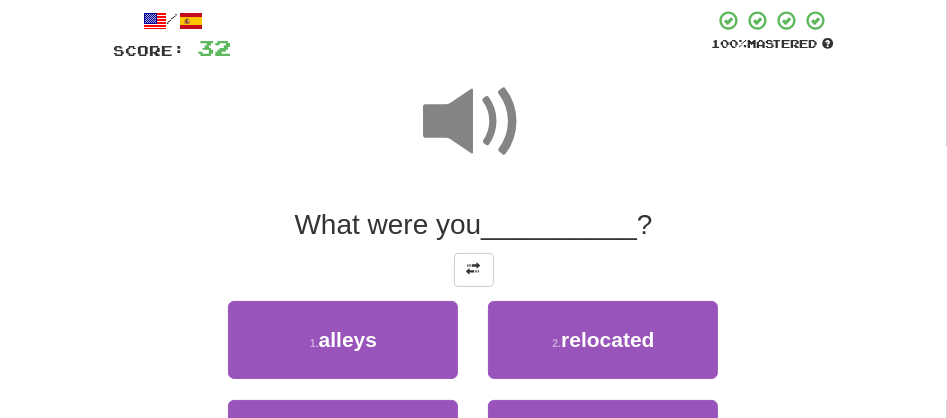 click at bounding box center [474, 122] 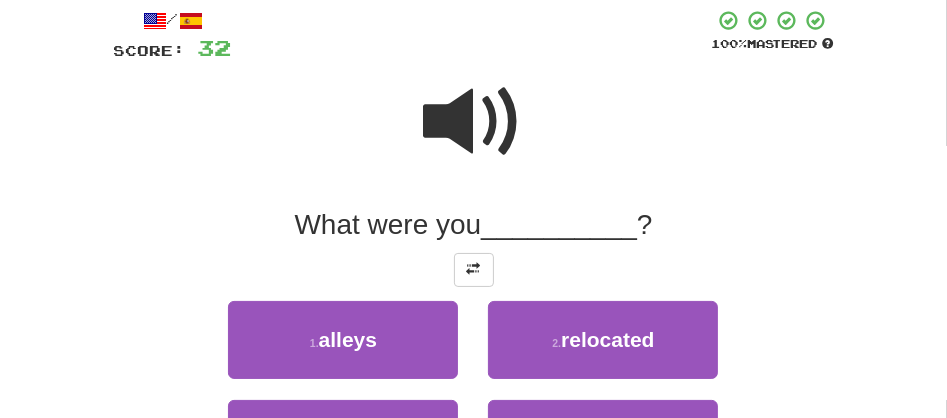 scroll, scrollTop: 475, scrollLeft: 0, axis: vertical 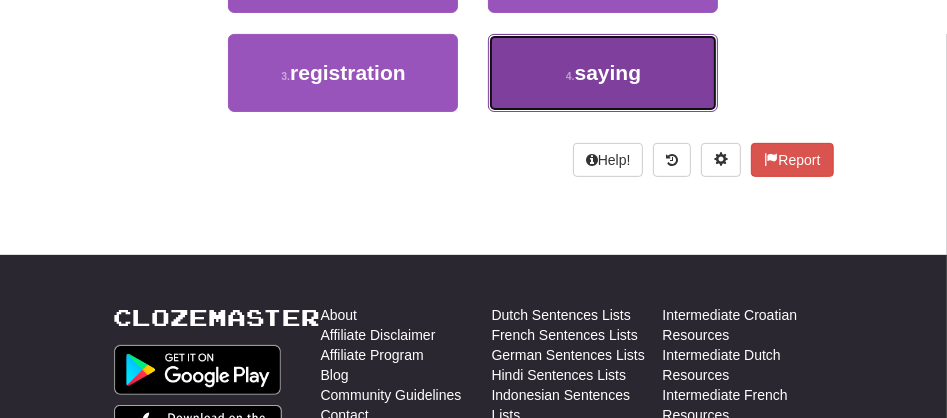 click on "4 .  saying" at bounding box center (603, 73) 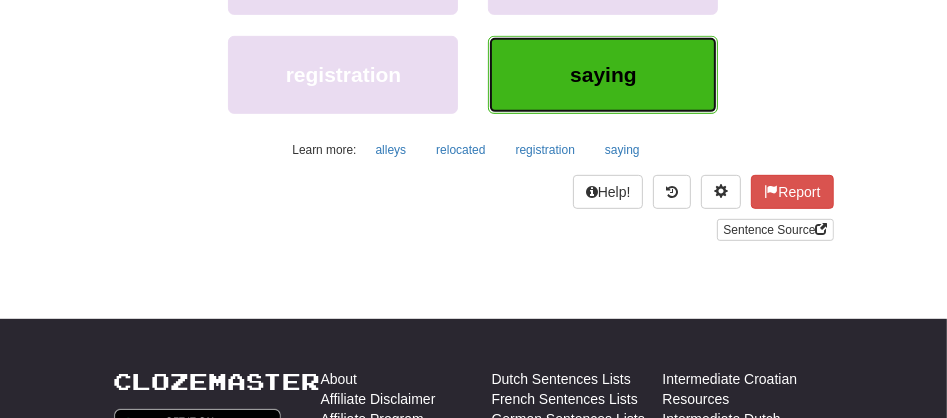 scroll, scrollTop: 233, scrollLeft: 0, axis: vertical 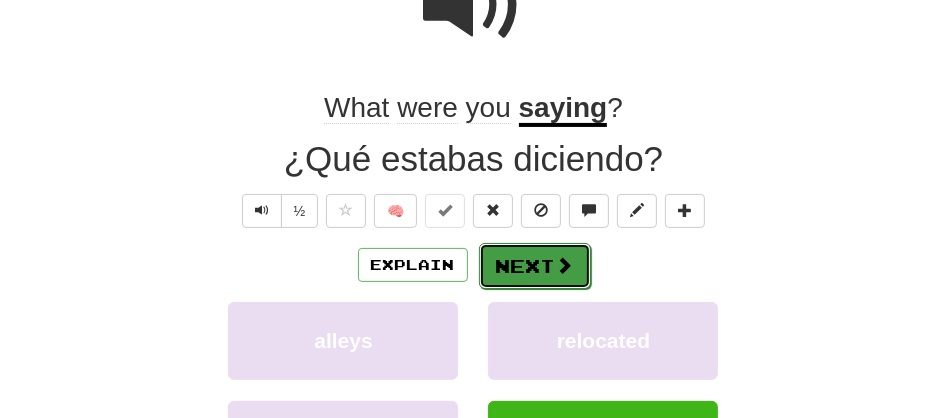 click on "Next" at bounding box center [535, 266] 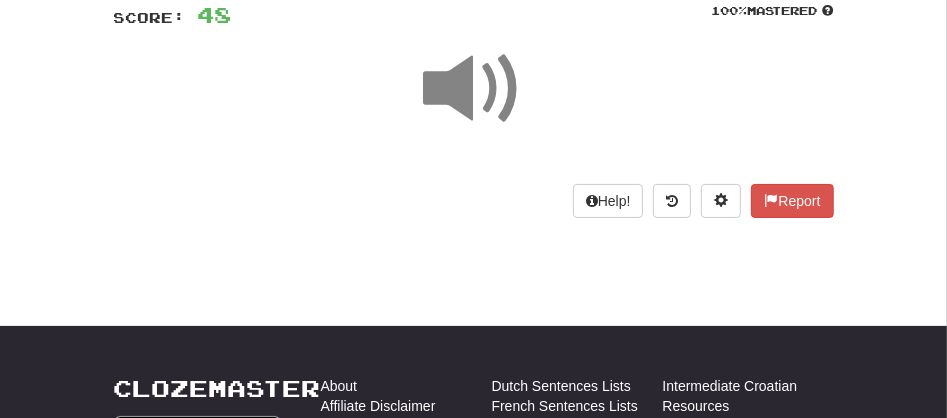scroll, scrollTop: 115, scrollLeft: 0, axis: vertical 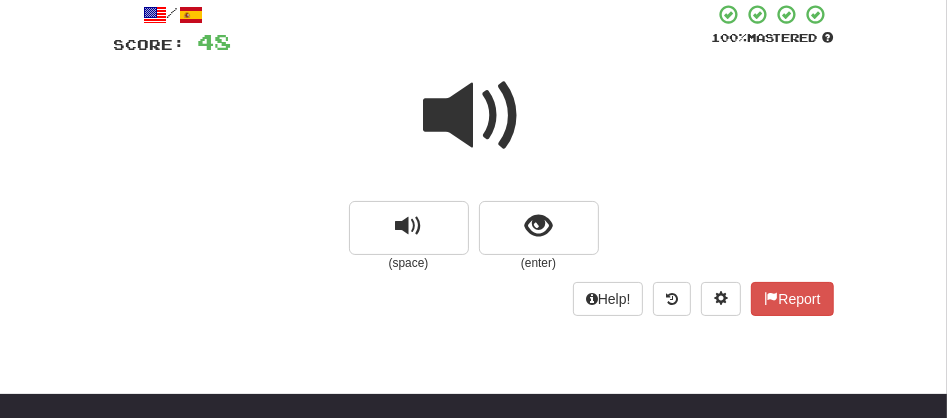 click at bounding box center [474, 116] 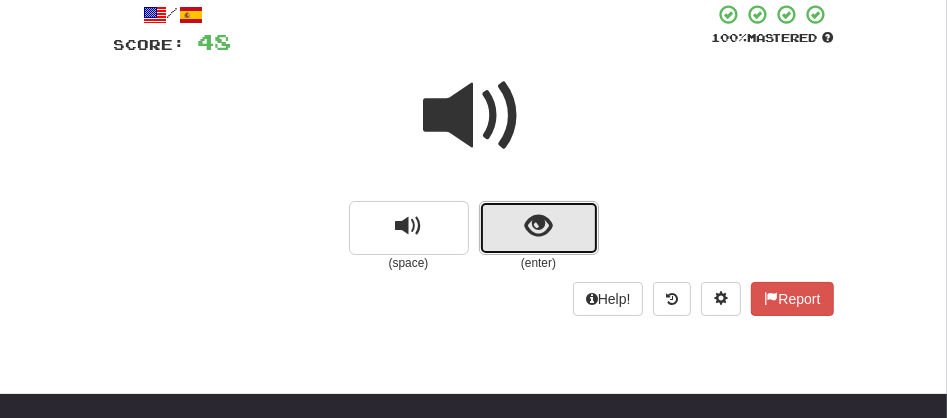 click at bounding box center [539, 228] 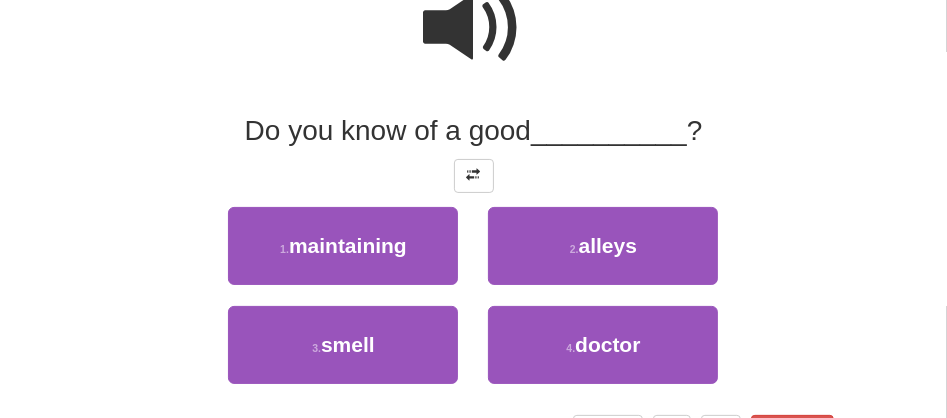 scroll, scrollTop: 204, scrollLeft: 0, axis: vertical 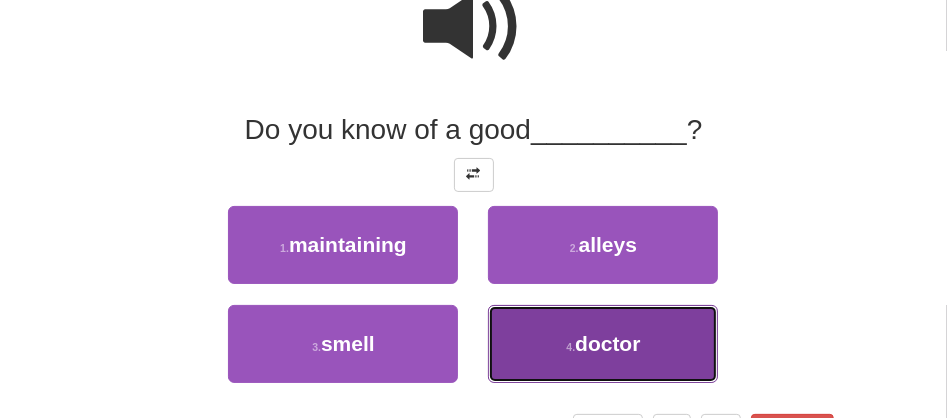 click on "4 .  doctor" at bounding box center (603, 344) 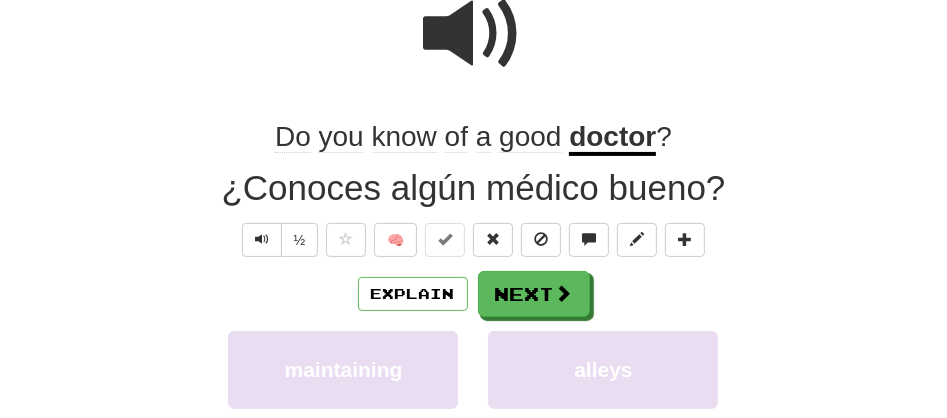 scroll, scrollTop: 209, scrollLeft: 0, axis: vertical 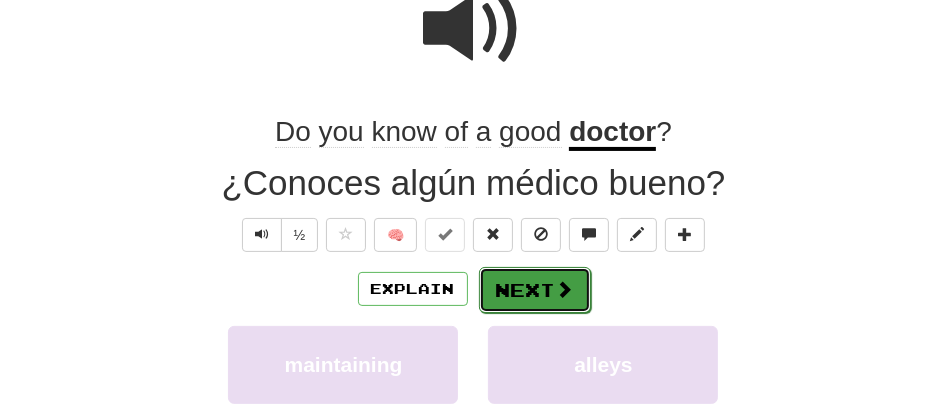 click on "Next" at bounding box center [535, 290] 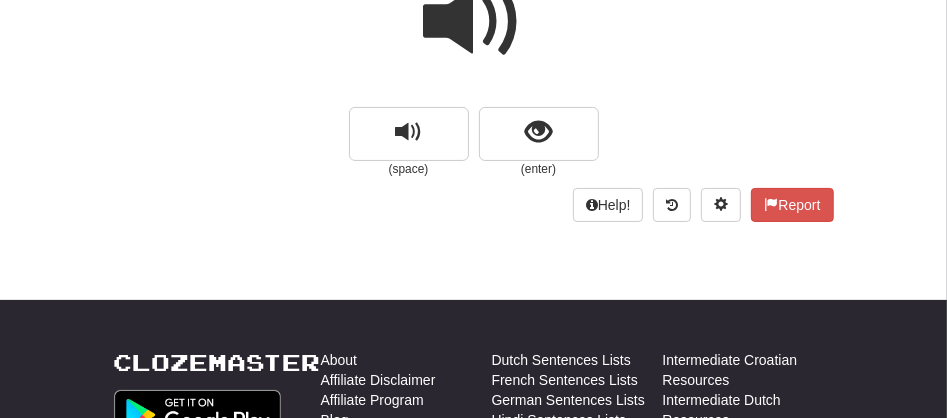 click at bounding box center (474, 22) 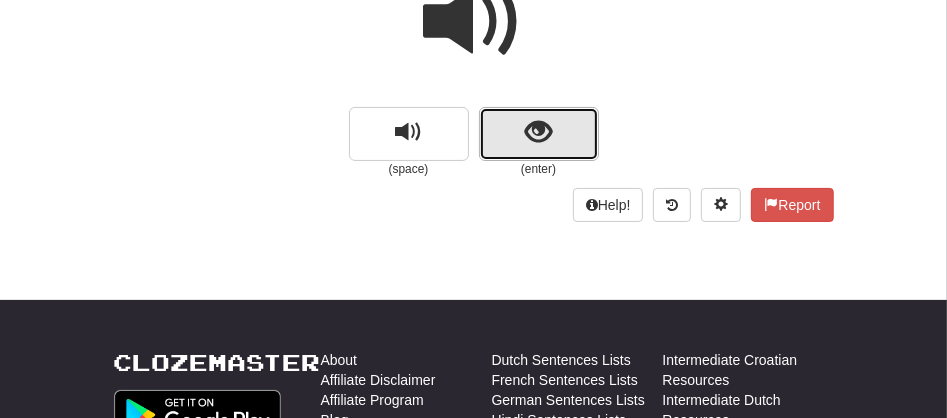 click at bounding box center [539, 134] 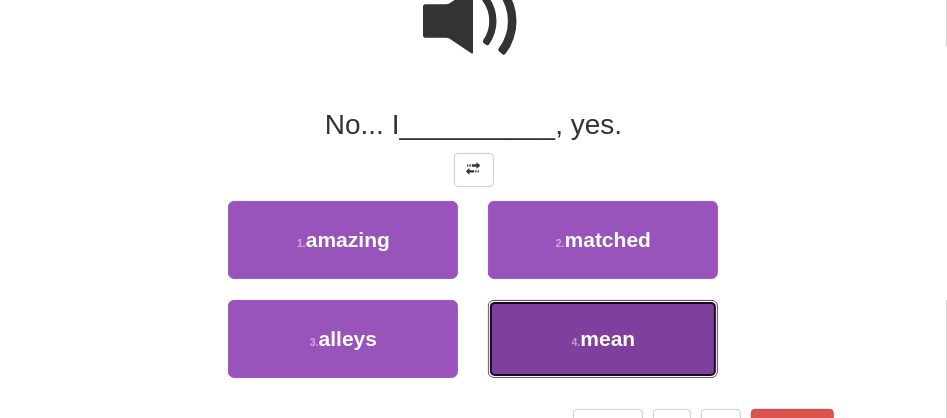 click on "4 .  mean" at bounding box center (603, 339) 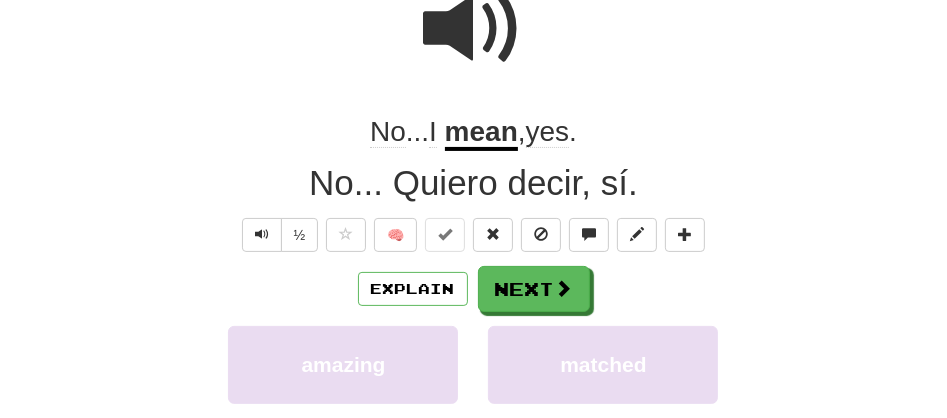 scroll, scrollTop: 215, scrollLeft: 0, axis: vertical 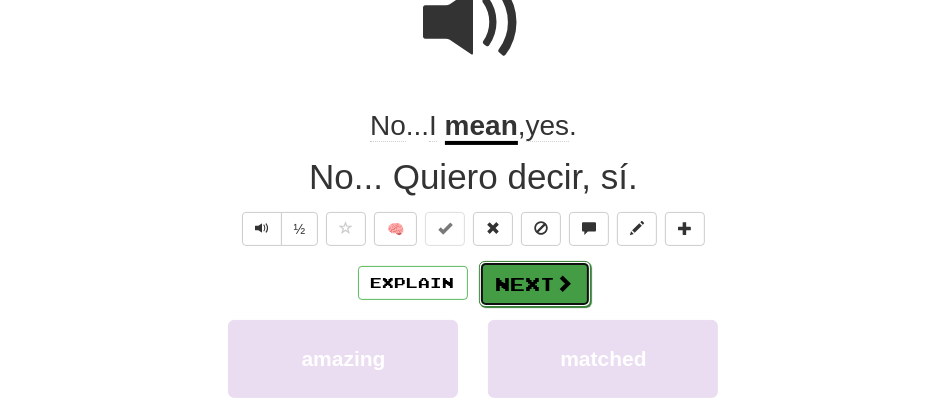 click on "Next" at bounding box center (535, 284) 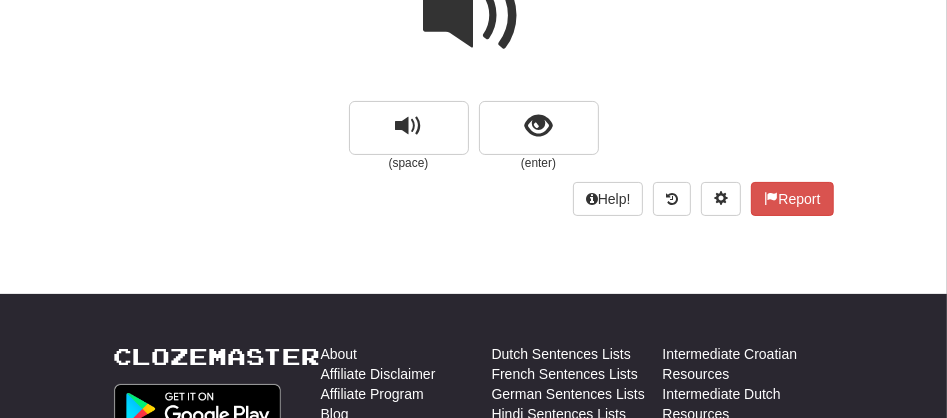 click at bounding box center [474, 16] 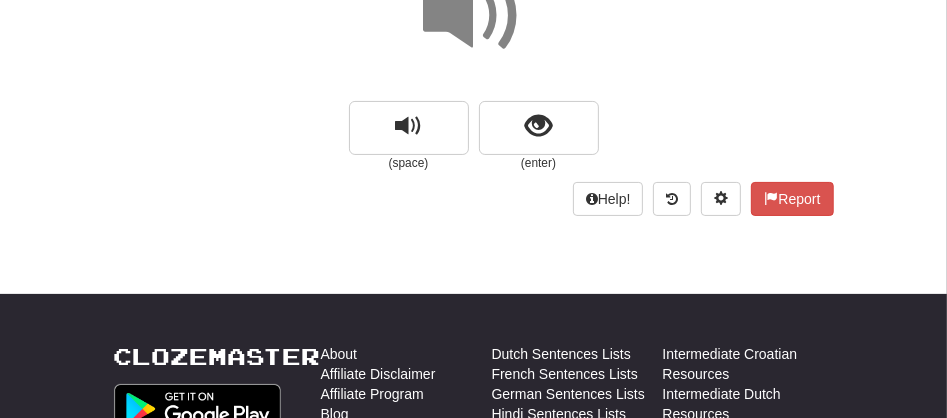 click at bounding box center (474, 16) 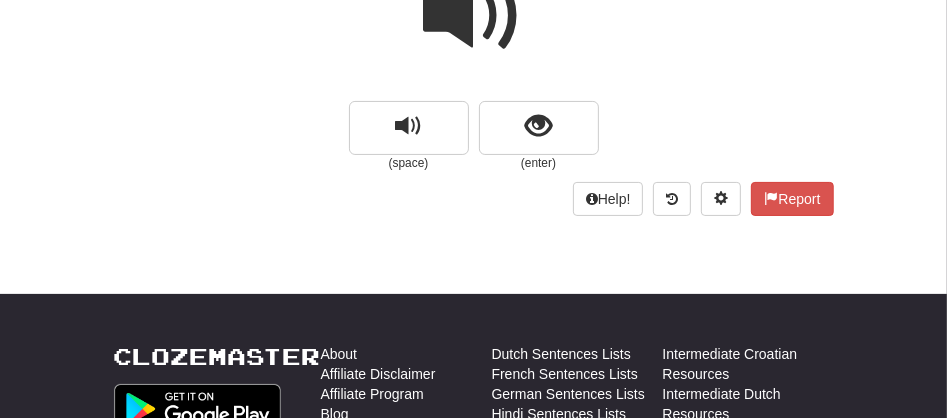 click at bounding box center [474, 16] 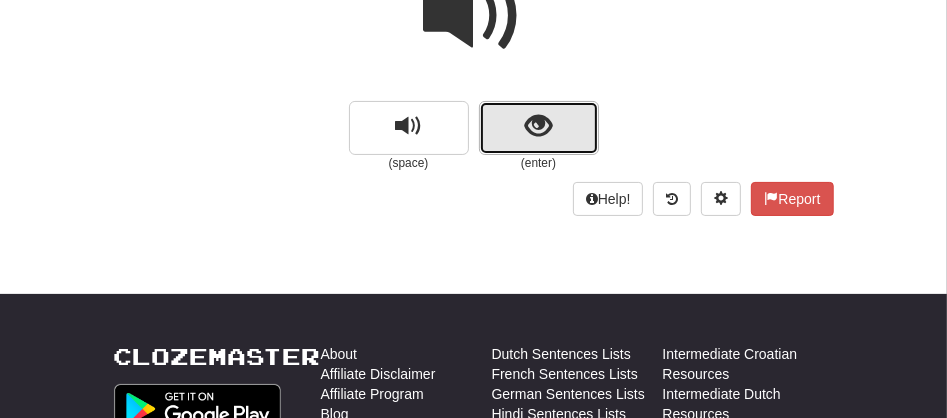 click at bounding box center [539, 128] 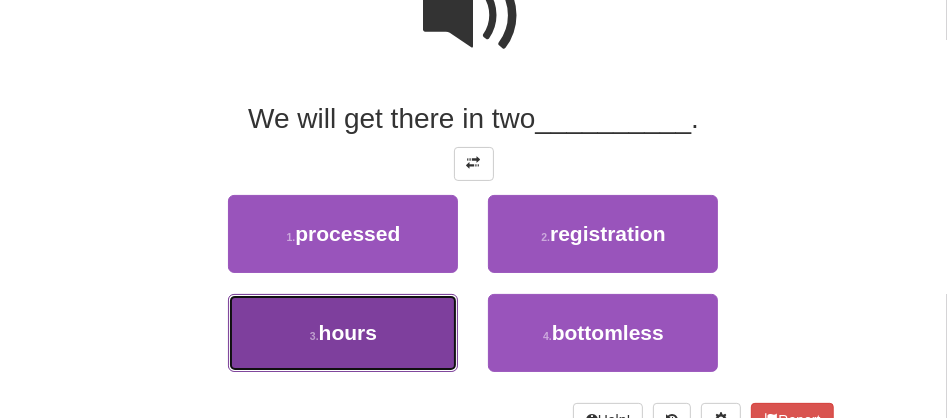 click on "3 .  hours" at bounding box center (343, 333) 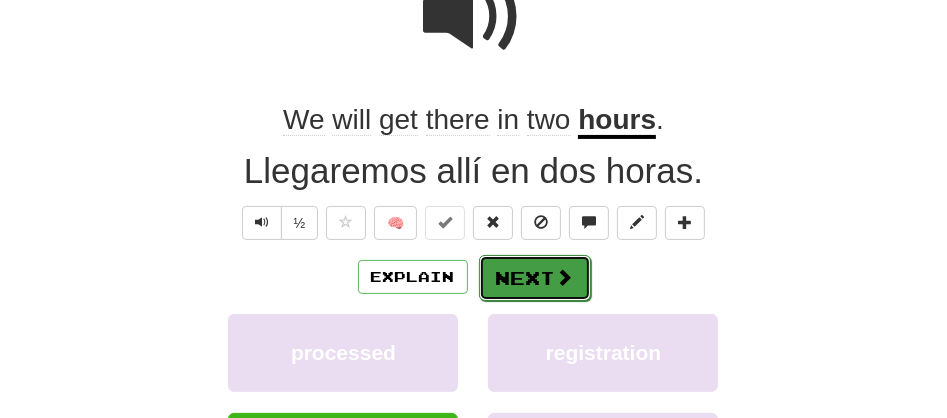 click on "Next" at bounding box center [535, 278] 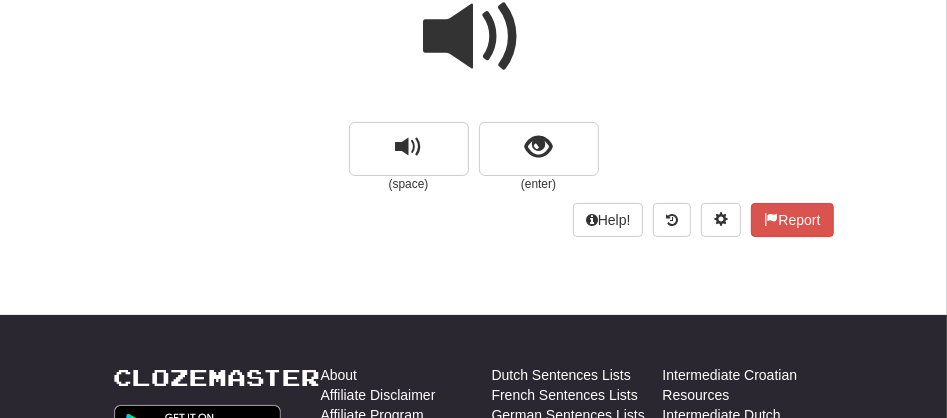 scroll, scrollTop: 176, scrollLeft: 0, axis: vertical 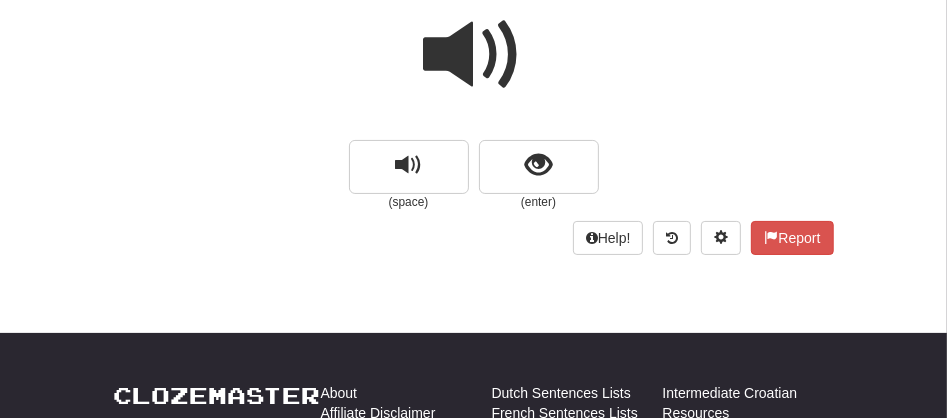 click at bounding box center [474, 55] 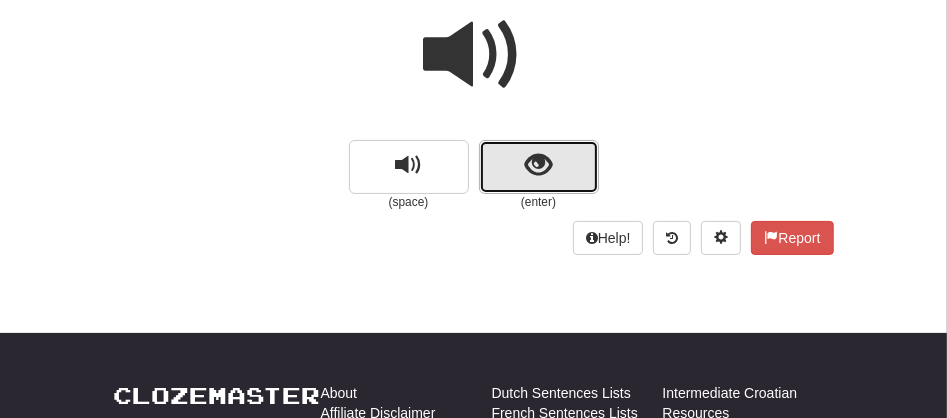 click at bounding box center (539, 167) 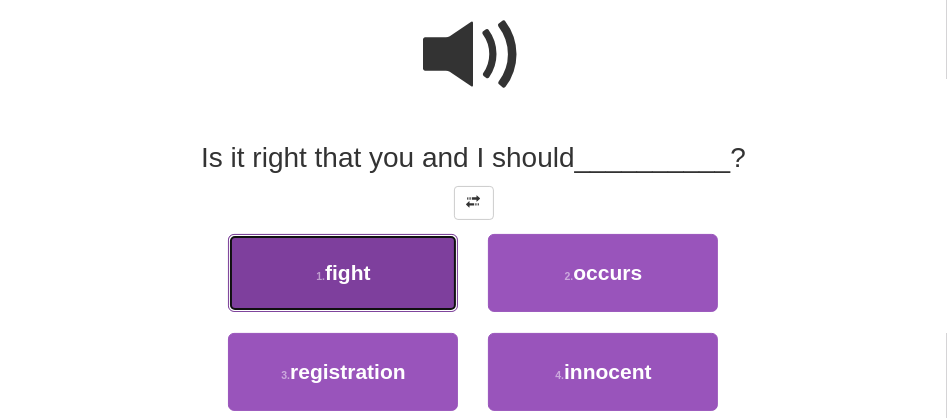 click on "1 .  fight" at bounding box center (343, 273) 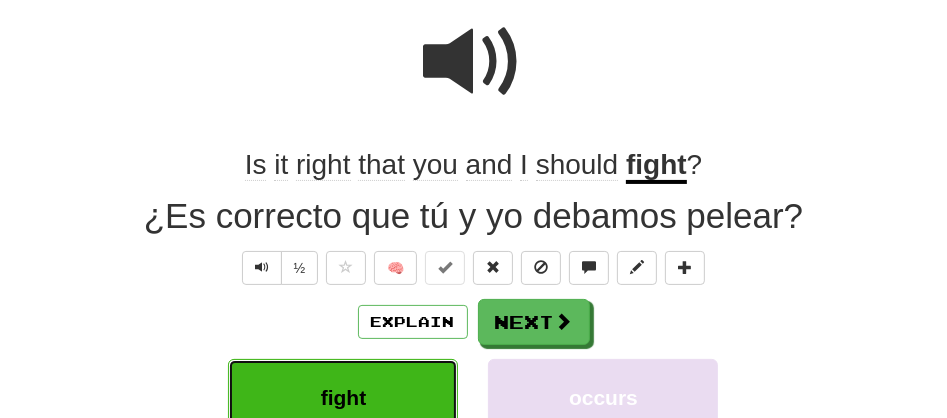 scroll, scrollTop: 182, scrollLeft: 0, axis: vertical 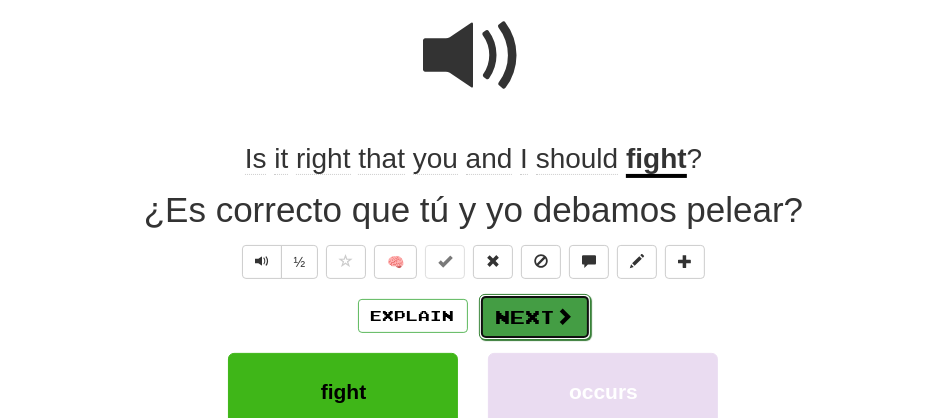 click on "Next" at bounding box center [535, 317] 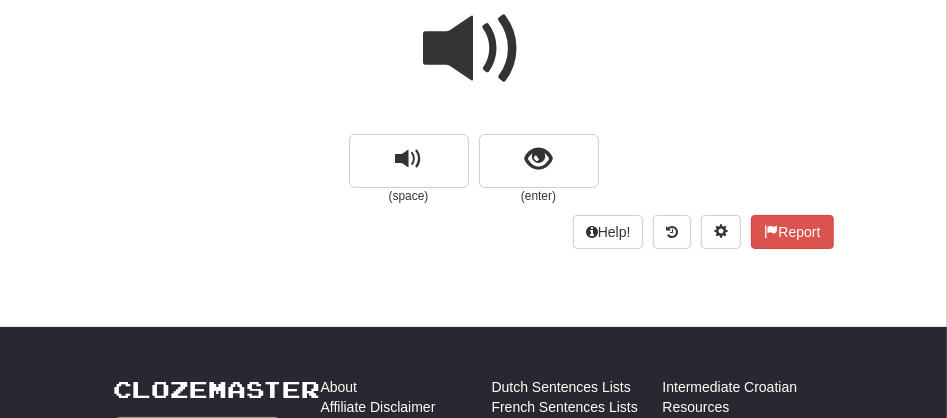 click at bounding box center [474, 49] 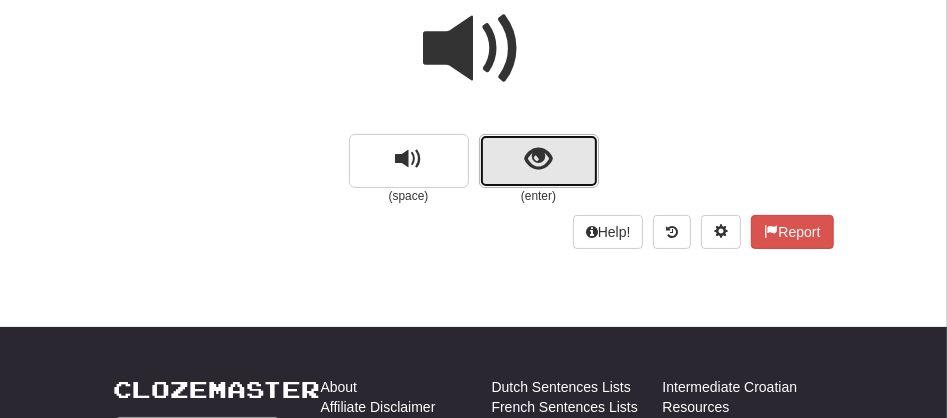 click at bounding box center (539, 161) 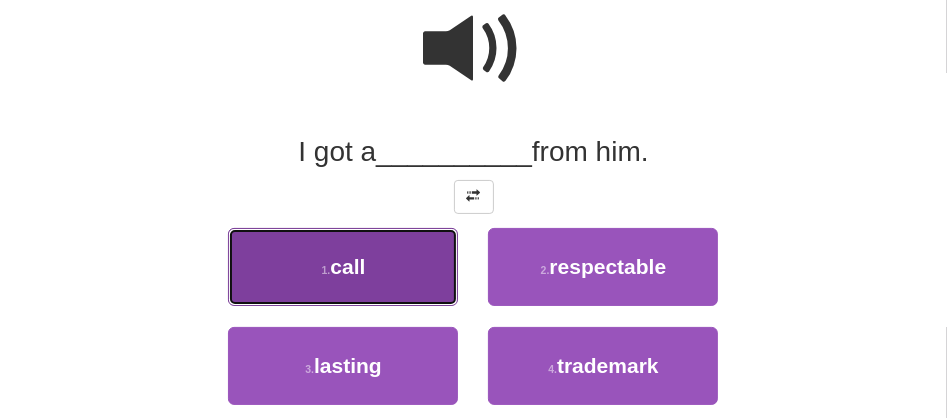 click on "call" at bounding box center (347, 266) 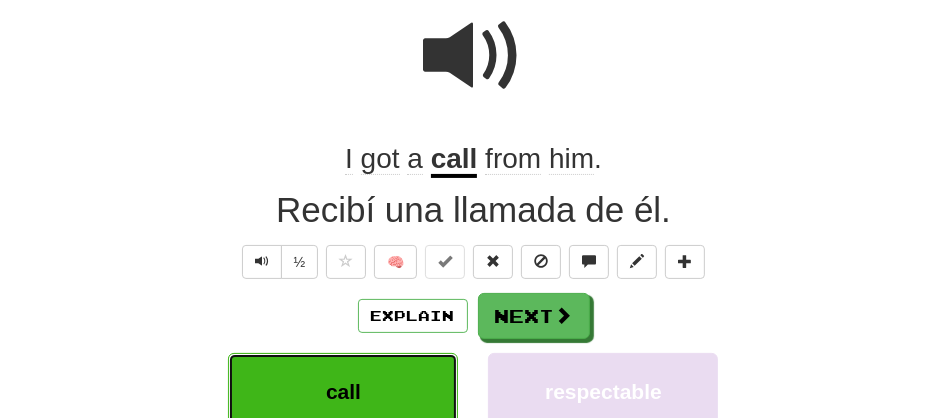 scroll, scrollTop: 187, scrollLeft: 0, axis: vertical 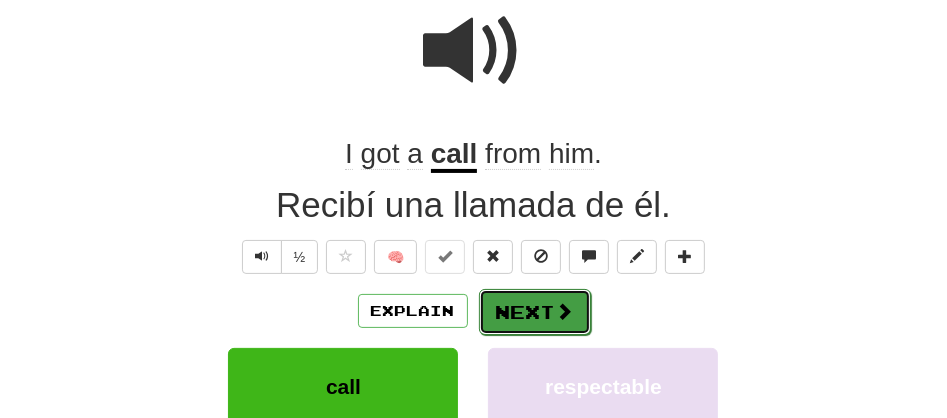 click on "Next" at bounding box center (535, 312) 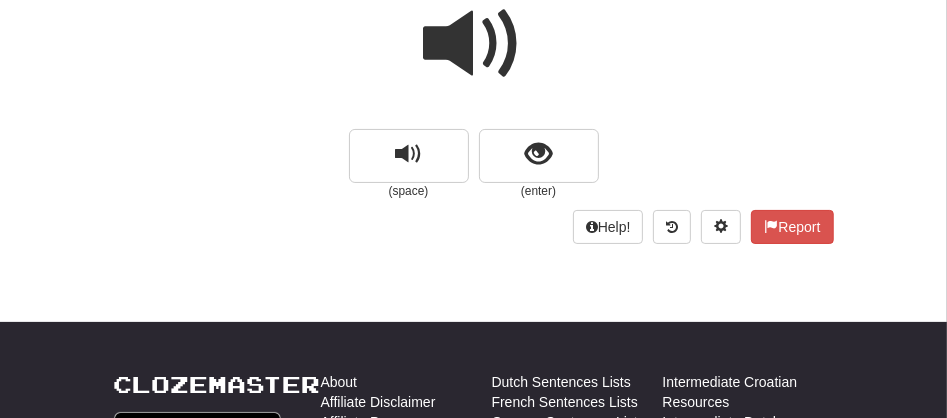 click at bounding box center [474, 57] 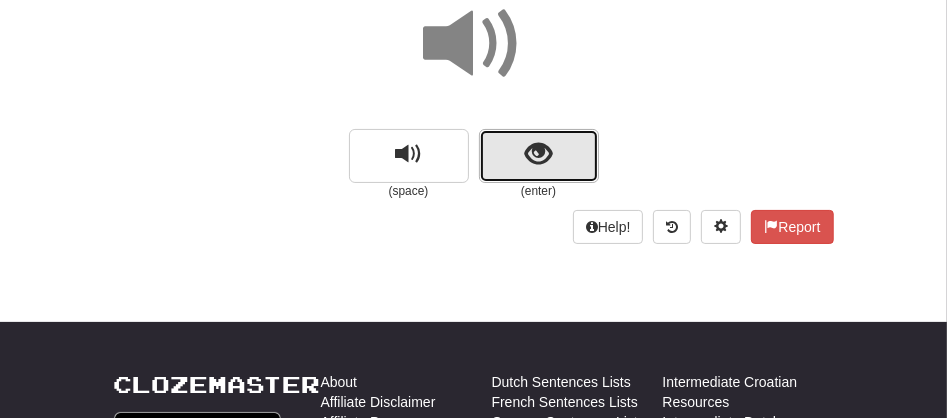 click at bounding box center (539, 156) 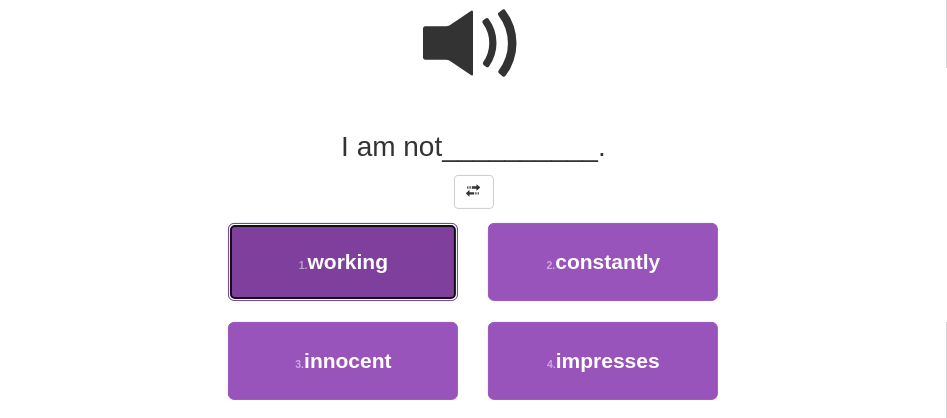 click on "working" at bounding box center (348, 261) 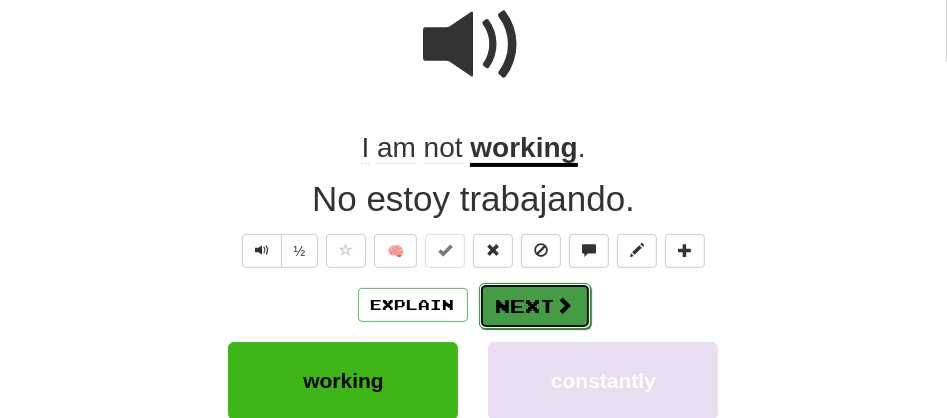 click on "Next" at bounding box center [535, 306] 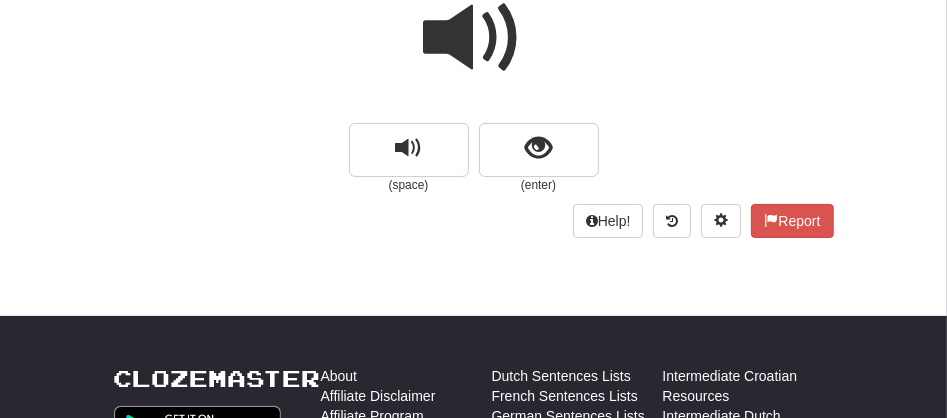 click at bounding box center (474, 38) 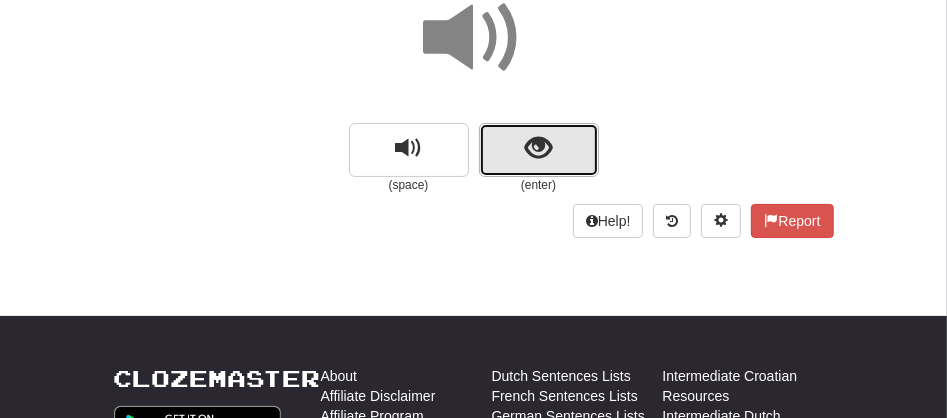 click at bounding box center (539, 150) 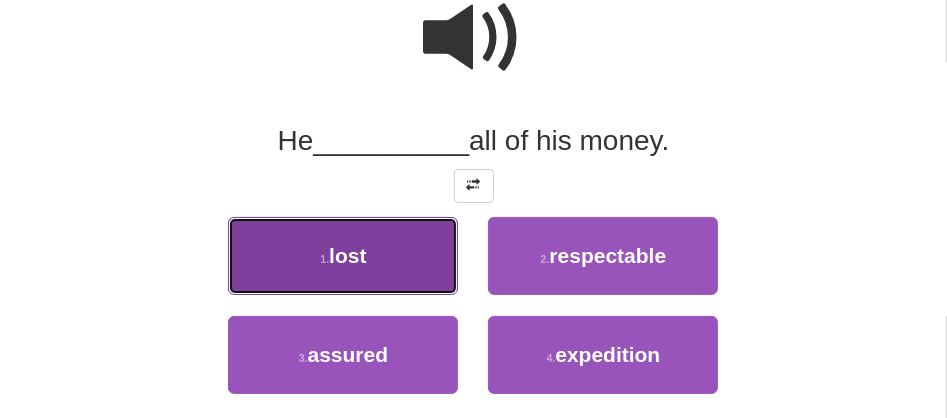 click on "1 .  lost" at bounding box center (343, 256) 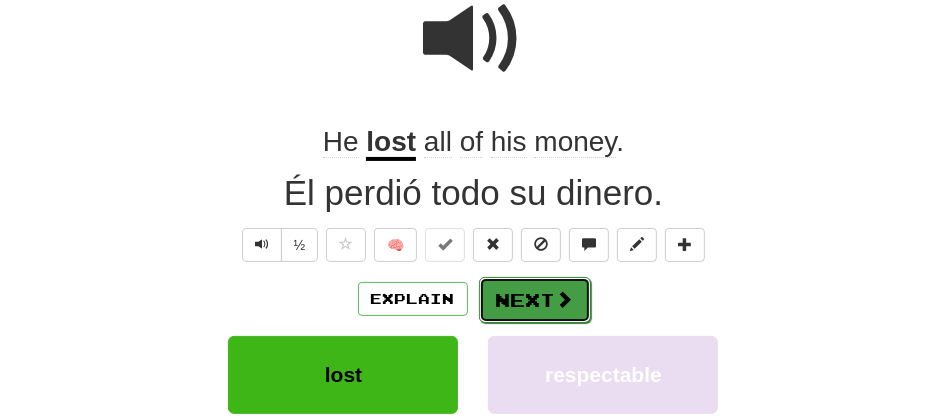 click on "Next" at bounding box center (535, 300) 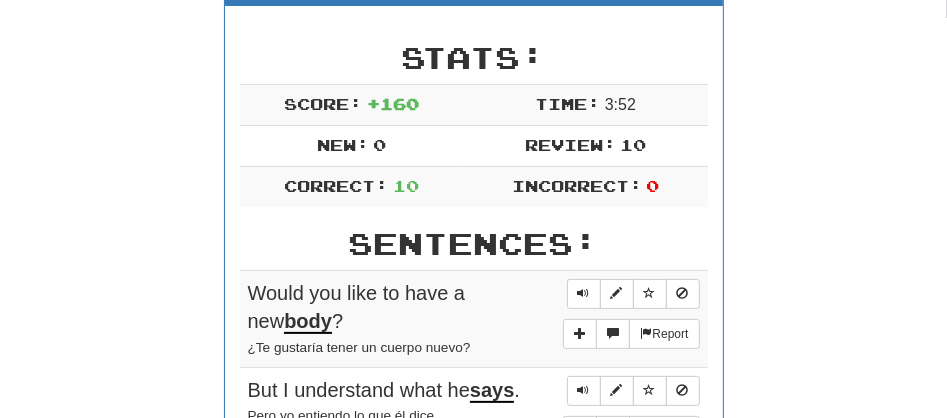 scroll, scrollTop: 286, scrollLeft: 0, axis: vertical 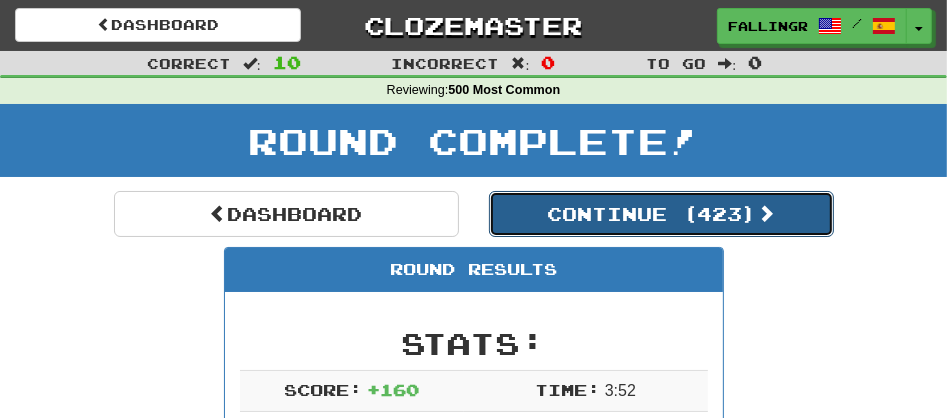 click on "Continue ( 423 )" at bounding box center (661, 214) 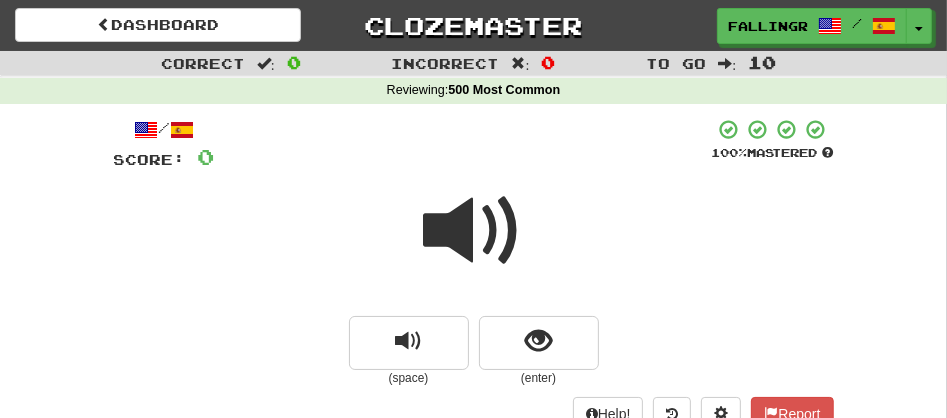 click at bounding box center (474, 244) 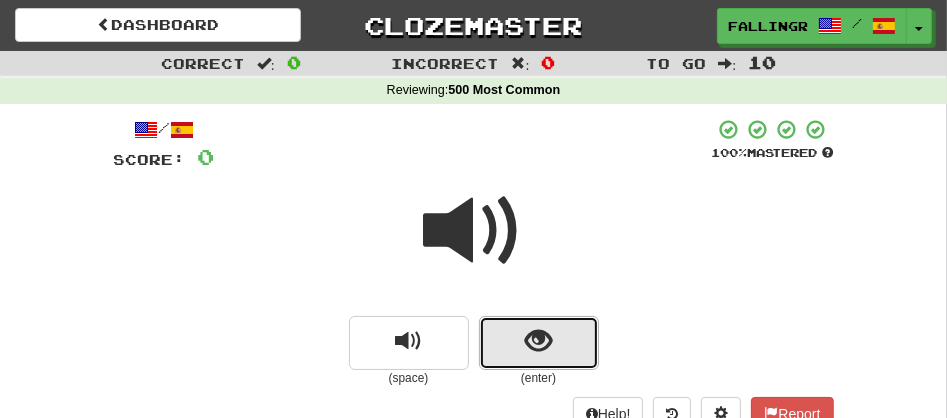 click at bounding box center (539, 343) 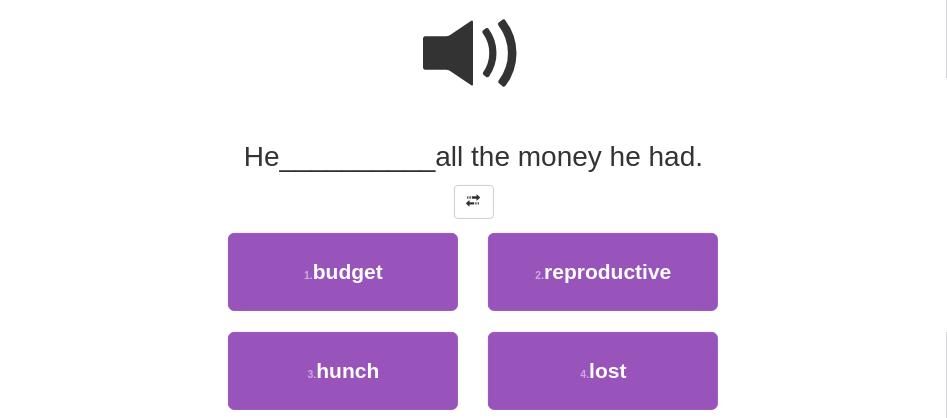 scroll, scrollTop: 178, scrollLeft: 0, axis: vertical 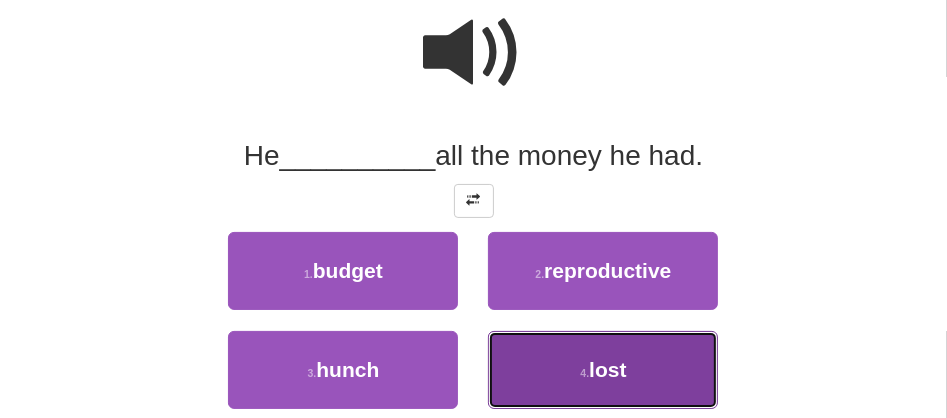 click on "lost" at bounding box center (607, 369) 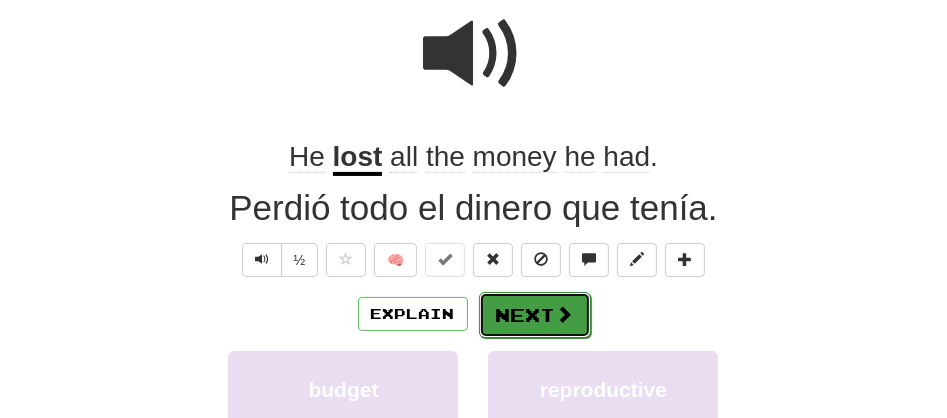 click on "Next" at bounding box center (535, 315) 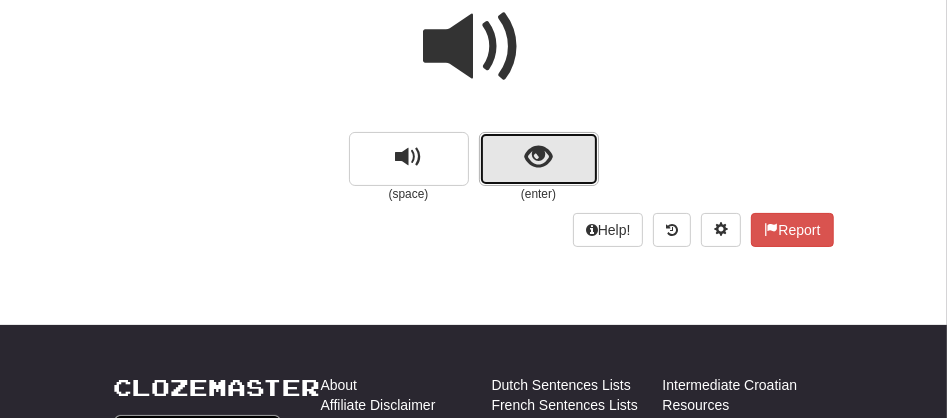 click at bounding box center [539, 159] 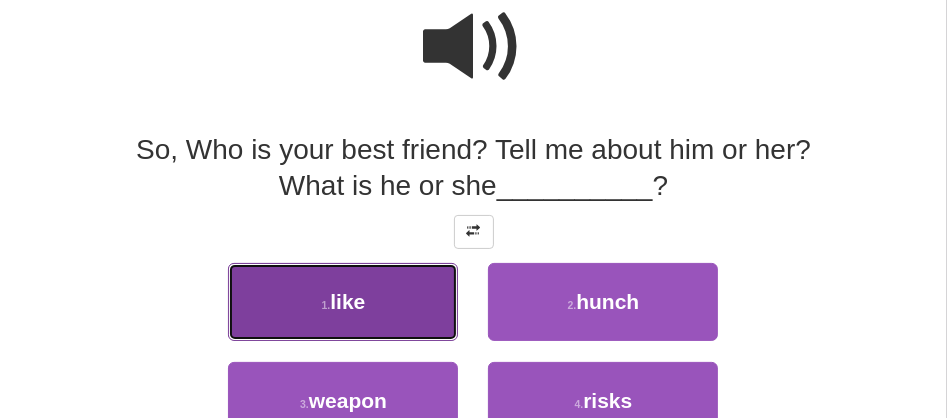 click on "1 .  like" at bounding box center (343, 302) 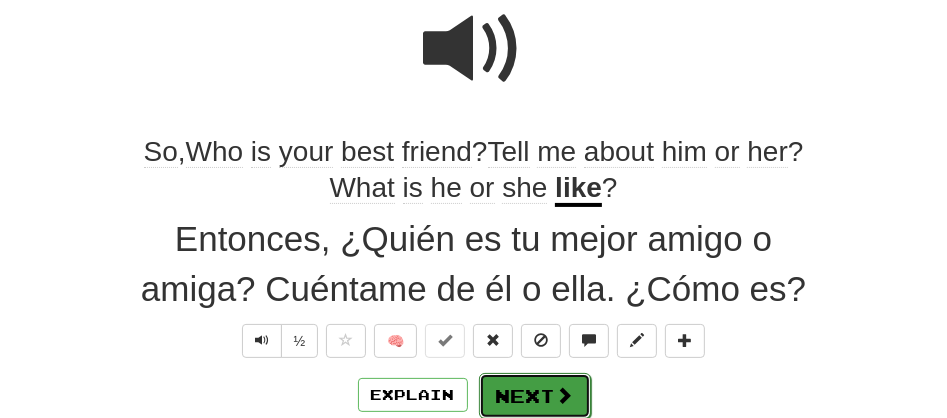 click on "Next" at bounding box center (535, 396) 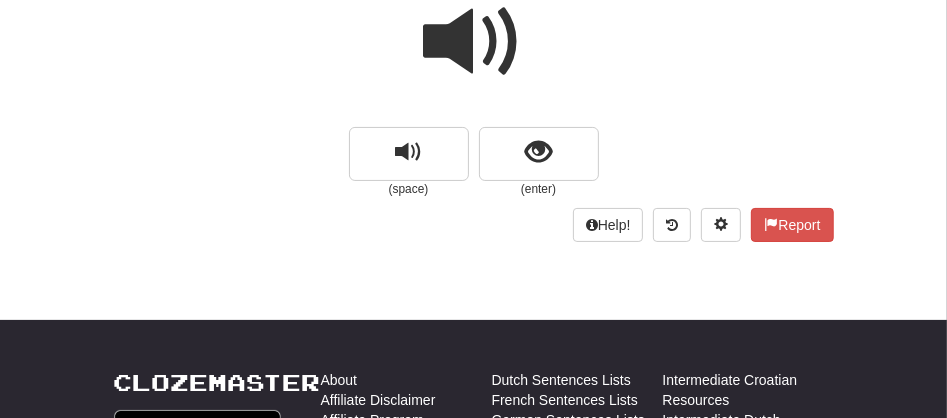 click at bounding box center (474, 42) 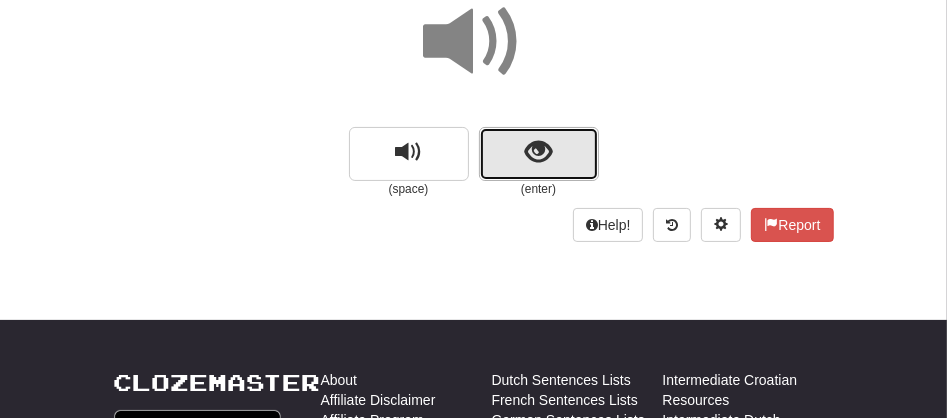 click at bounding box center [539, 154] 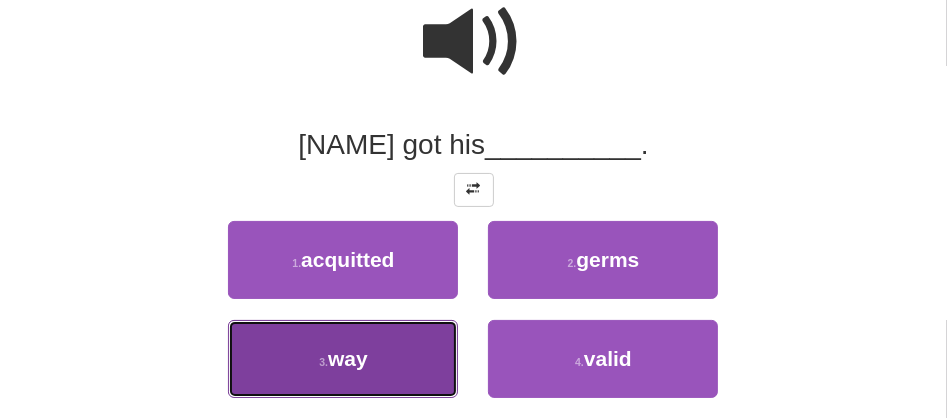 click on "3 .  way" at bounding box center [343, 359] 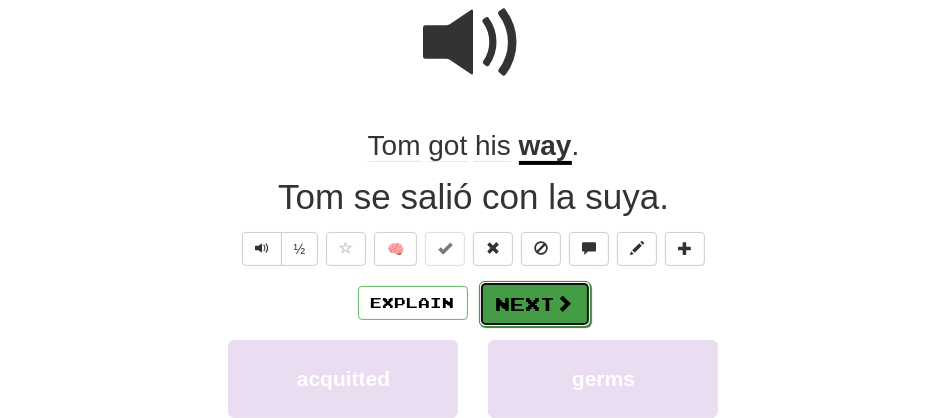 click on "Next" at bounding box center [535, 304] 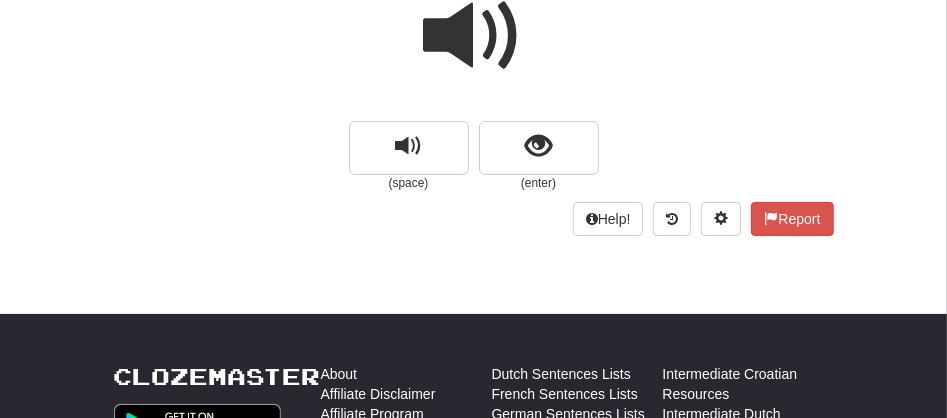 click at bounding box center [474, 36] 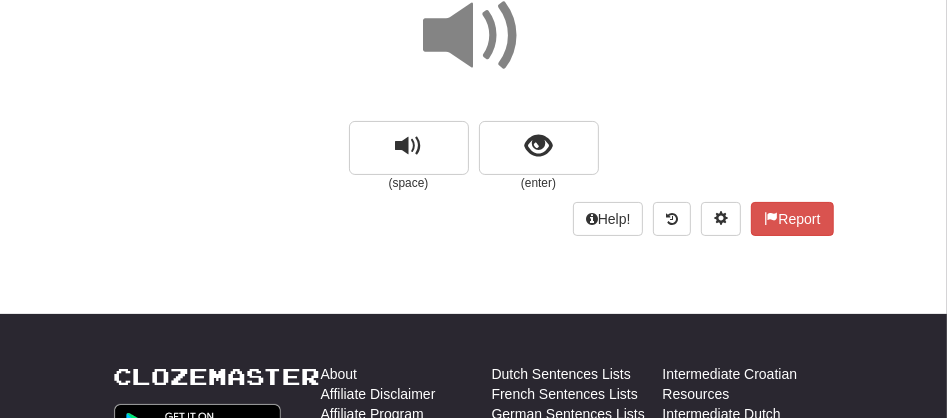 click at bounding box center (474, 36) 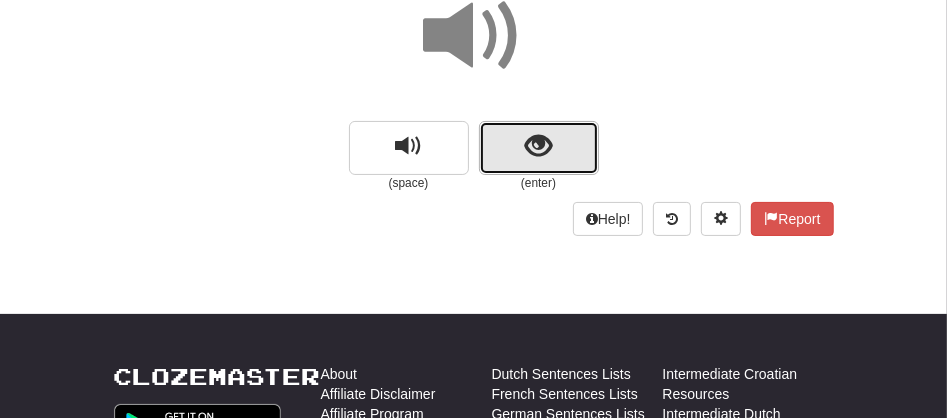 click at bounding box center [539, 148] 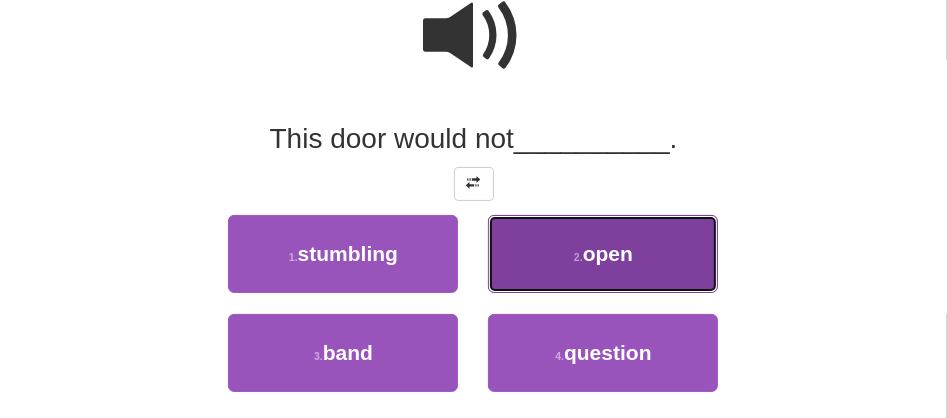 click on "open" at bounding box center (608, 253) 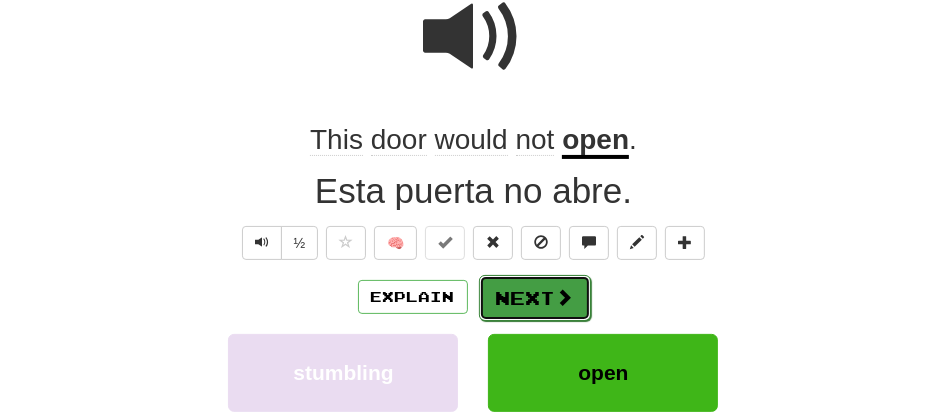 click on "Next" at bounding box center [535, 298] 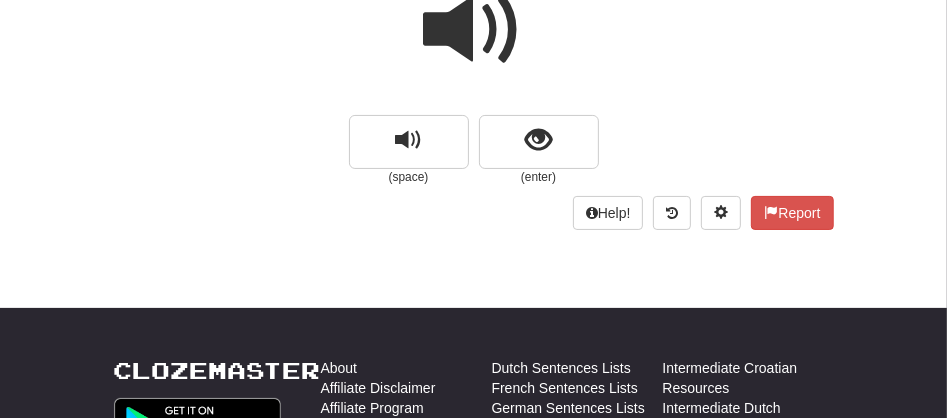click at bounding box center [474, 30] 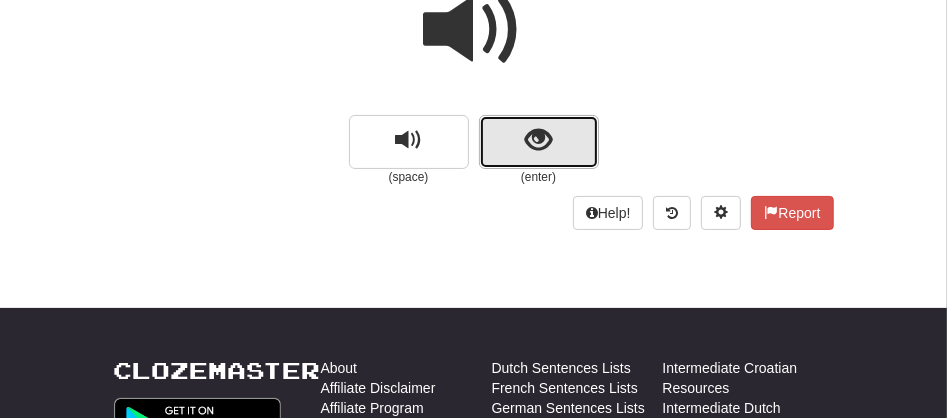 click at bounding box center (538, 140) 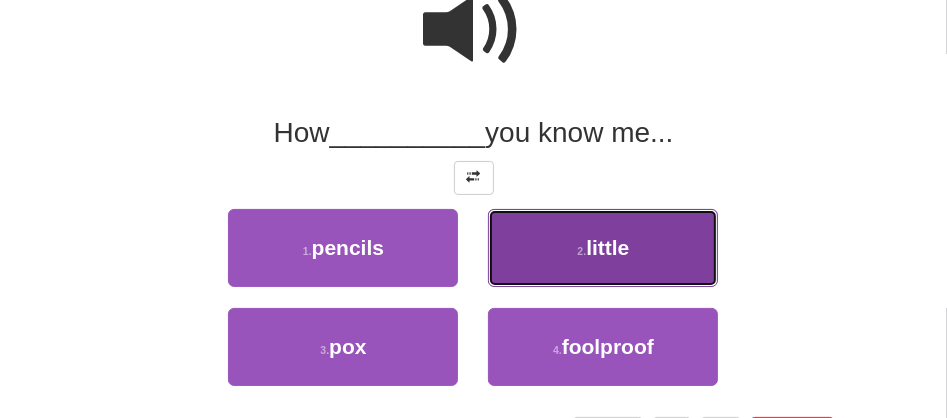 click on "2 ." at bounding box center (581, 251) 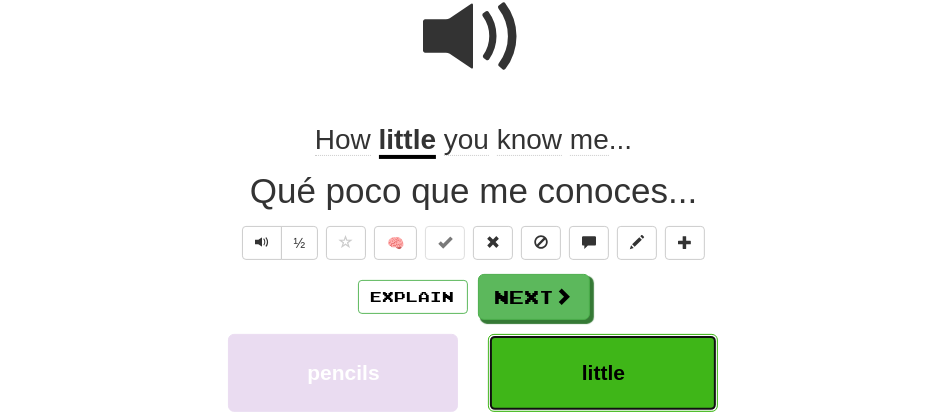 scroll, scrollTop: 206, scrollLeft: 0, axis: vertical 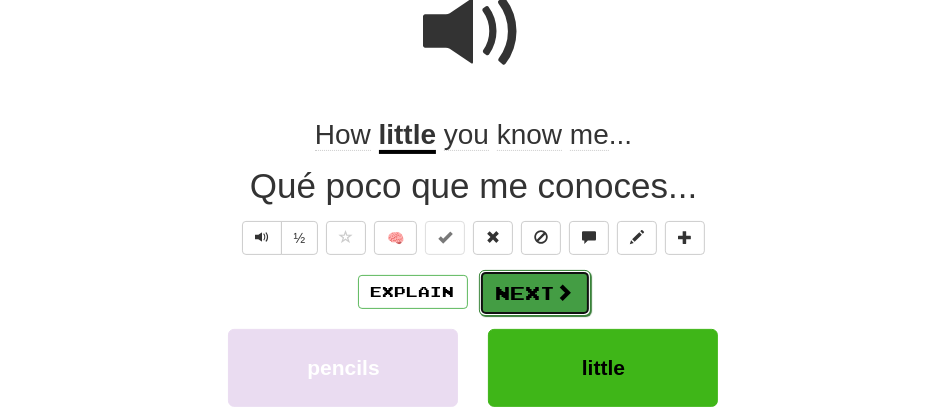 click on "Next" at bounding box center [535, 293] 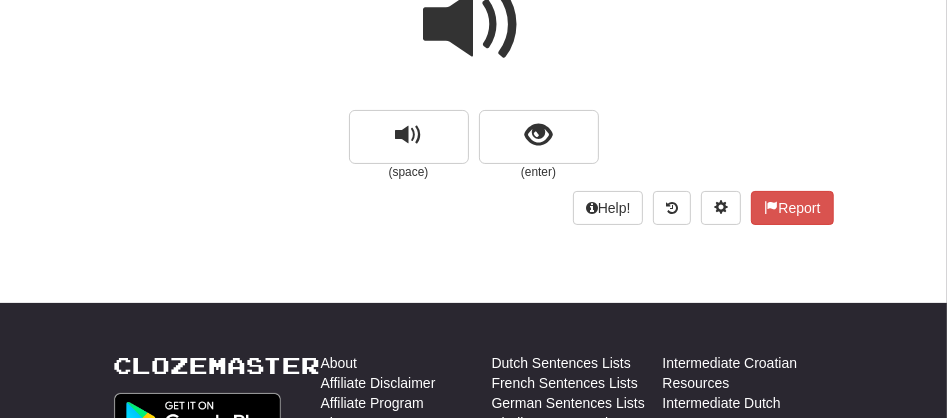 click at bounding box center [474, 25] 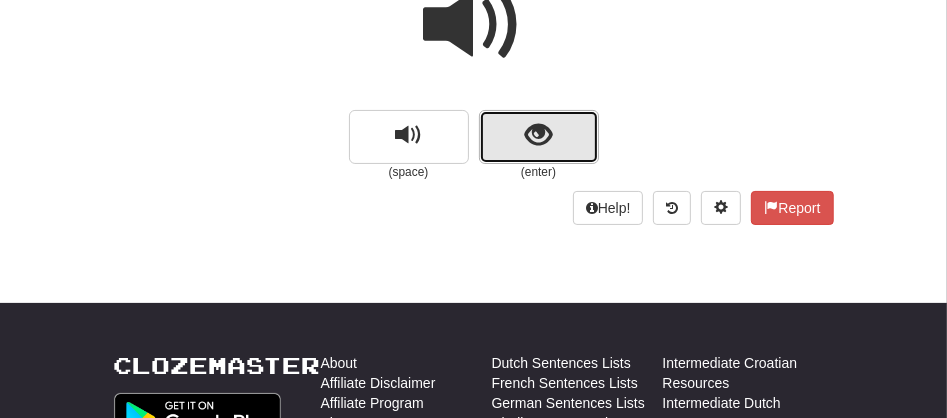 click at bounding box center [539, 137] 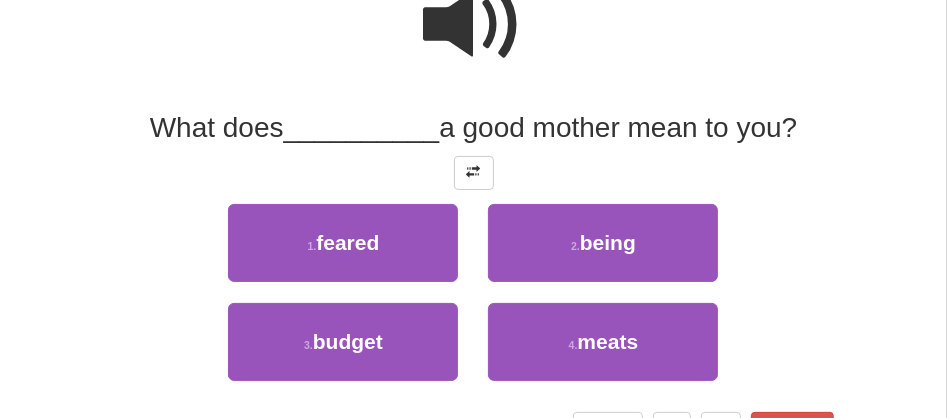 click on "2 .  being" at bounding box center [603, 253] 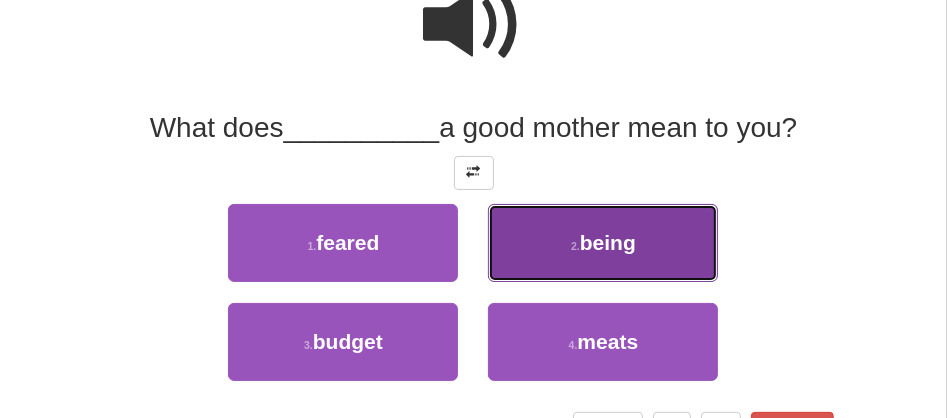 click on "2 .  being" at bounding box center (603, 243) 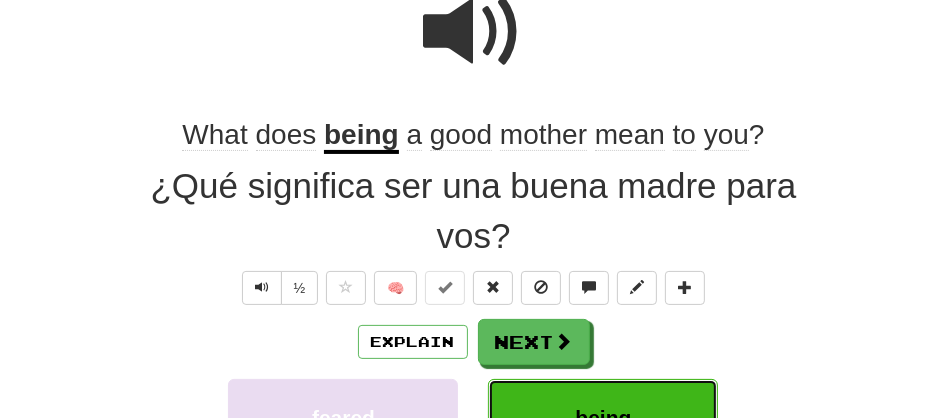 scroll, scrollTop: 212, scrollLeft: 0, axis: vertical 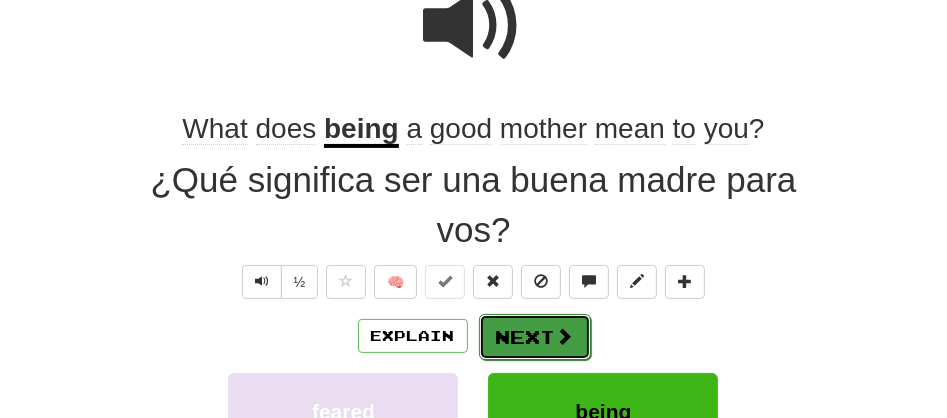 click on "Next" at bounding box center (535, 337) 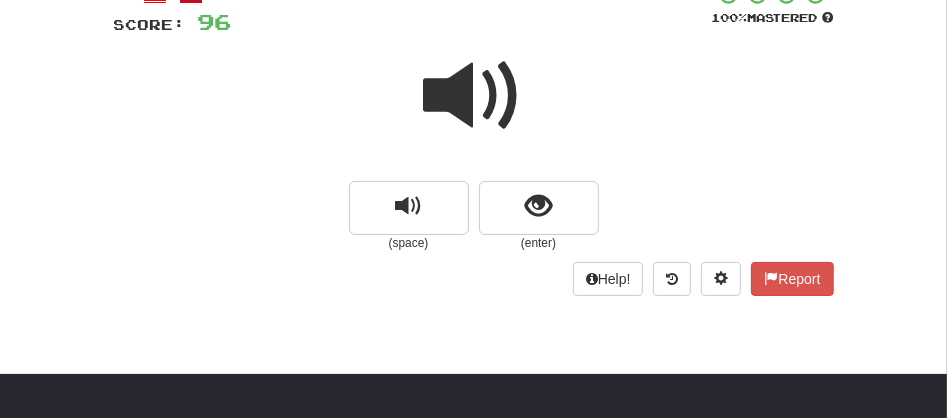 scroll, scrollTop: 123, scrollLeft: 0, axis: vertical 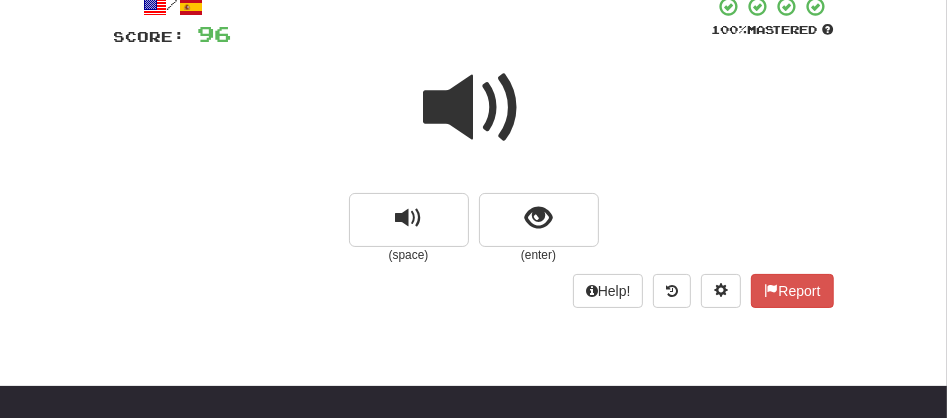 click at bounding box center [474, 108] 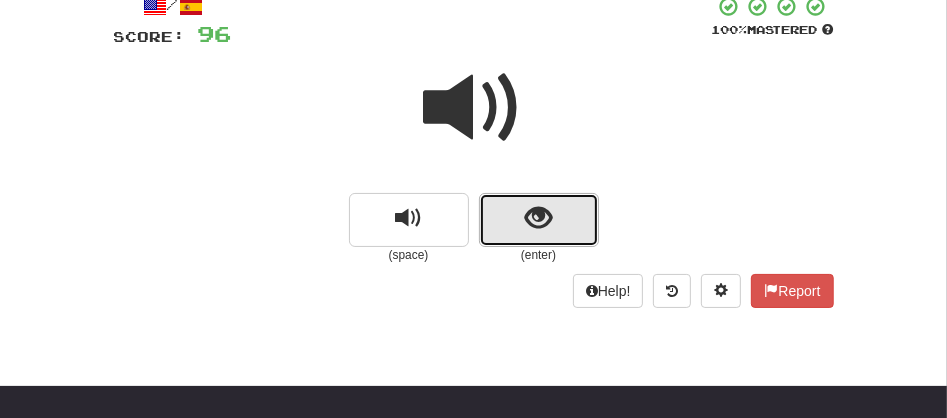 click at bounding box center [539, 220] 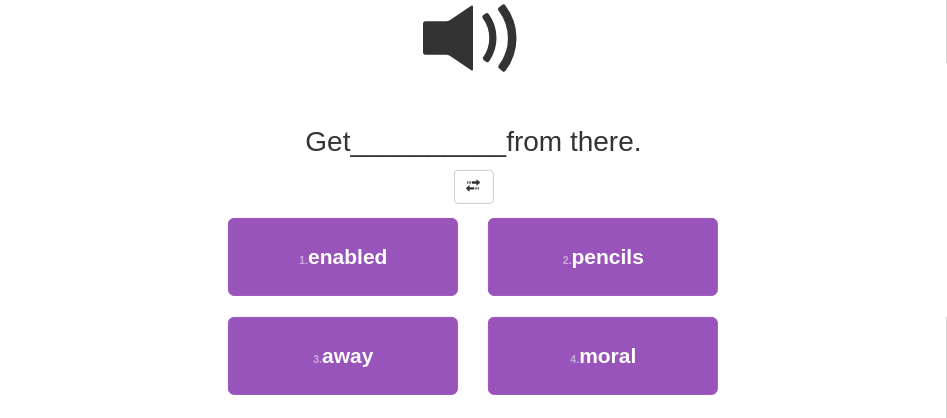 scroll, scrollTop: 212, scrollLeft: 0, axis: vertical 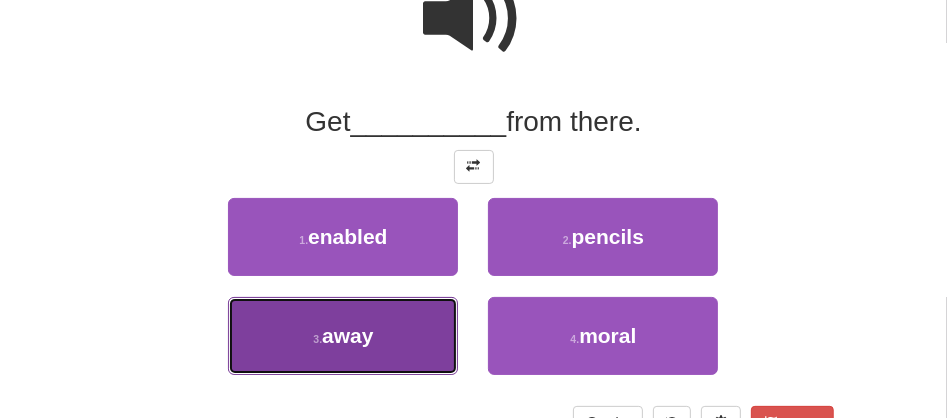 click on "3 .  away" at bounding box center [343, 336] 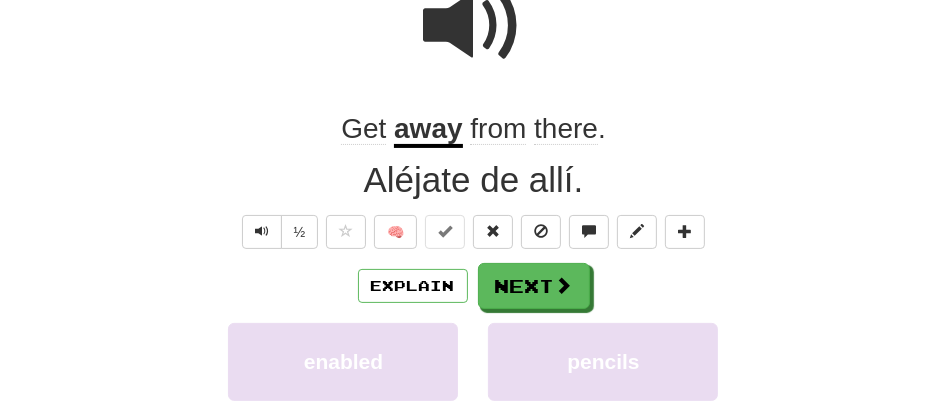 scroll, scrollTop: 218, scrollLeft: 0, axis: vertical 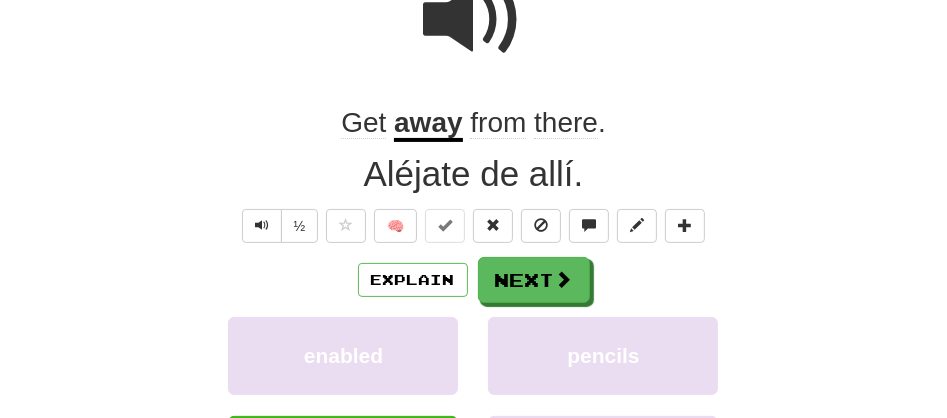 click on "there" at bounding box center (566, 123) 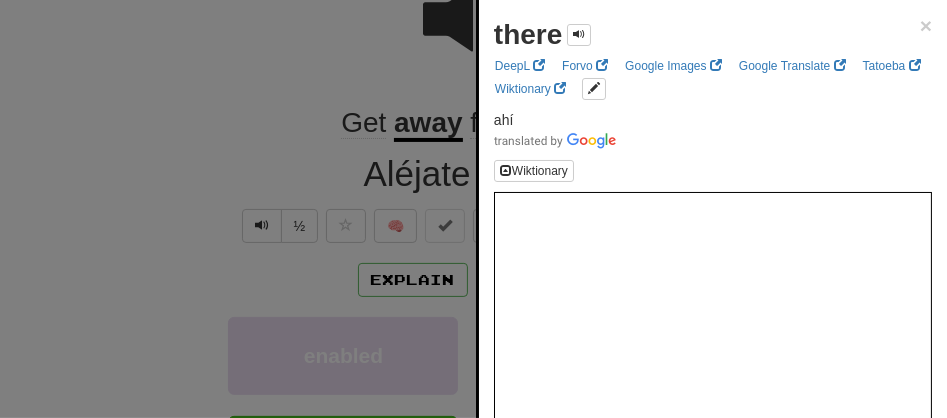 click at bounding box center [473, 209] 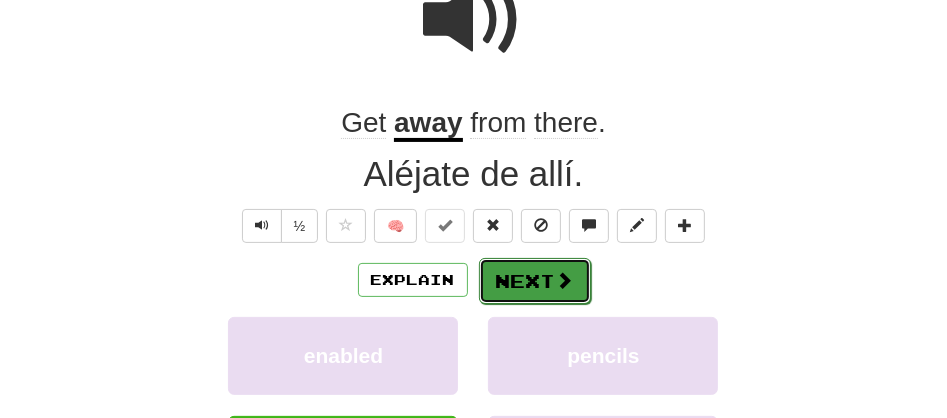 click on "Next" at bounding box center (535, 281) 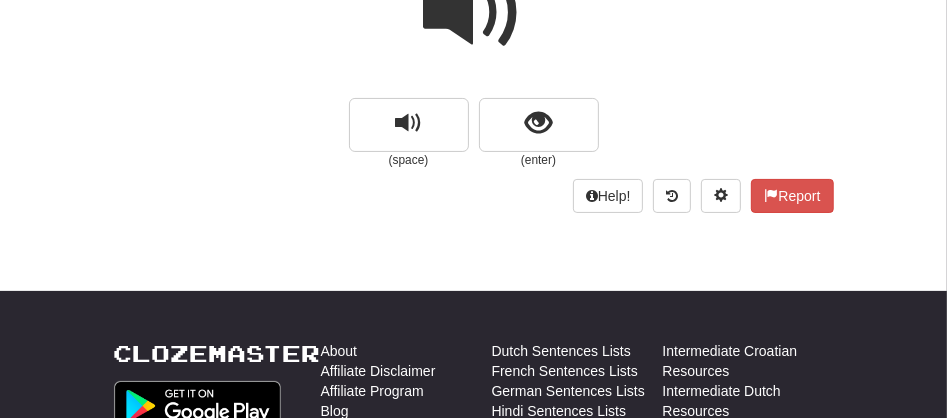 click at bounding box center [474, 13] 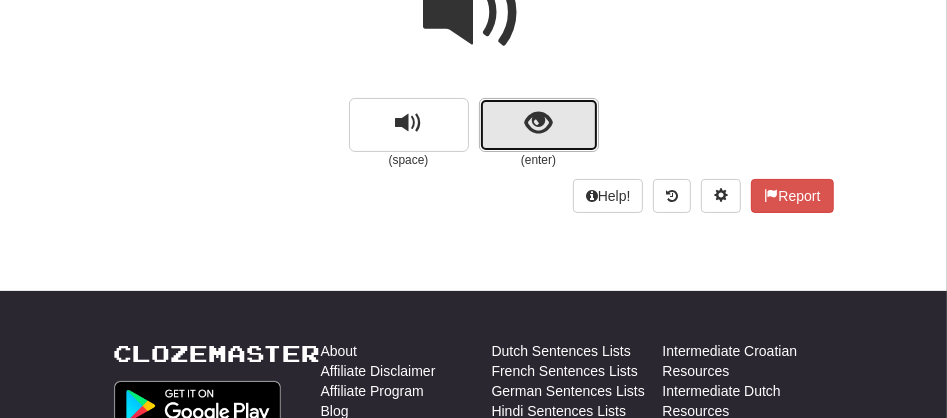 click at bounding box center [539, 125] 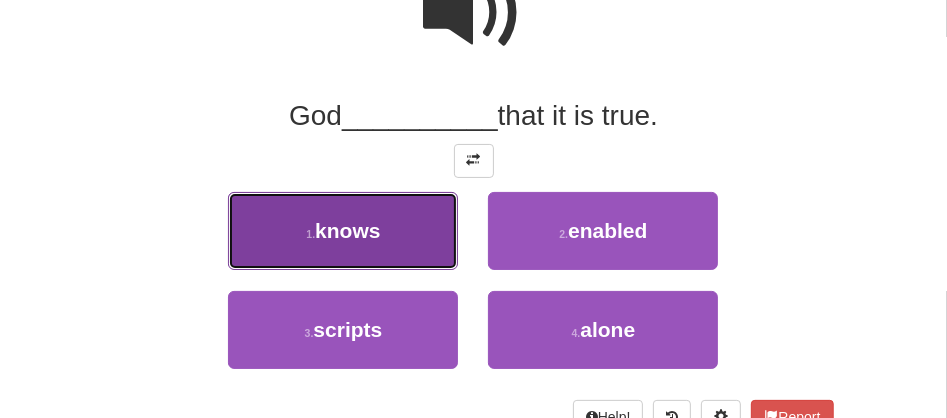 click on "1 .  knows" at bounding box center [343, 231] 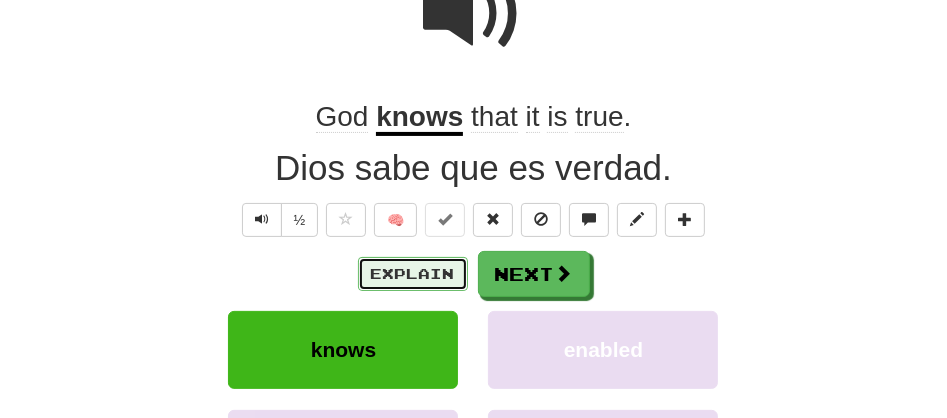 click on "Explain" at bounding box center (413, 274) 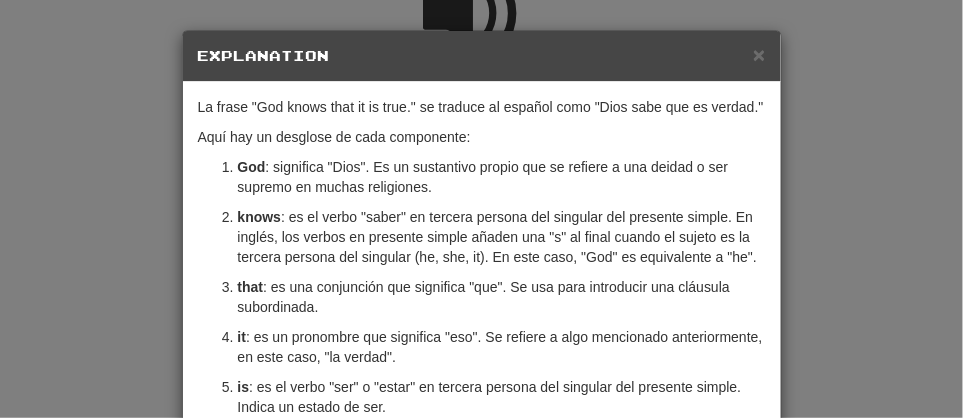 click on "× Explanation La frase "God knows that it is true." se traduce al español como "Dios sabe que es verdad."
Aquí hay un desglose de cada componente:
God : significa "Dios". Es un sustantivo propio que se refiere a una deidad o ser supremo en muchas religiones.
knows : es el verbo "saber" en tercera persona del singular del presente simple. En inglés, los verbos en presente simple añaden una "s" al final cuando el sujeto es la tercera persona del singular (he, she, it). En este caso, "God" es equivalente a "he".
that : es una conjunción que significa "que". Se usa para introducir una cláusula subordinada.
it : es un pronombre que significa "eso". Se refiere a algo mencionado anteriormente, en este caso, "la verdad".
is : es el verbo "ser" o "estar" en tercera persona del singular del presente simple. Indica un estado de ser.
true : significa "verdad" o "verdadero". Es un adjetivo que describe la naturaleza de algo como verdadero o verídico.
Let us know ! Close" at bounding box center (481, 209) 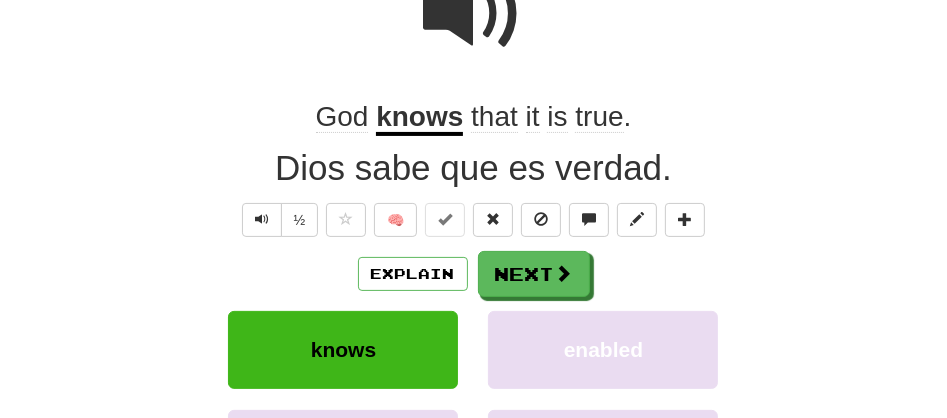 scroll, scrollTop: 589, scrollLeft: 0, axis: vertical 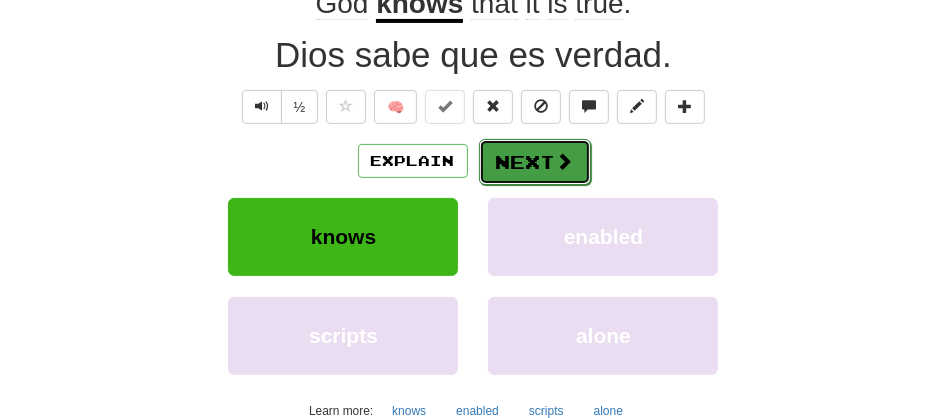 click on "Next" at bounding box center [535, 162] 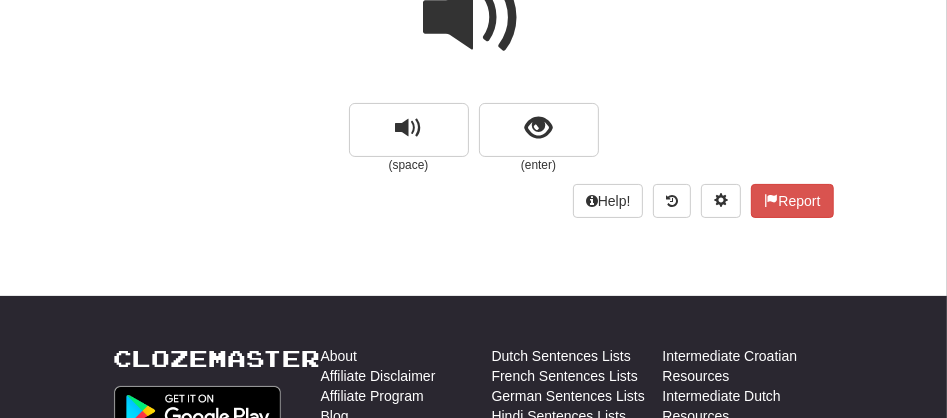 scroll, scrollTop: 174, scrollLeft: 0, axis: vertical 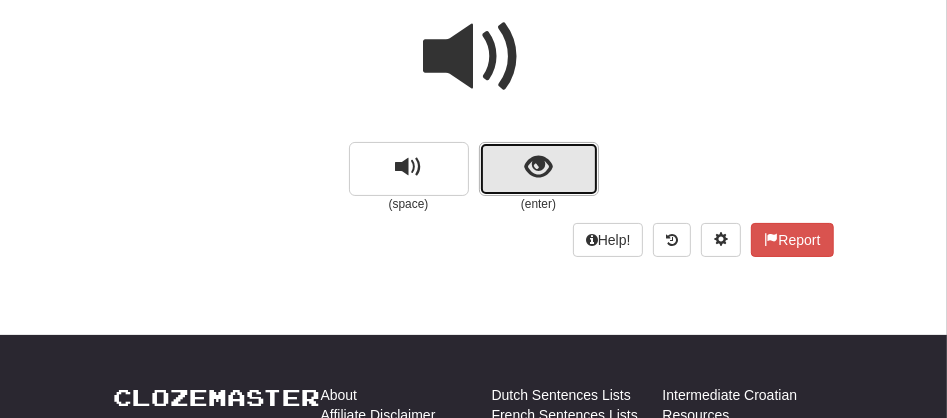 click at bounding box center (539, 169) 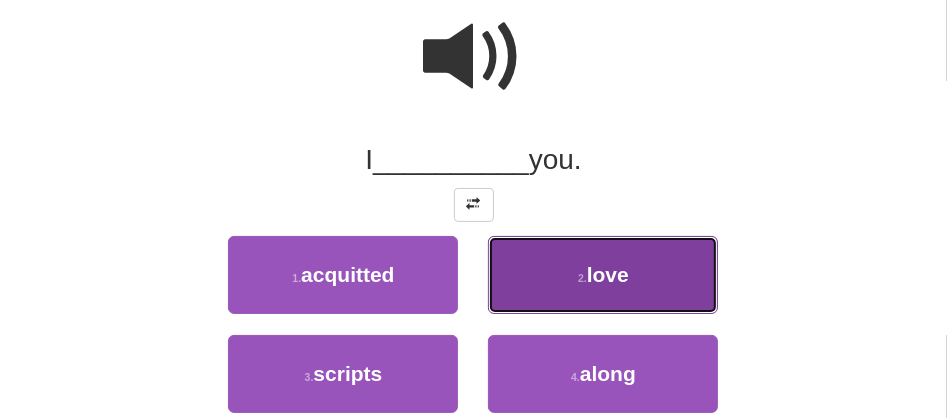 click on "2 .  love" at bounding box center (603, 275) 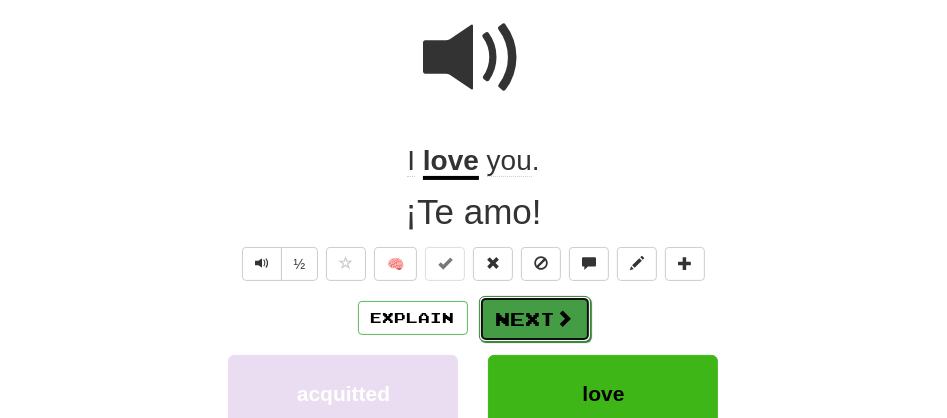 click on "Next" at bounding box center (535, 319) 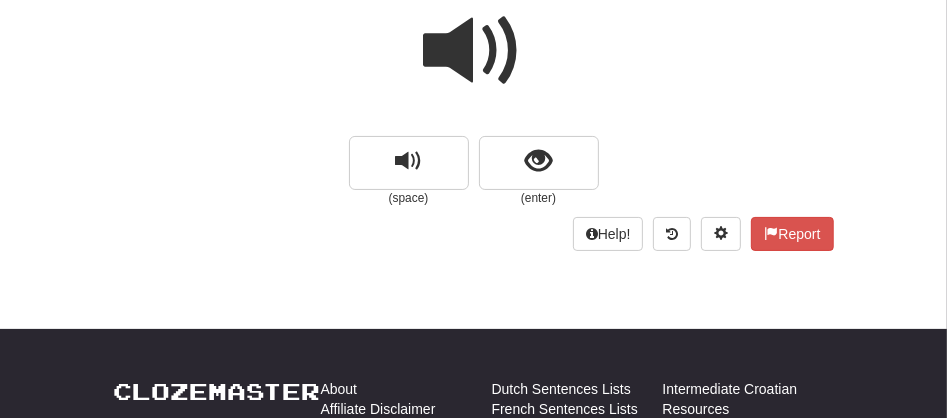 click at bounding box center (474, 51) 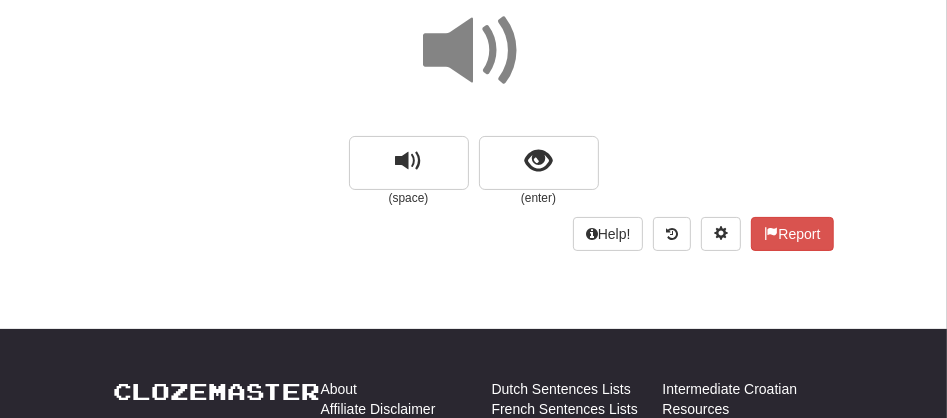 click at bounding box center (474, 51) 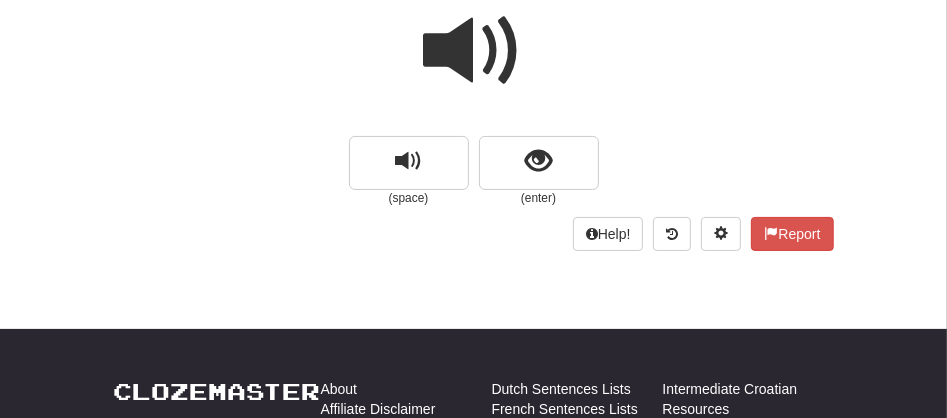 click at bounding box center [474, 51] 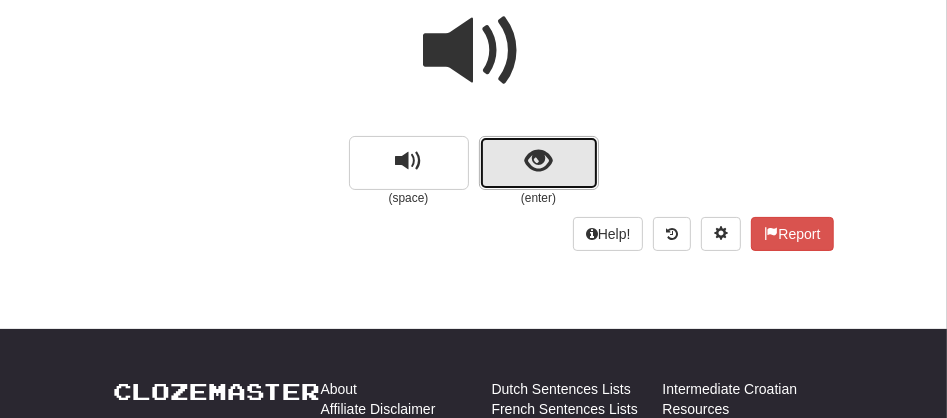 click at bounding box center [539, 163] 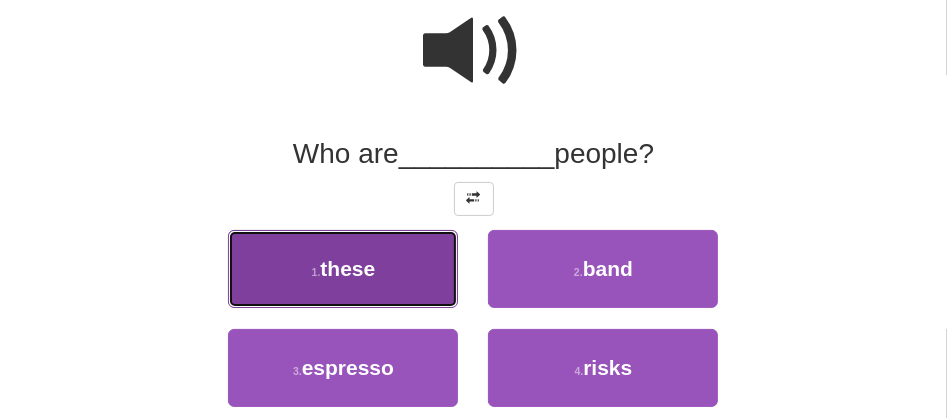 click on "these" at bounding box center [347, 268] 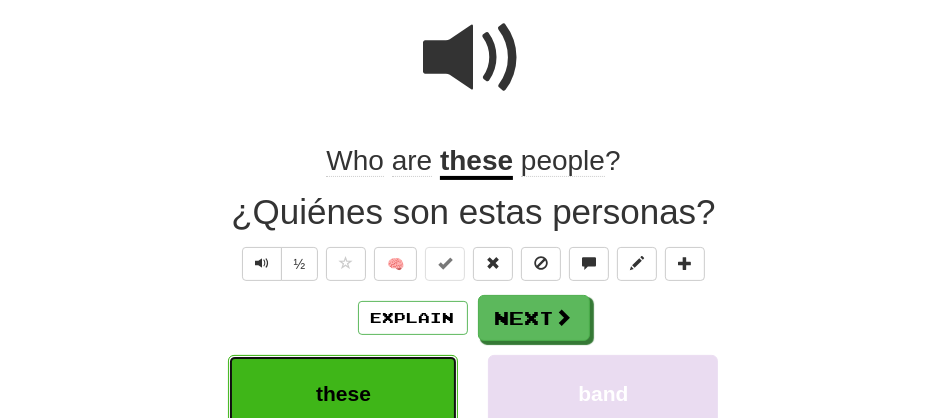scroll, scrollTop: 186, scrollLeft: 0, axis: vertical 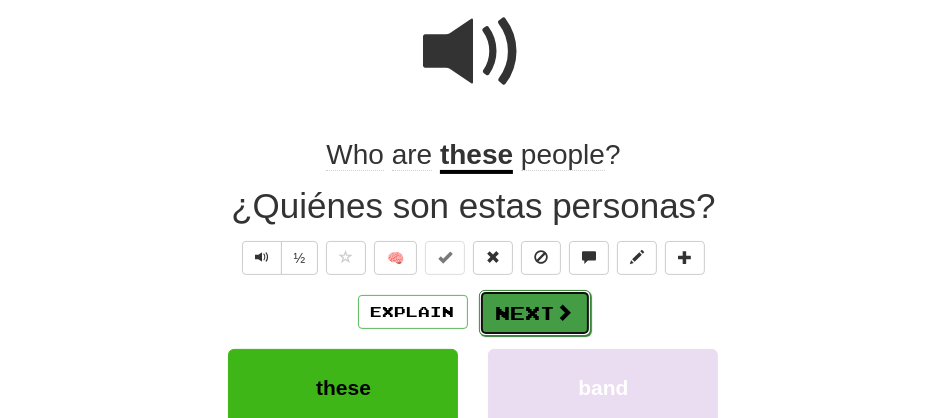 click on "Next" at bounding box center [535, 313] 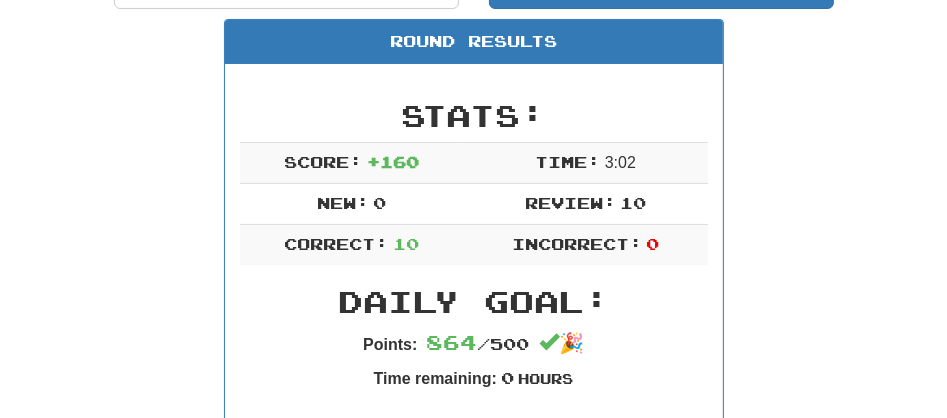 scroll, scrollTop: 155, scrollLeft: 0, axis: vertical 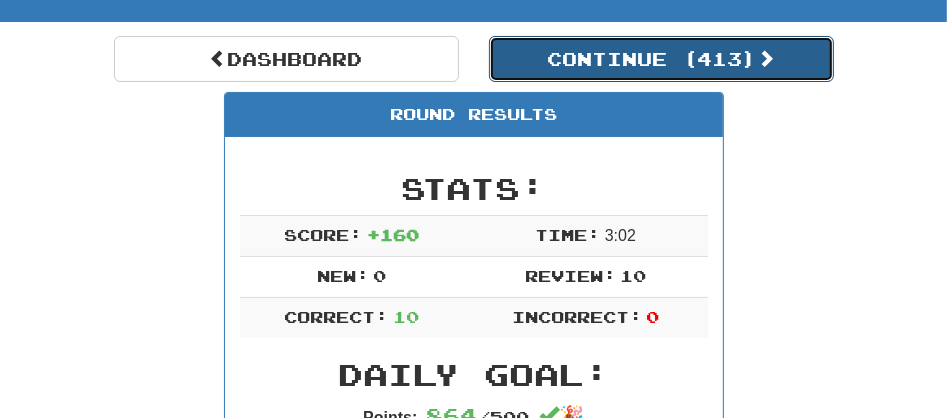 click on "Continue ( 413 )" at bounding box center (661, 59) 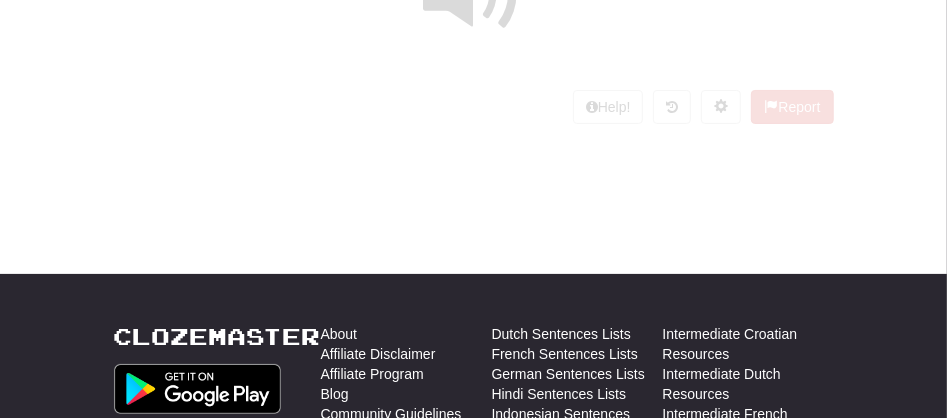 scroll, scrollTop: 155, scrollLeft: 0, axis: vertical 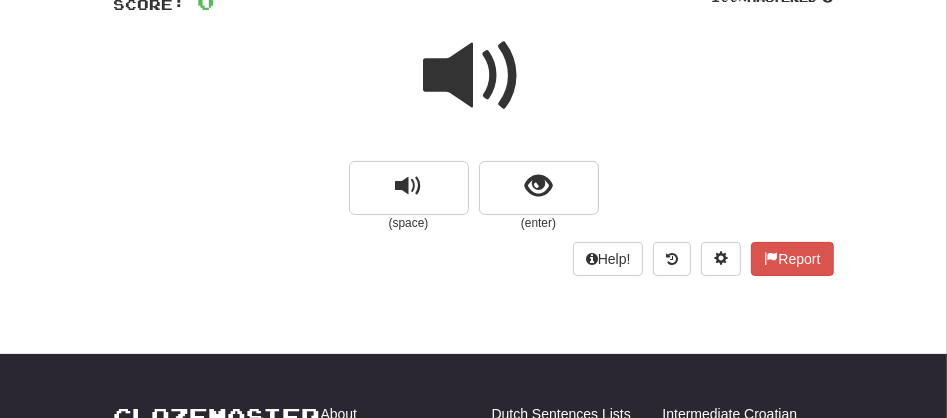 click at bounding box center [474, 76] 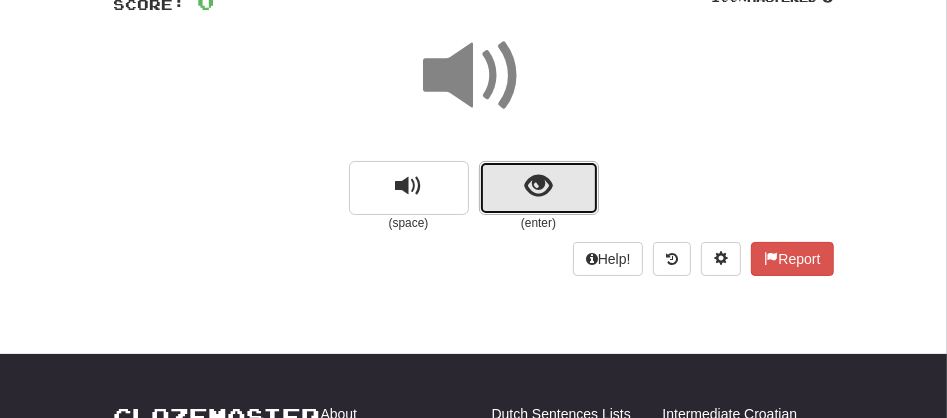 click at bounding box center (538, 186) 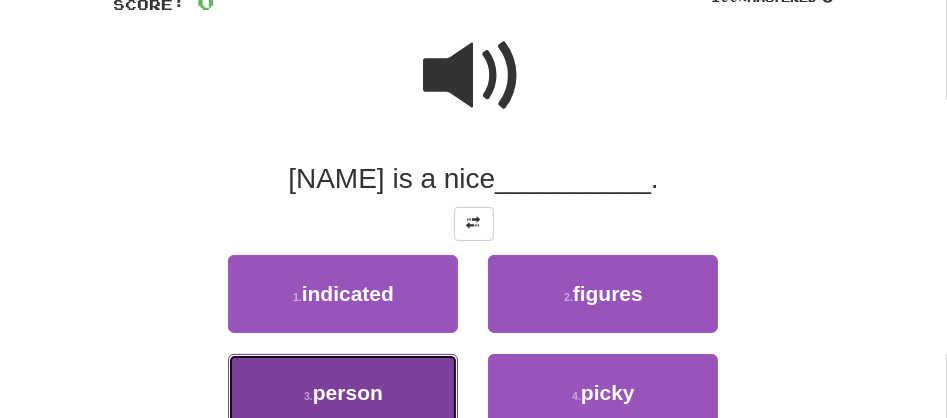 click on "3 .  person" at bounding box center [343, 393] 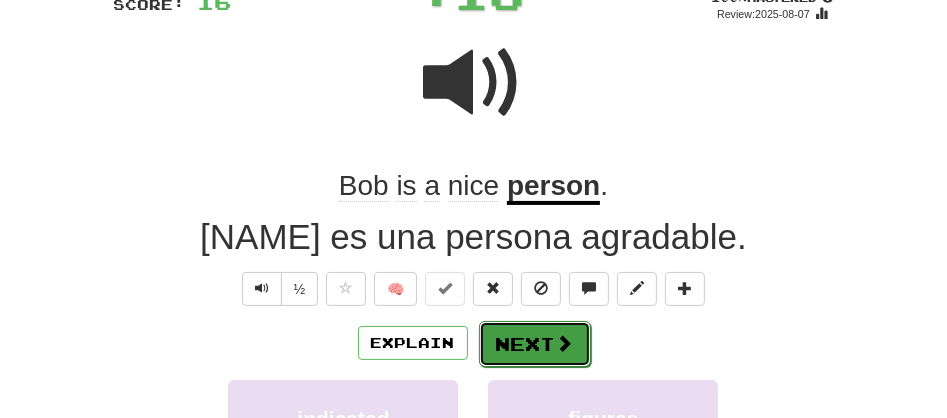 click on "Next" at bounding box center [535, 344] 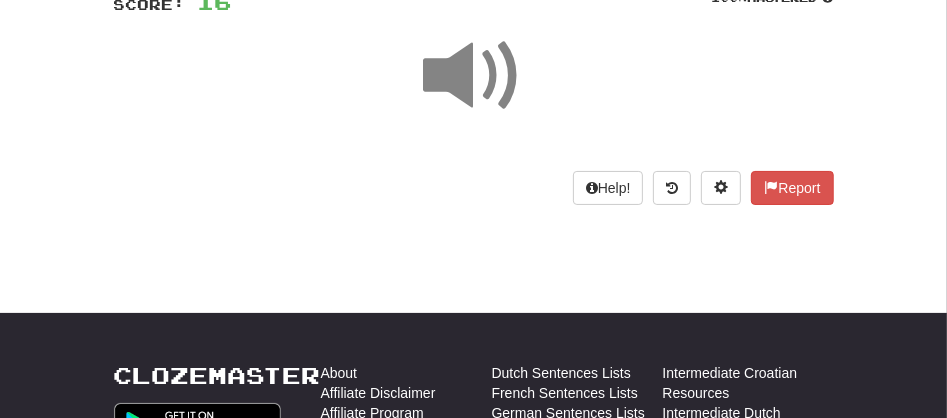 click at bounding box center (474, 76) 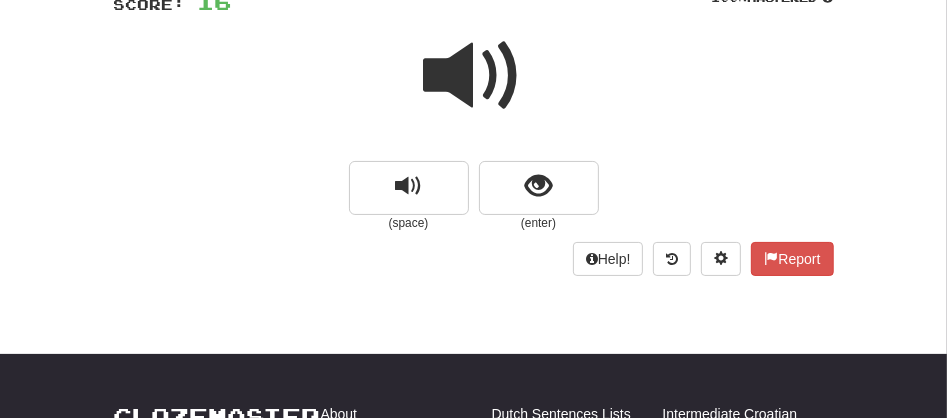 click at bounding box center [474, 76] 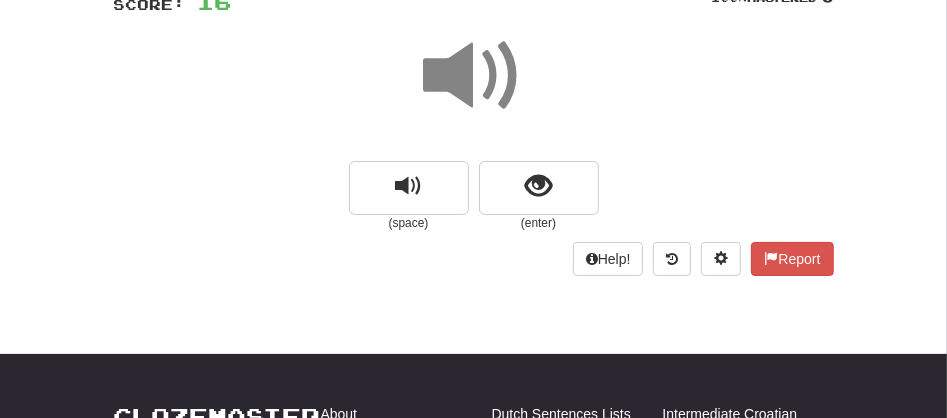 click at bounding box center (474, 76) 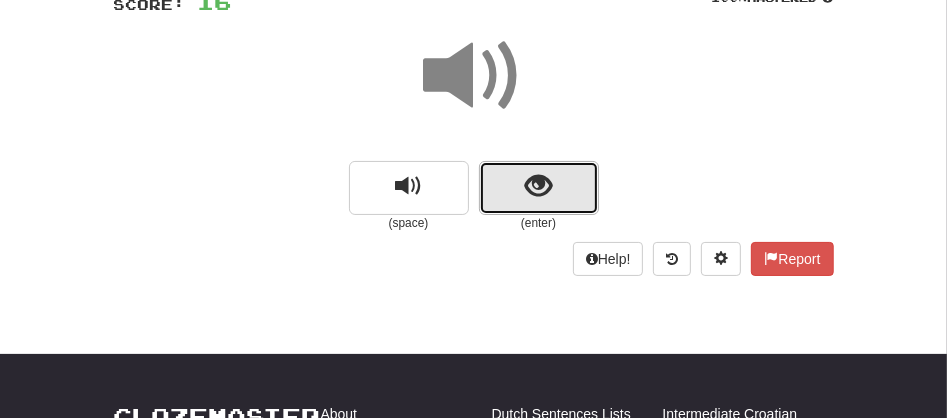 click at bounding box center (539, 188) 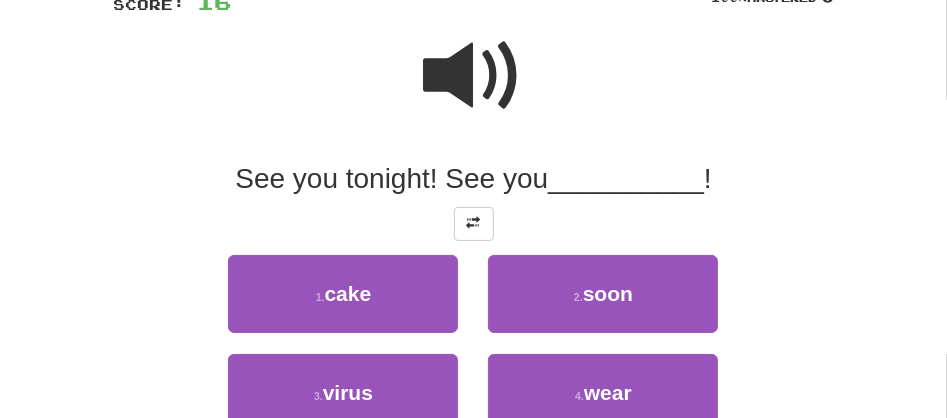 click on "See you tonight! See you" at bounding box center [391, 178] 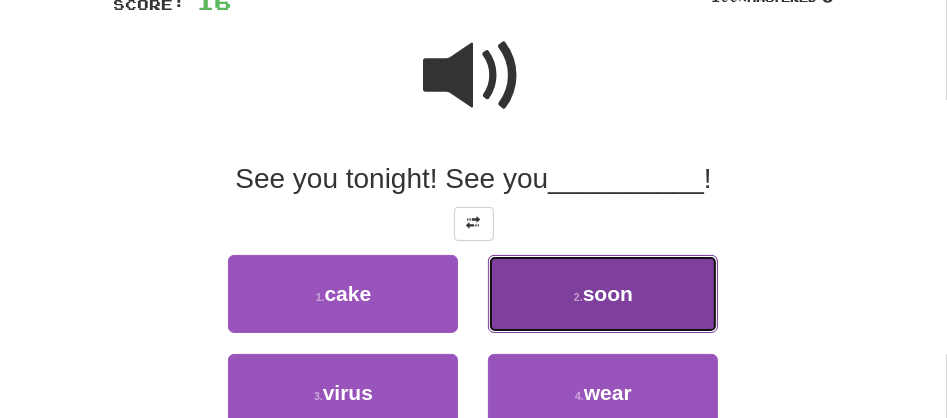 click on "2 ." at bounding box center (578, 297) 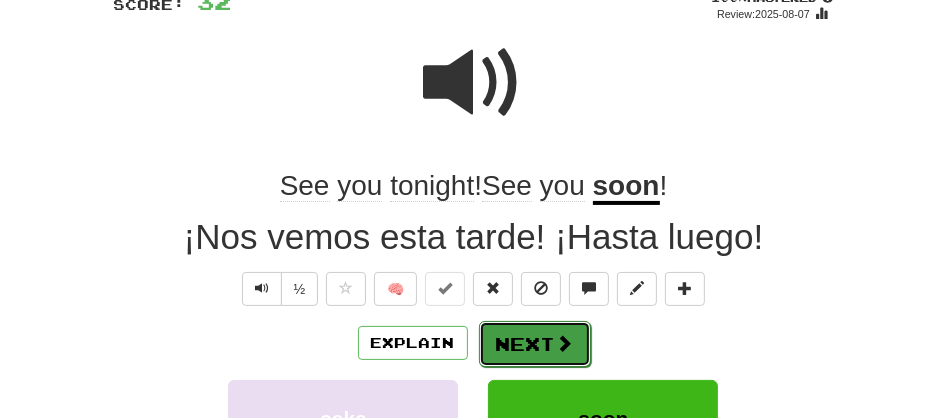 click on "Next" at bounding box center (535, 344) 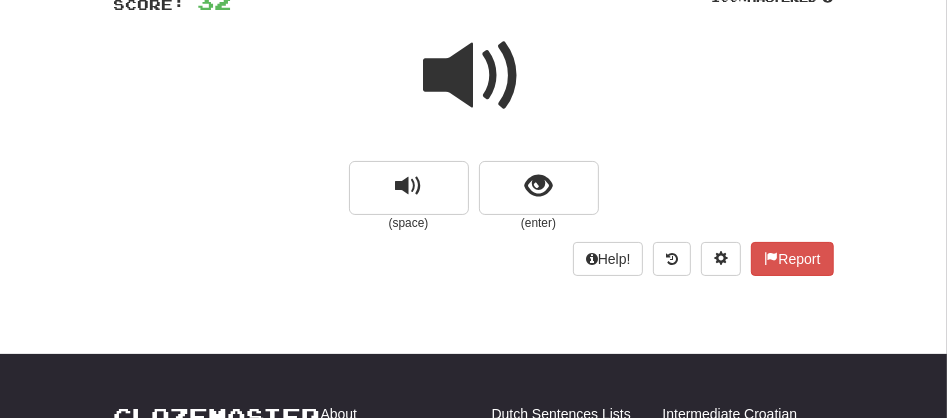 click at bounding box center [474, 76] 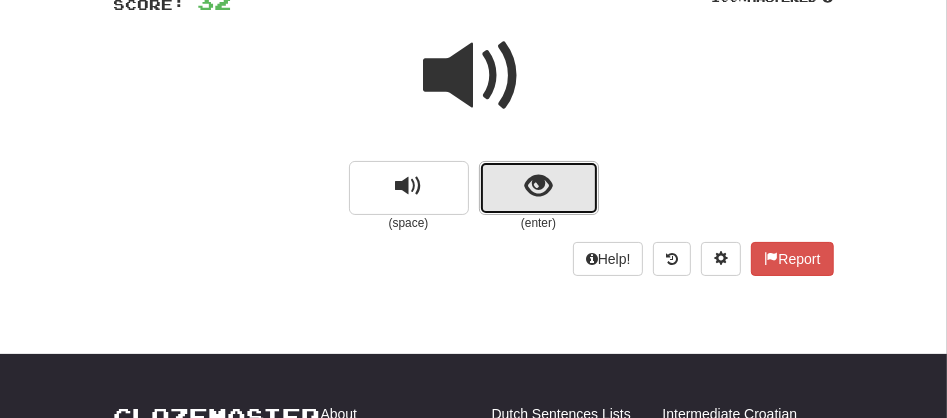 click at bounding box center [539, 188] 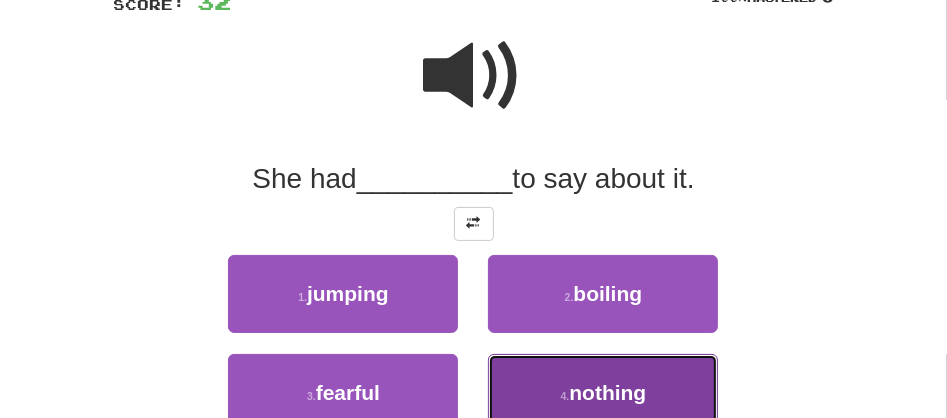 click on "4 .  nothing" at bounding box center (603, 393) 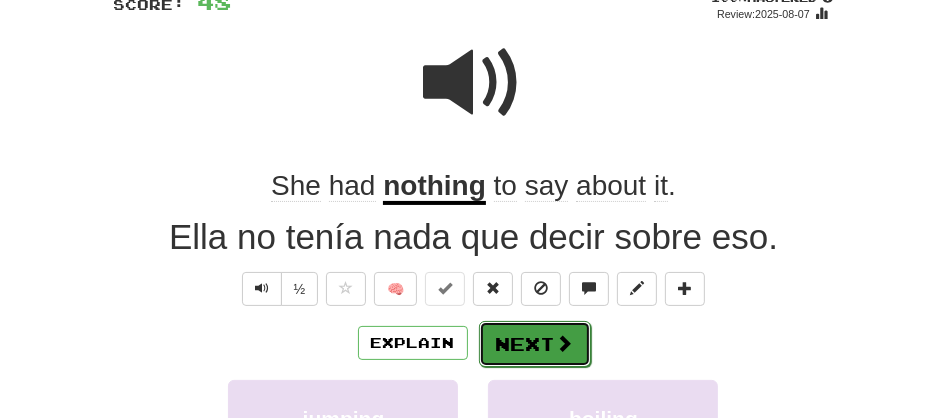 click on "Next" at bounding box center (535, 344) 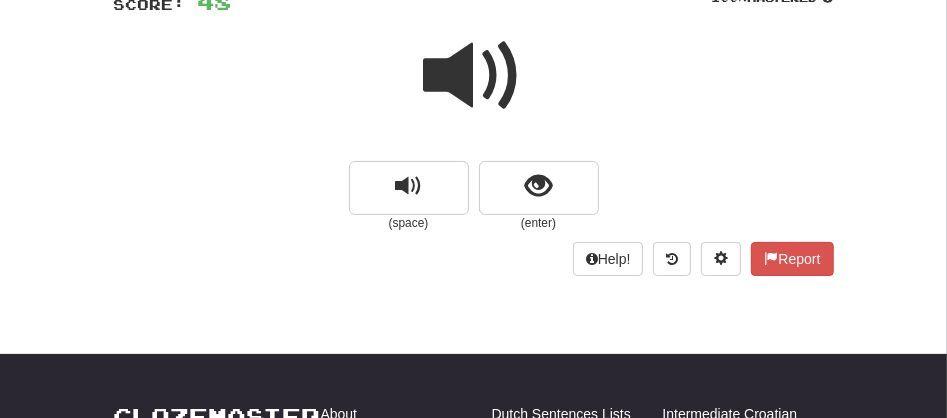 click at bounding box center [474, 76] 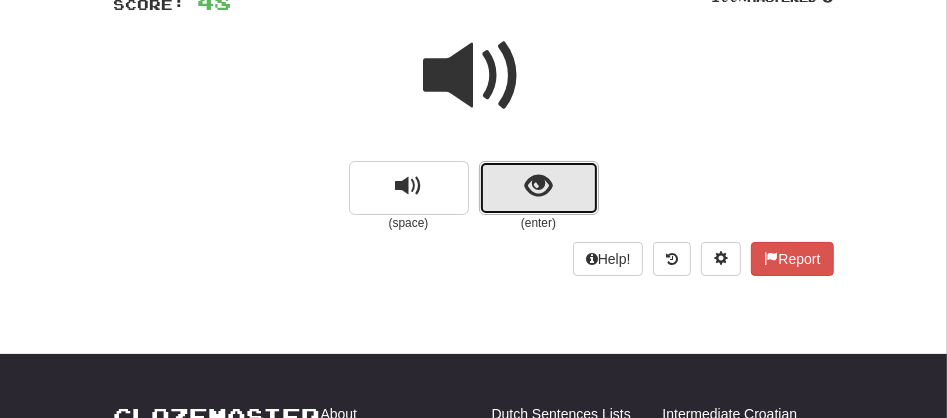 click at bounding box center (539, 188) 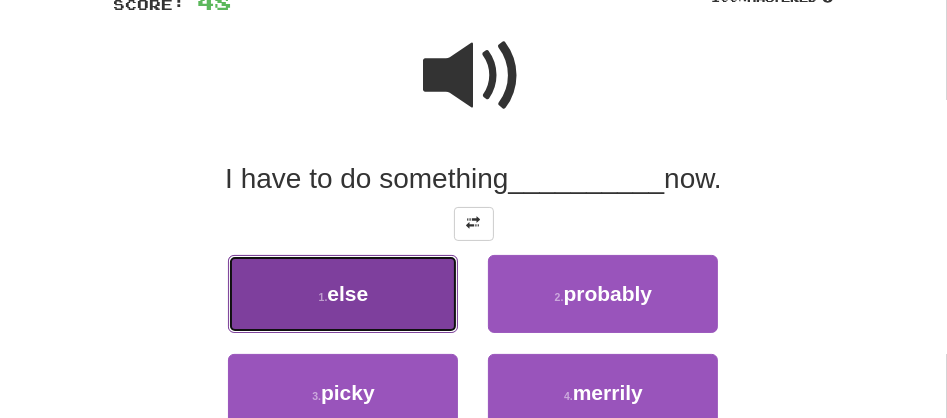 click on "1 .  else" at bounding box center (343, 294) 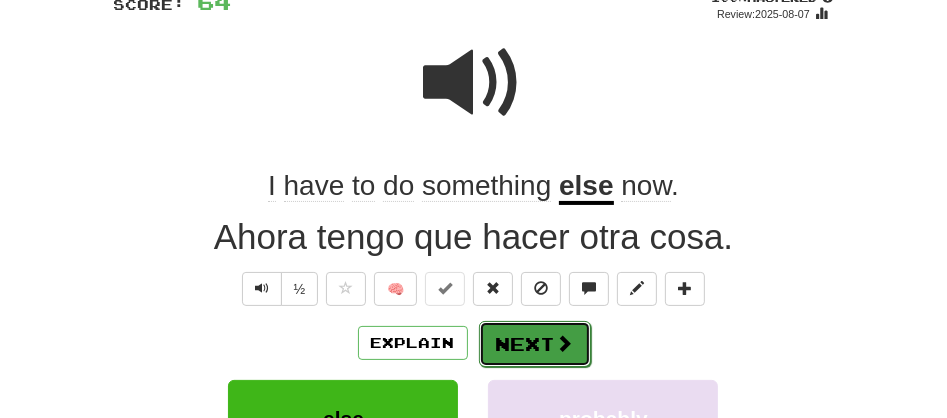 click on "Next" at bounding box center (535, 344) 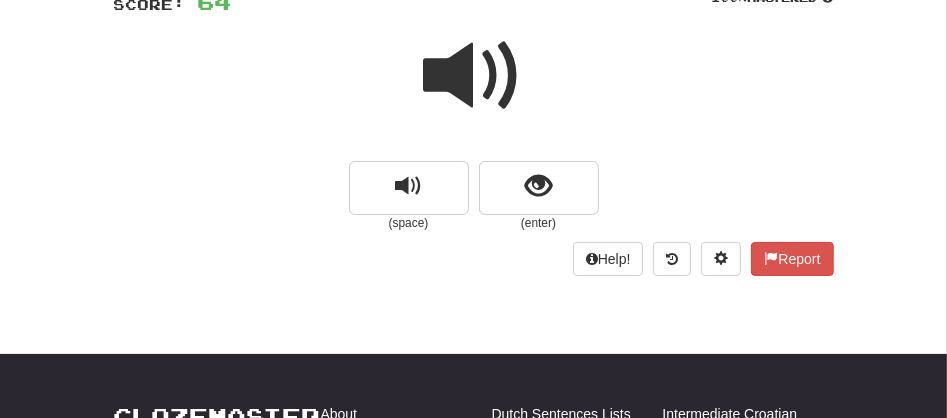 click at bounding box center (474, 76) 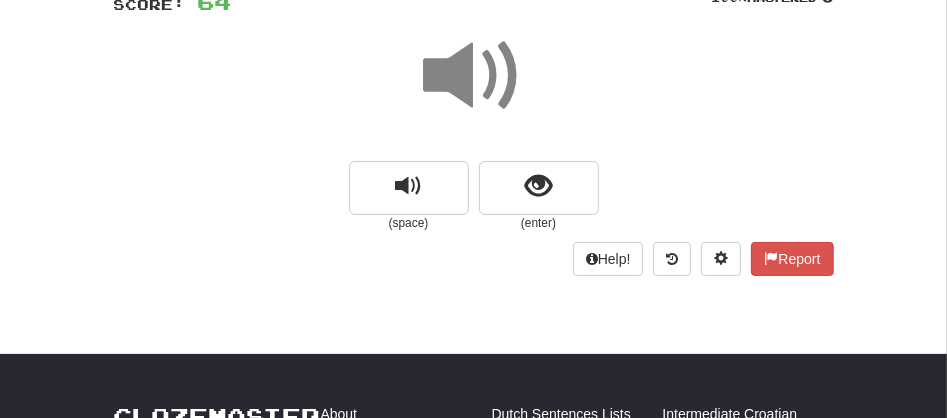 click at bounding box center [474, 76] 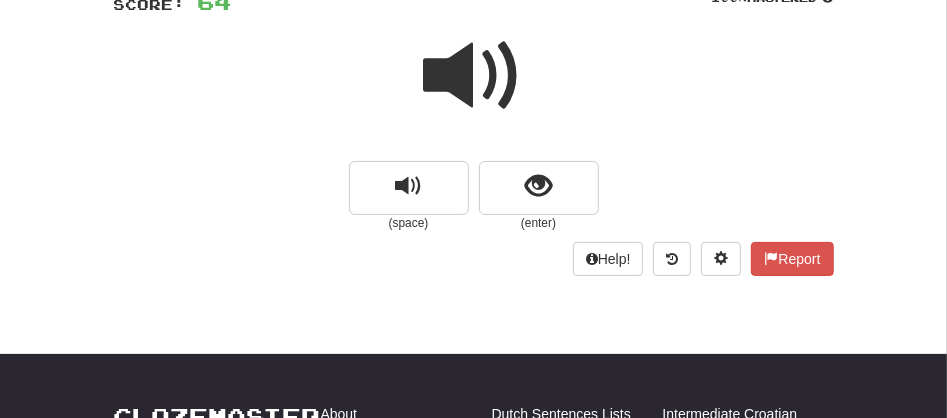 click at bounding box center [474, 76] 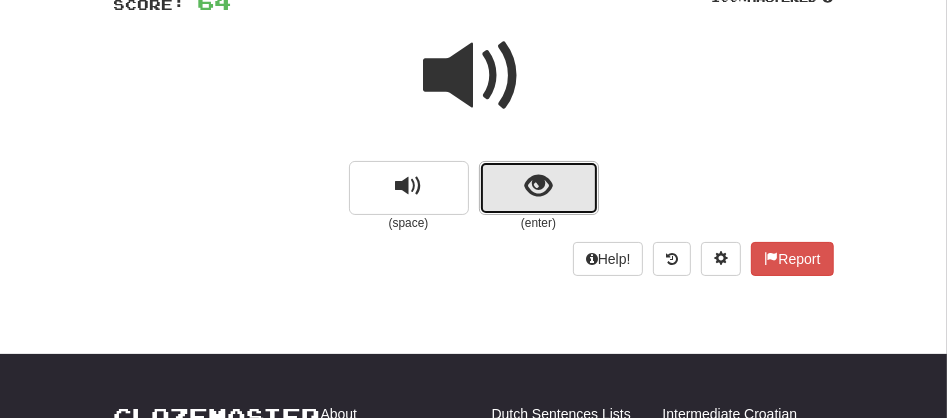 click at bounding box center [539, 188] 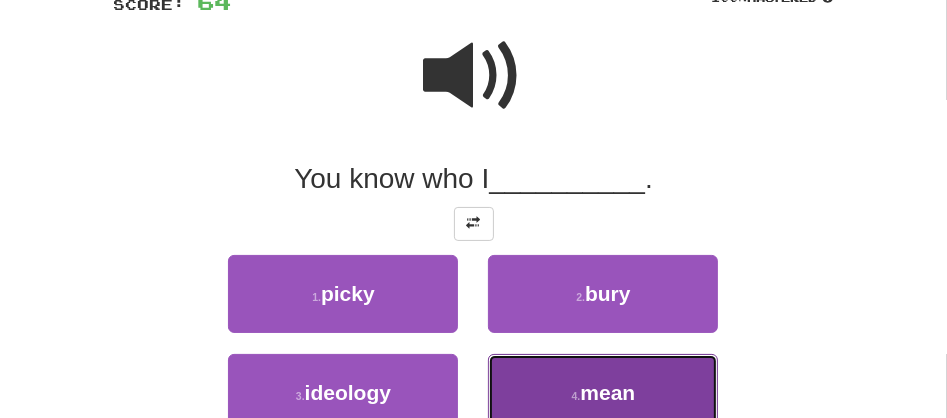 click on "4 .  mean" at bounding box center (603, 393) 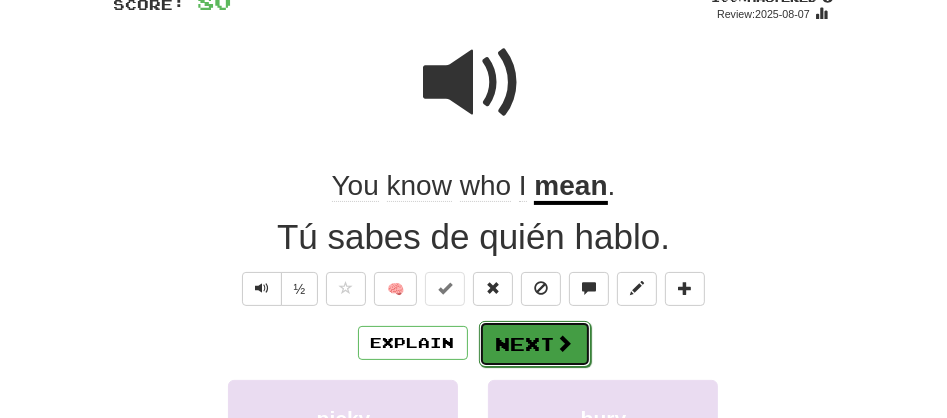 click on "Next" at bounding box center [535, 344] 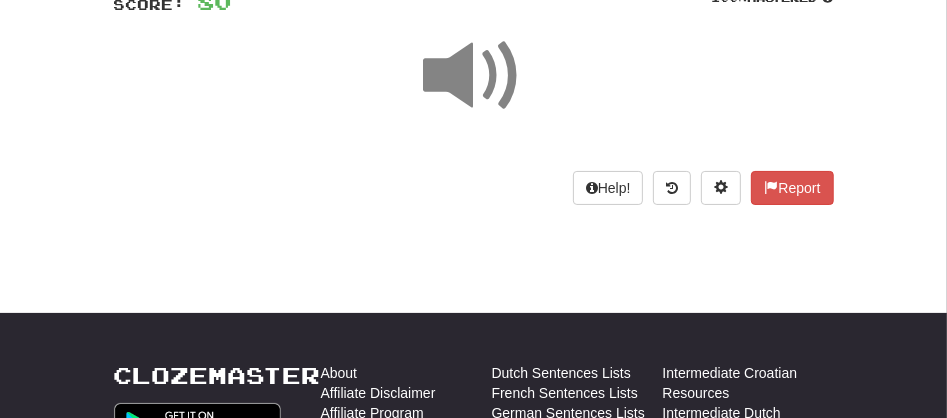 click at bounding box center (474, 76) 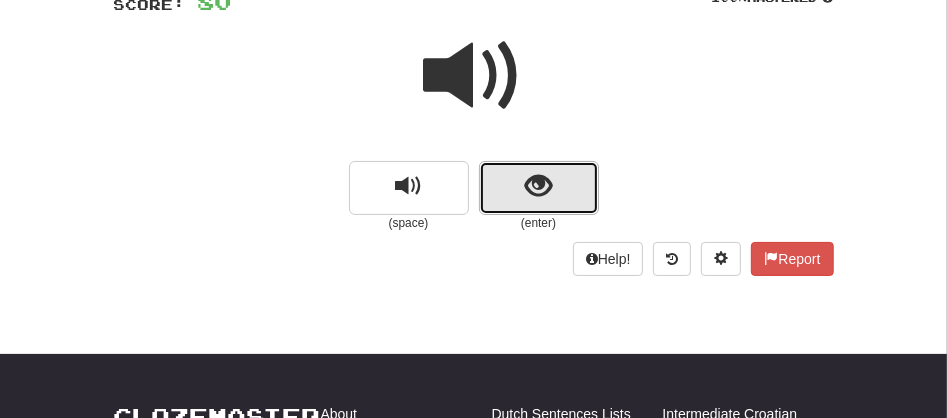 click at bounding box center [538, 186] 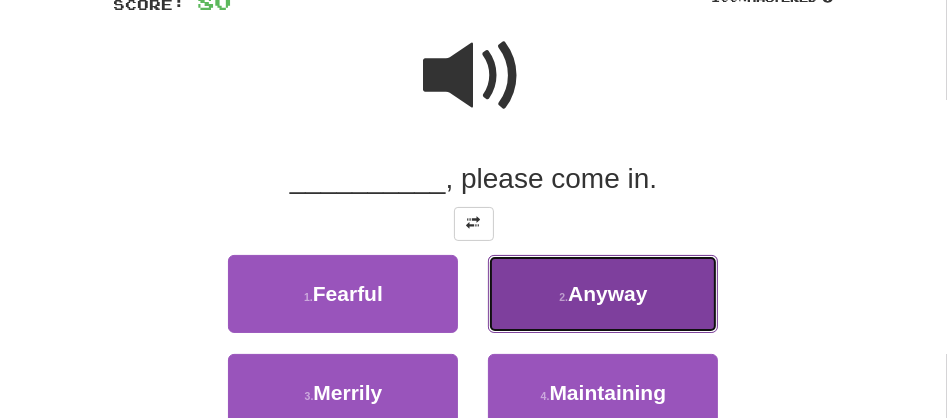 click on "2 .  Anyway" at bounding box center [603, 294] 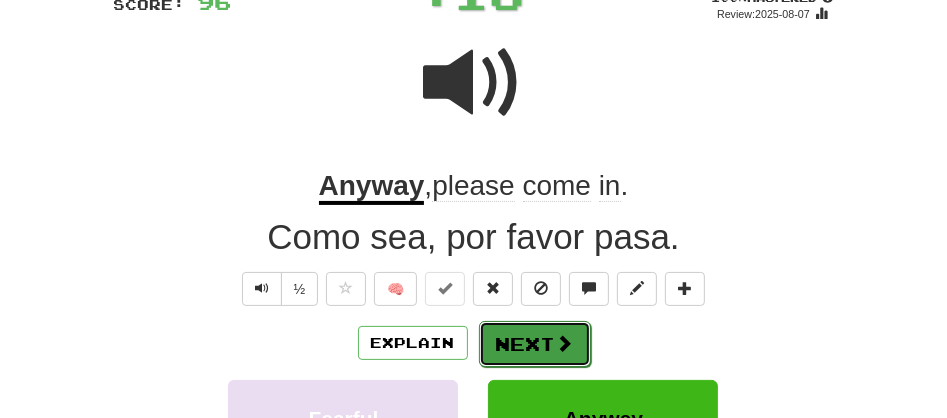 click on "Next" at bounding box center [535, 344] 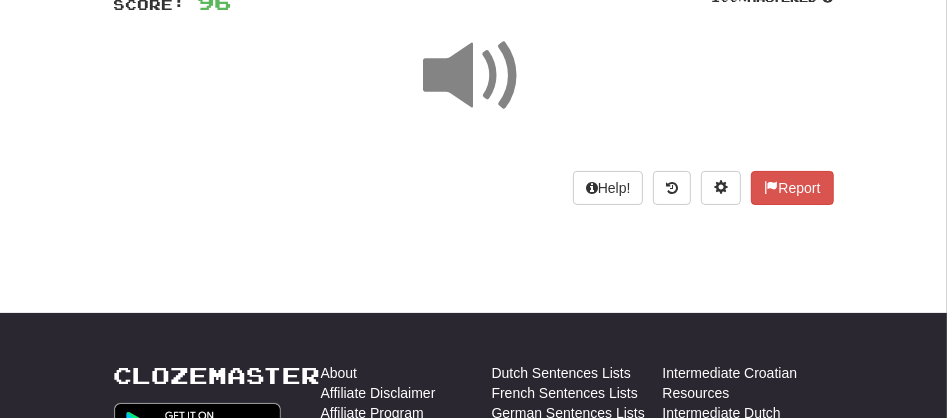 click on "Clozemaster
About
Affiliate Disclaimer
Affiliate Program
Blog
Community Guidelines
Contact
Docs
FAQ
Forum
Languages
Privacy
Teaching
Terms
Translations
Dutch Sentences Lists
French Sentences Lists
German Sentences Lists
Hindi Sentences Lists
Indonesian Sentences Lists
Italian Sentences Lists
Japanese Sentences Lists
Korean Sentences Lists
Lithuanian Sentences Lists
Mandarin Chinese Sentences Lists
Persian Farsi Sentences Lists
Portuguese Sentences Lists
Romanian Sentences Lists
Russian Sentences Lists
Serbian Sentences Lists
Spanish Sentences Lists
Swedish Sentences Lists
Thai Sentences Lists
Turkish Sentences Lists
Ukrainian Sentences Lists
Welsh Sentences Lists
Intermediate Croatian Resources
Intermediate Dutch Resources
Intermediate French Resources
Intermediate German Resources
Intermediate Hindi Resources
Intermediate Italian Resources
Intermediate Japanese Resources" at bounding box center (473, 713) 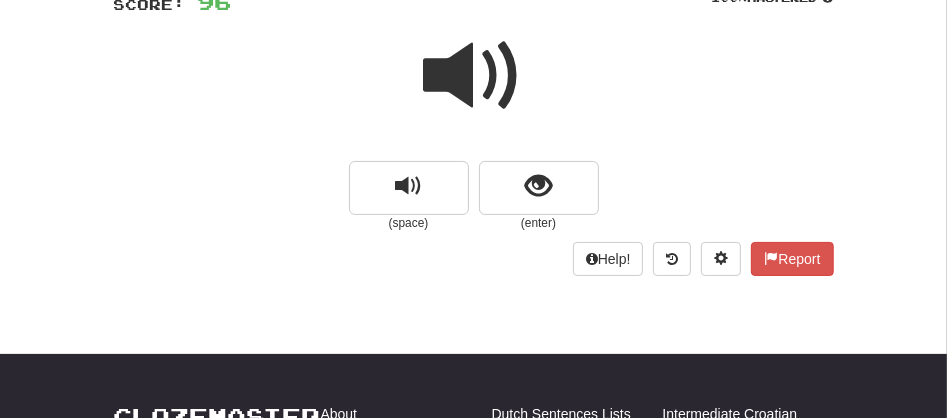 click at bounding box center [474, 76] 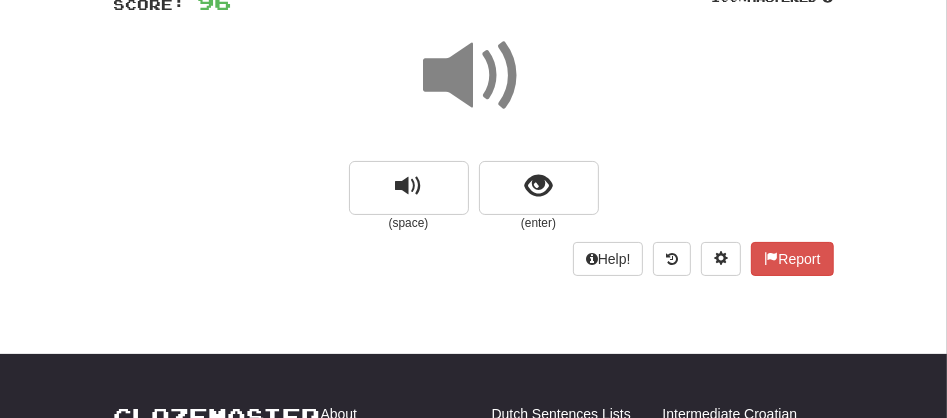 click at bounding box center (474, 76) 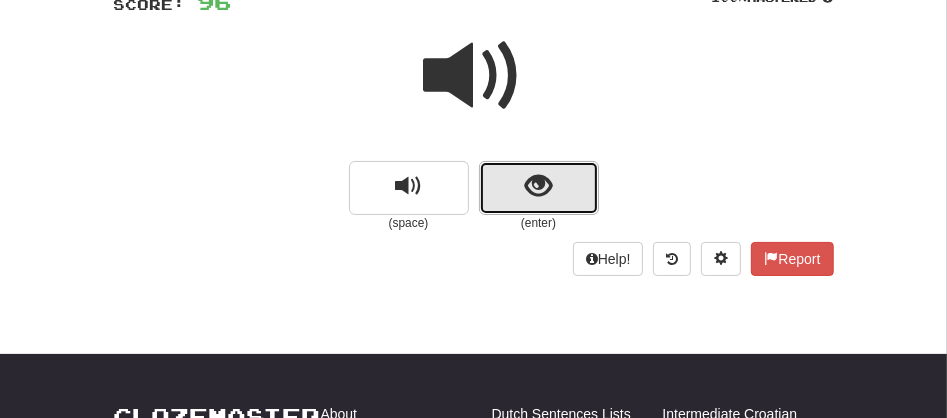 click at bounding box center [539, 188] 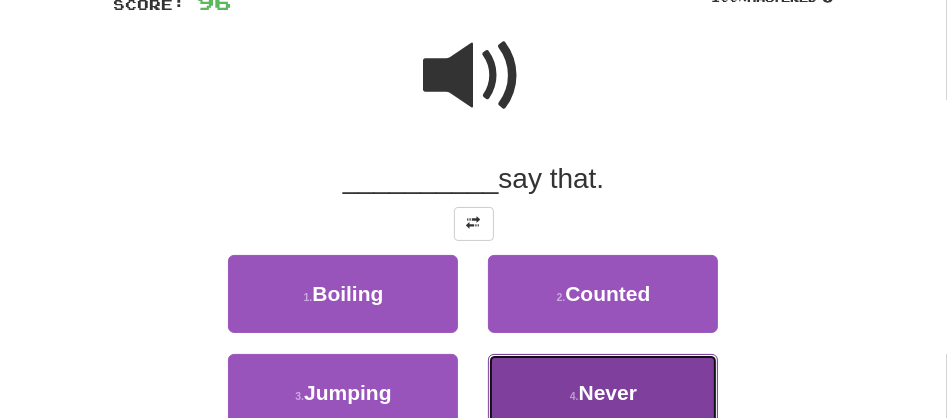 click on "4 .  Never" at bounding box center [603, 393] 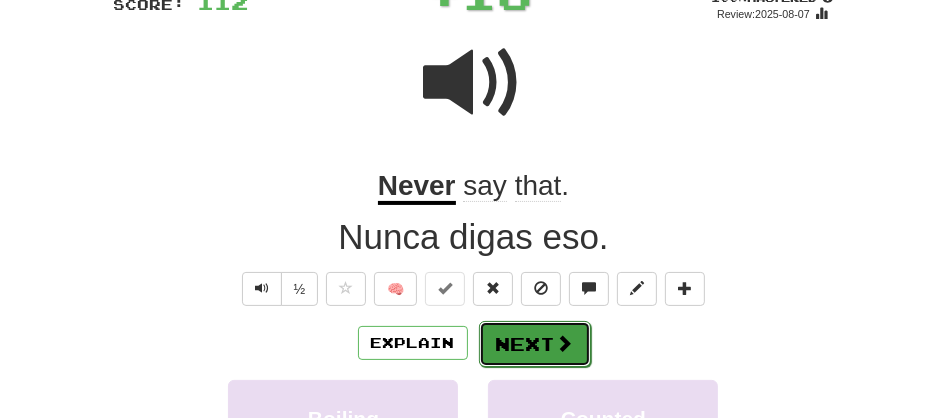 click on "Next" at bounding box center [535, 344] 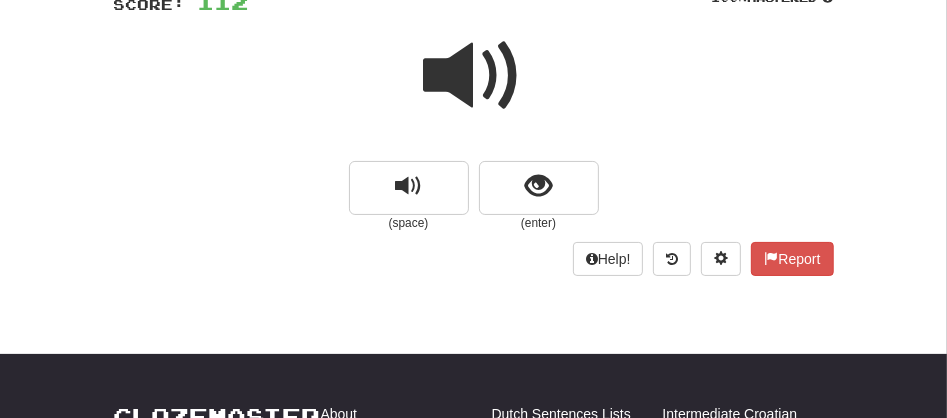 click at bounding box center (474, 76) 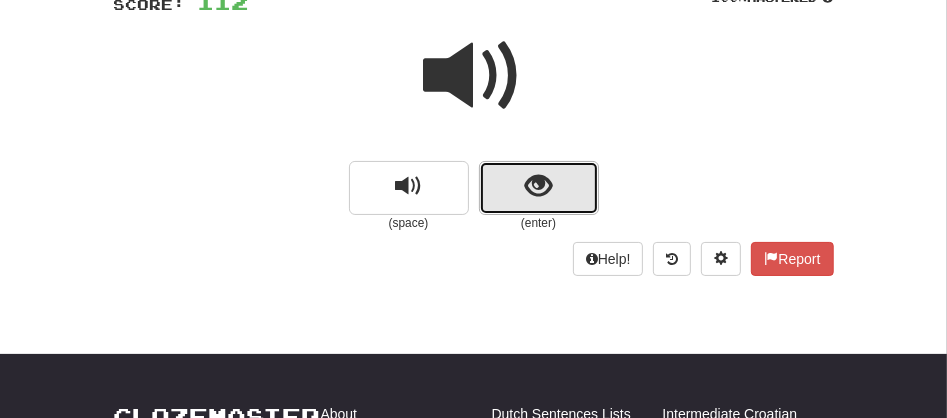 click at bounding box center [539, 188] 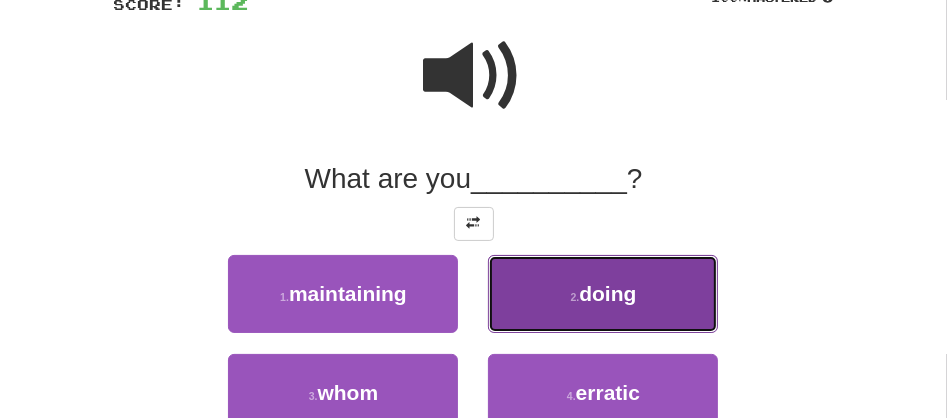 click on "2 .  doing" at bounding box center [603, 294] 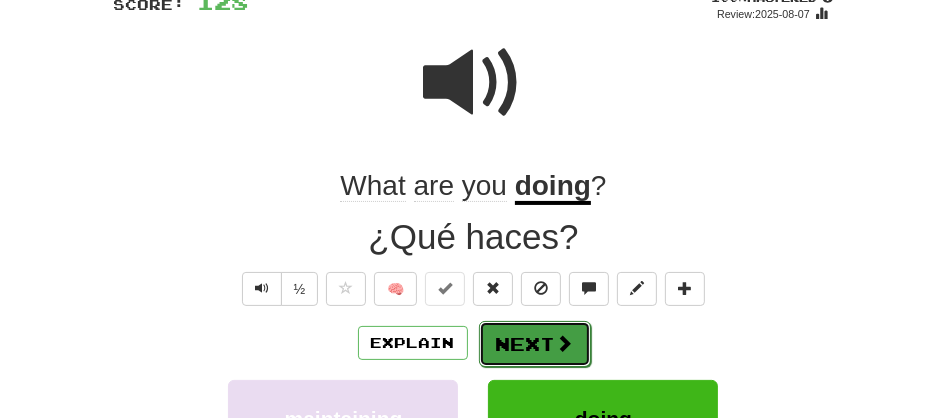 click on "Next" at bounding box center (535, 344) 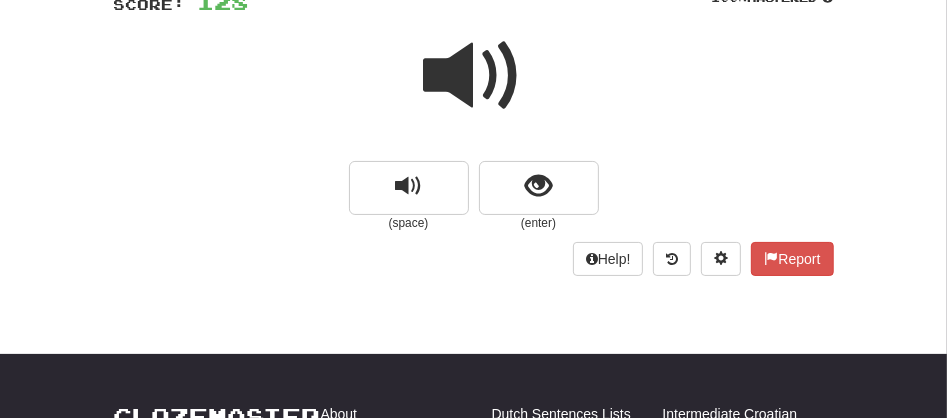 click at bounding box center (474, 76) 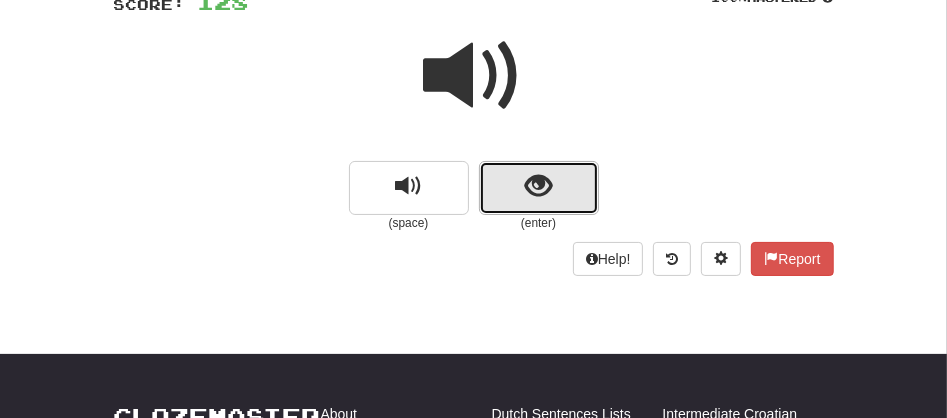 click at bounding box center (539, 188) 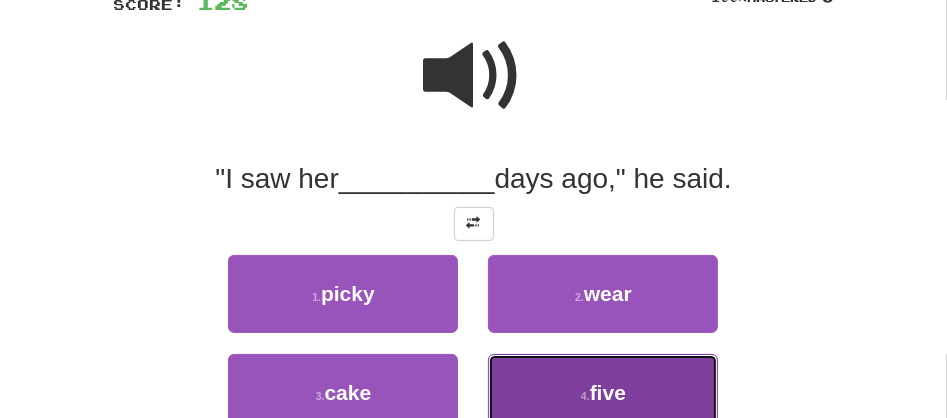 click on "4 .  five" at bounding box center (603, 393) 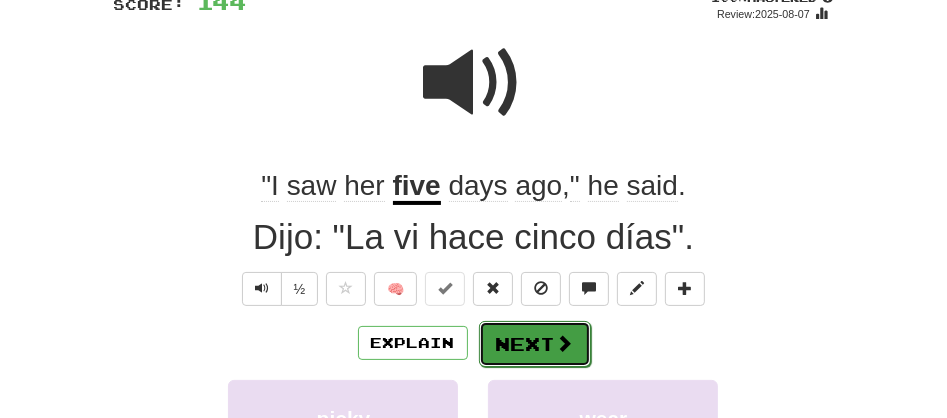 click on "Next" at bounding box center [535, 344] 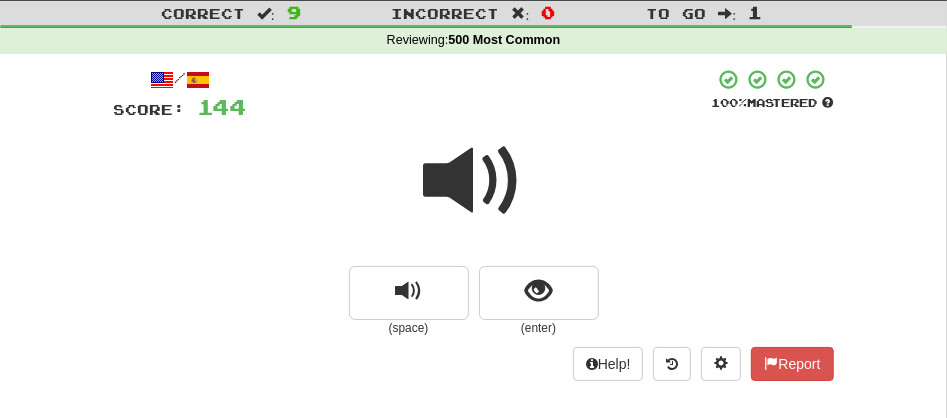 scroll, scrollTop: 0, scrollLeft: 0, axis: both 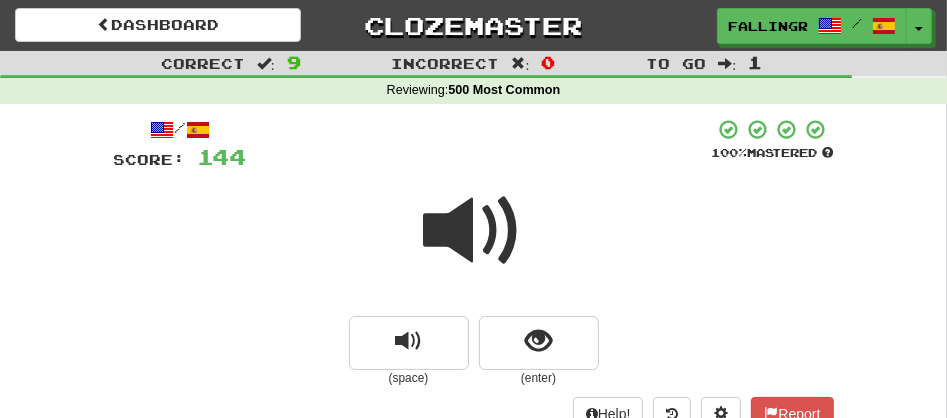 click at bounding box center [474, 231] 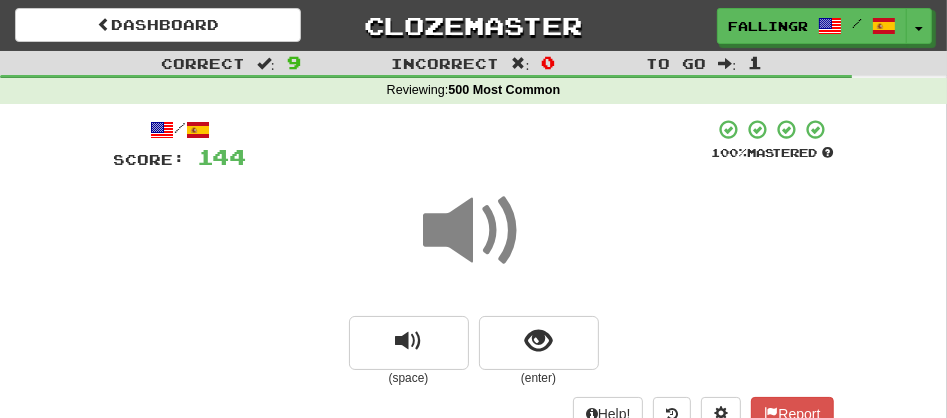 click at bounding box center (474, 231) 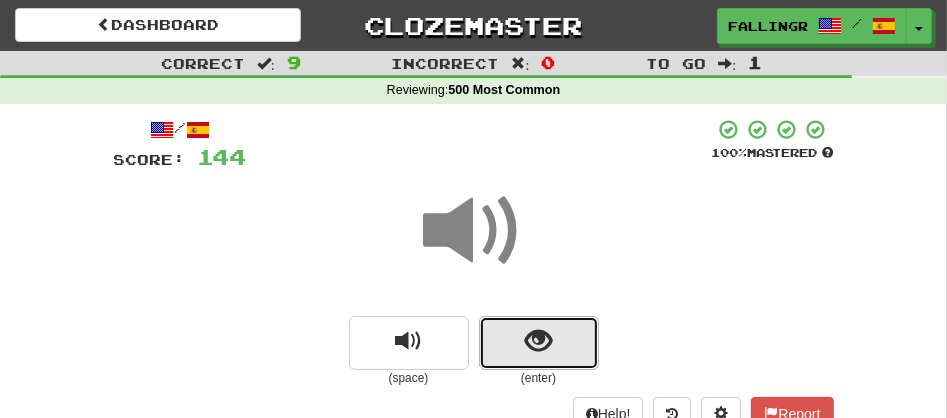 click at bounding box center [539, 343] 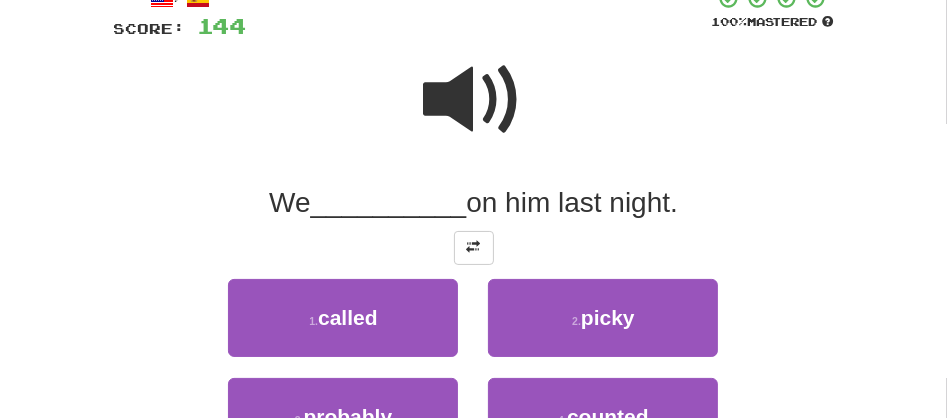 scroll, scrollTop: 133, scrollLeft: 0, axis: vertical 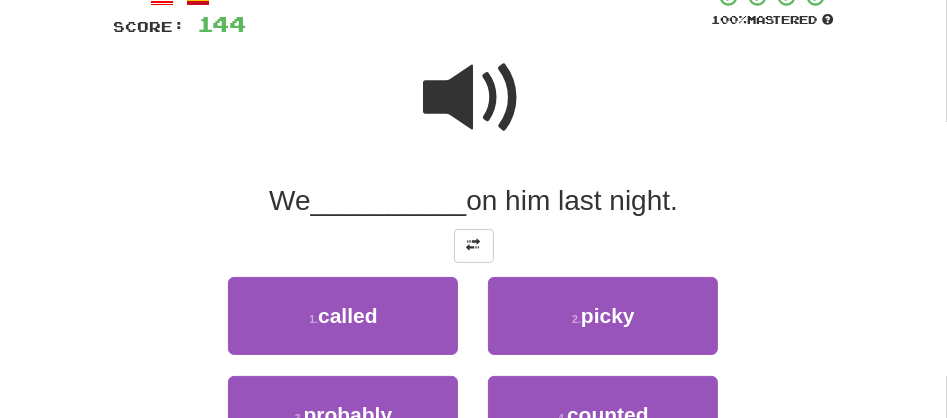 click at bounding box center (474, 98) 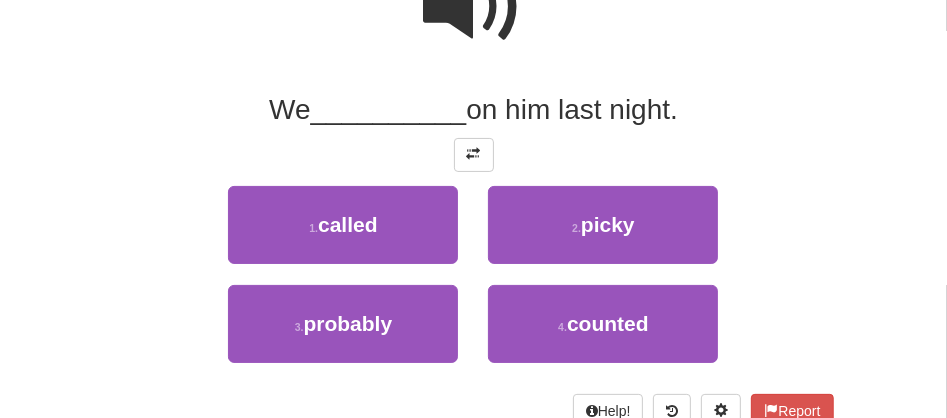 scroll, scrollTop: 251, scrollLeft: 0, axis: vertical 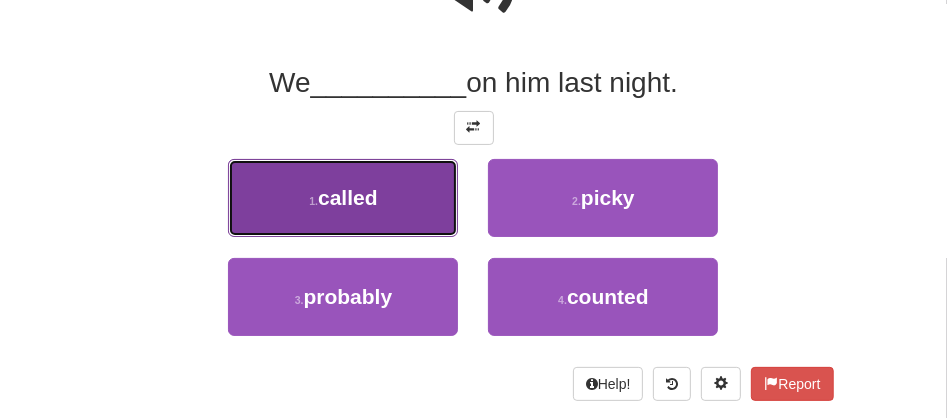 click on "called" at bounding box center [348, 197] 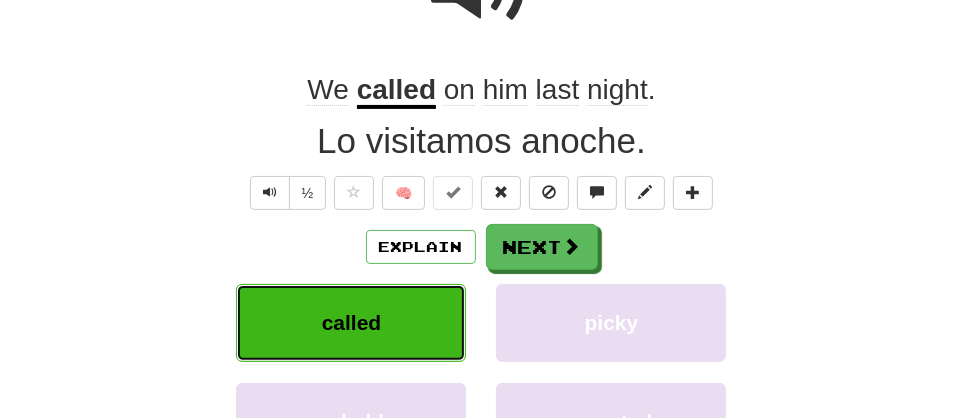 scroll, scrollTop: 257, scrollLeft: 0, axis: vertical 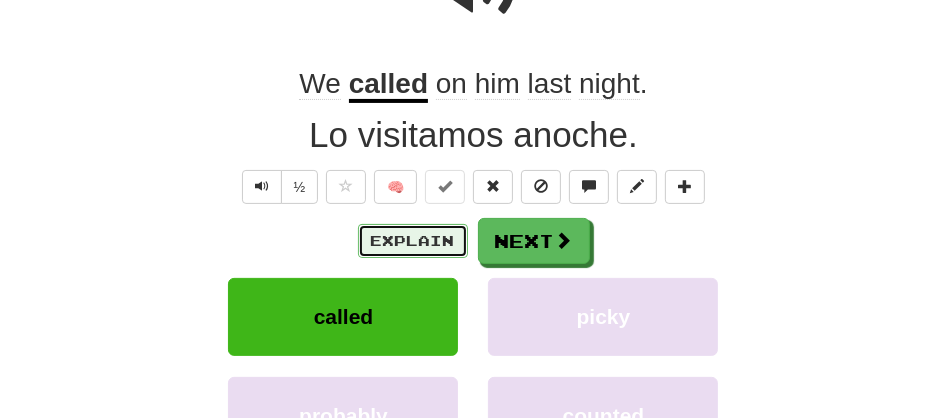 click on "Explain" at bounding box center [413, 241] 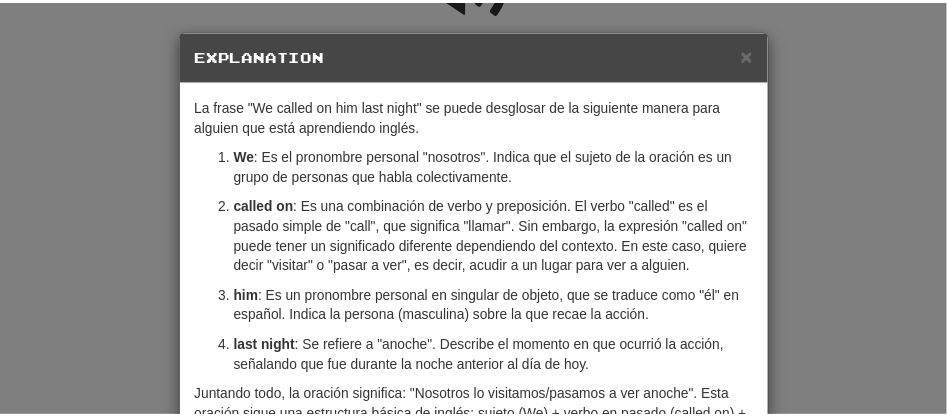scroll, scrollTop: 147, scrollLeft: 0, axis: vertical 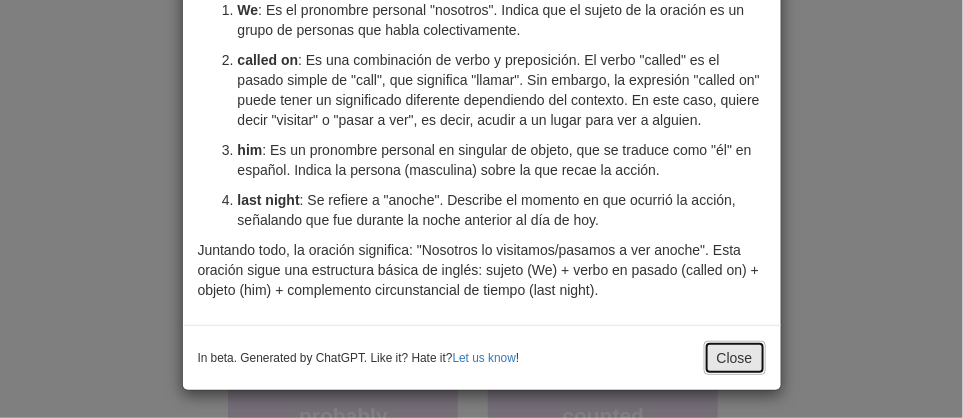 click on "Close" at bounding box center [735, 358] 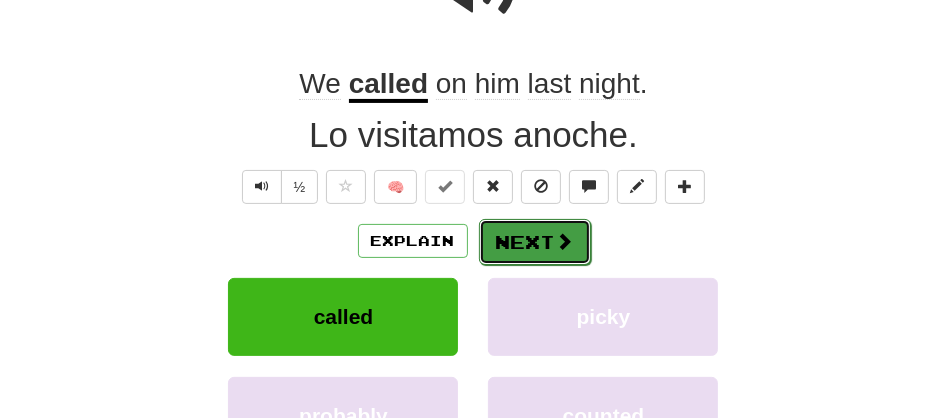 click on "Next" at bounding box center [535, 242] 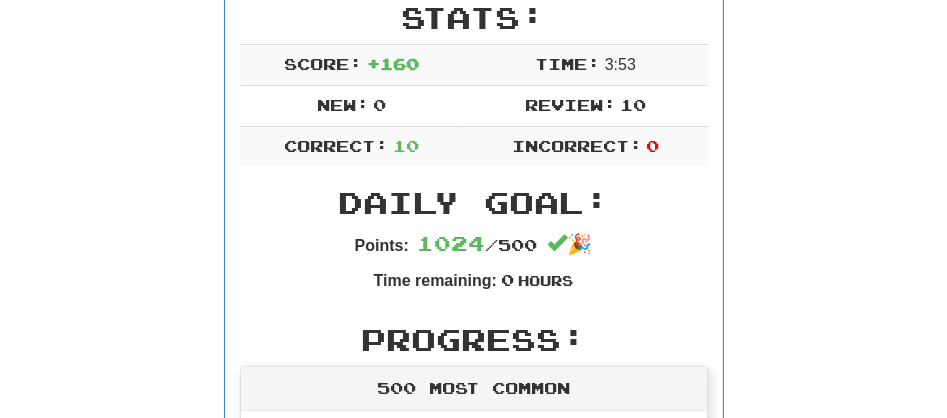 scroll, scrollTop: 344, scrollLeft: 0, axis: vertical 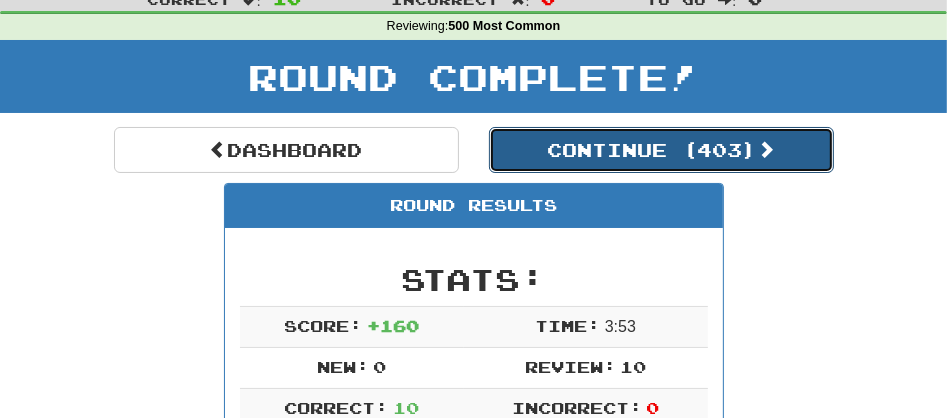 click on "Continue ( 403 )" at bounding box center [661, 150] 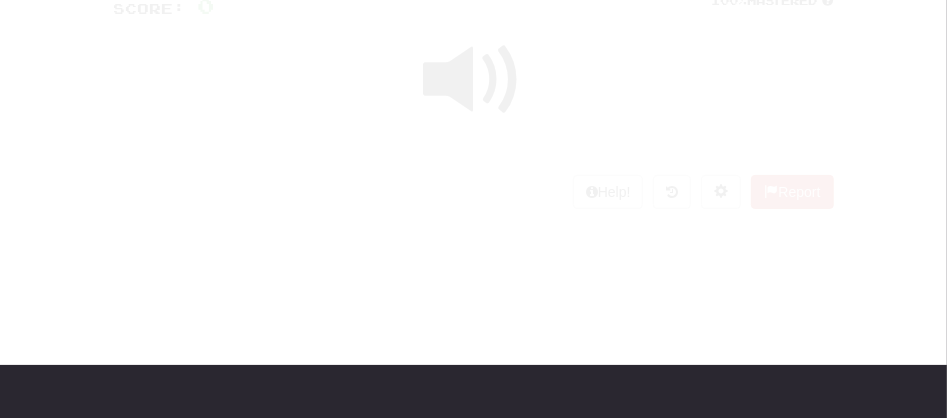 scroll, scrollTop: 64, scrollLeft: 0, axis: vertical 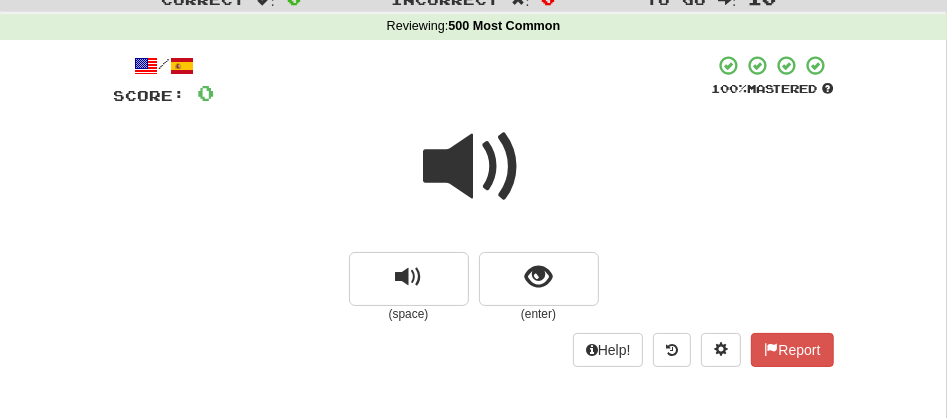 click at bounding box center (474, 167) 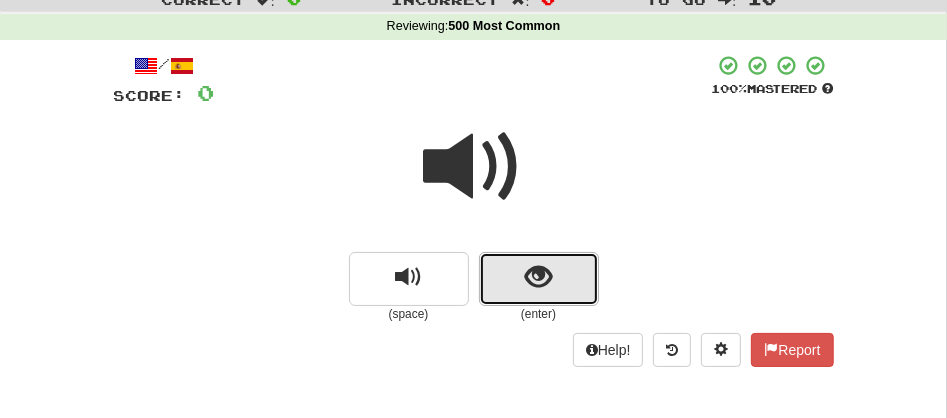 click at bounding box center [539, 279] 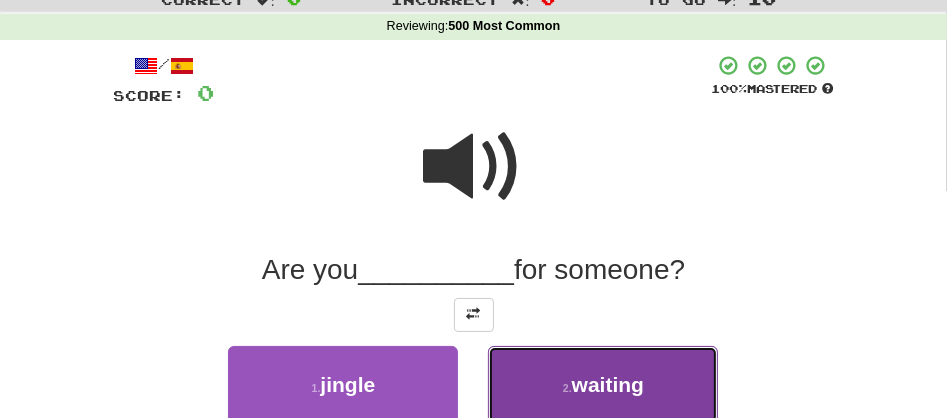 click on "2 .  waiting" at bounding box center (603, 385) 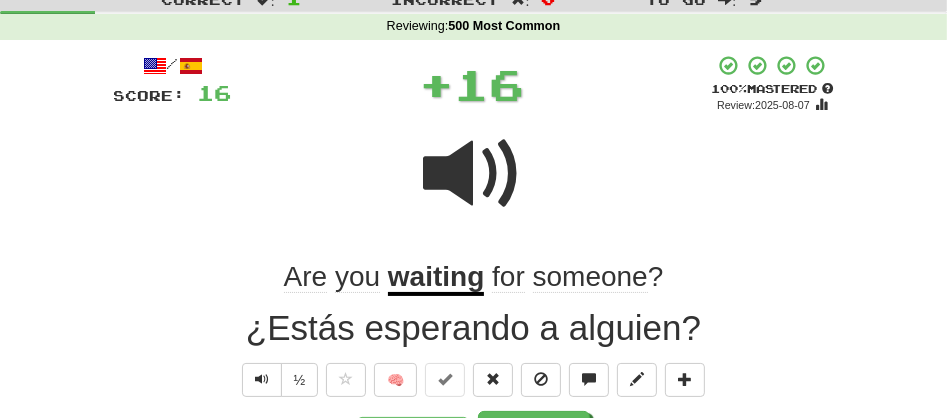 scroll, scrollTop: 429, scrollLeft: 0, axis: vertical 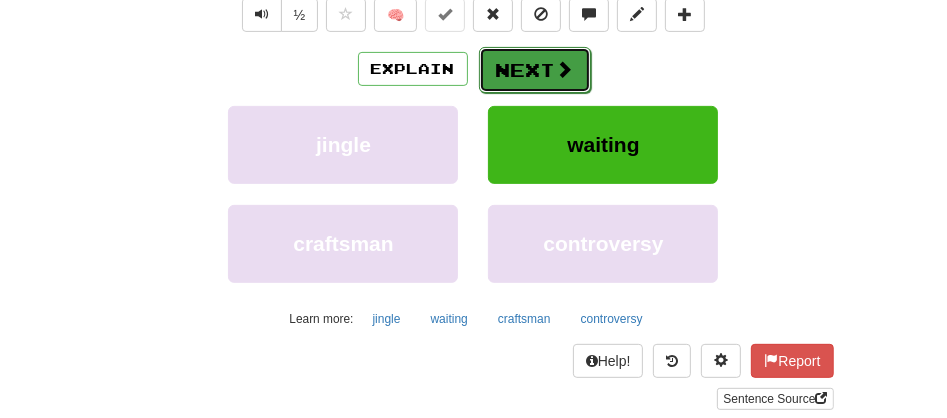 click on "Next" at bounding box center (535, 70) 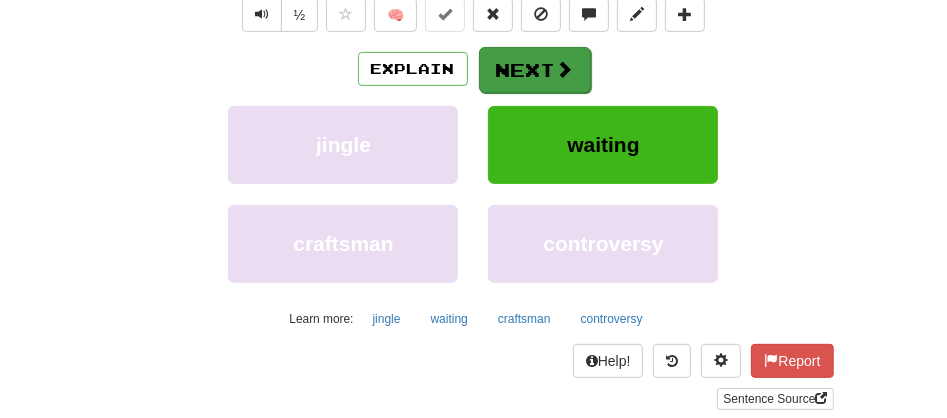 scroll, scrollTop: 0, scrollLeft: 0, axis: both 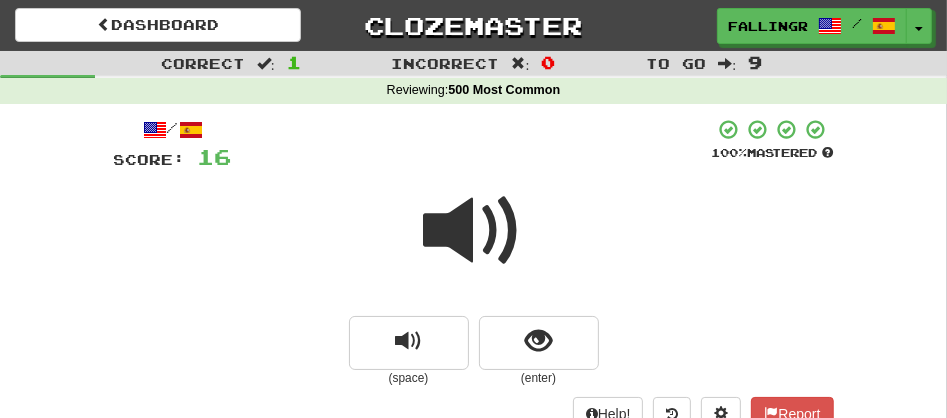 click at bounding box center [474, 231] 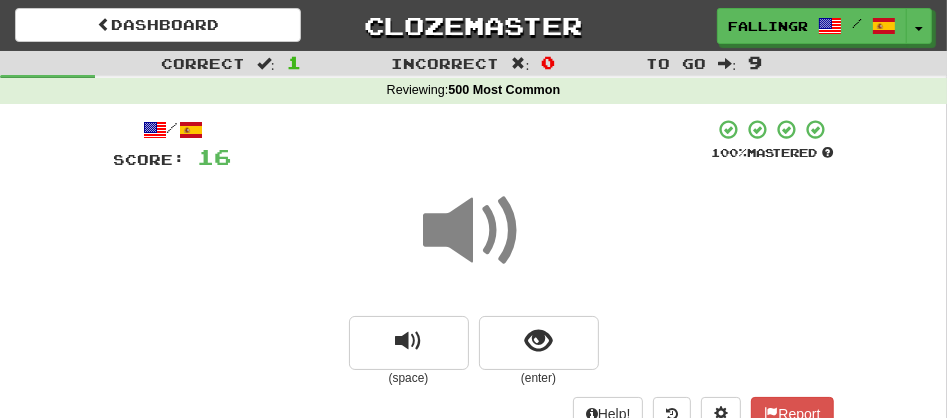 click at bounding box center [474, 231] 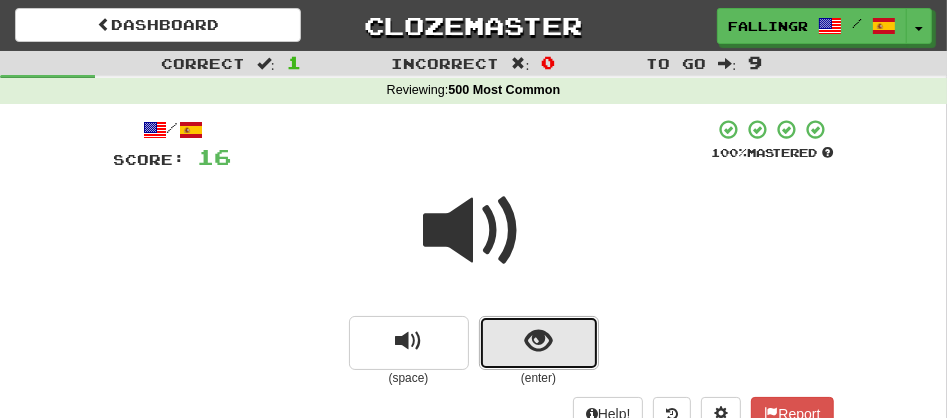 click at bounding box center [539, 343] 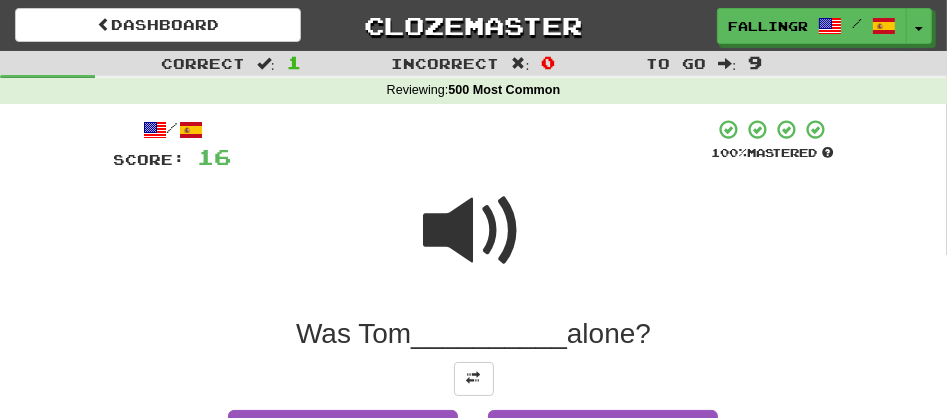 scroll, scrollTop: 365, scrollLeft: 0, axis: vertical 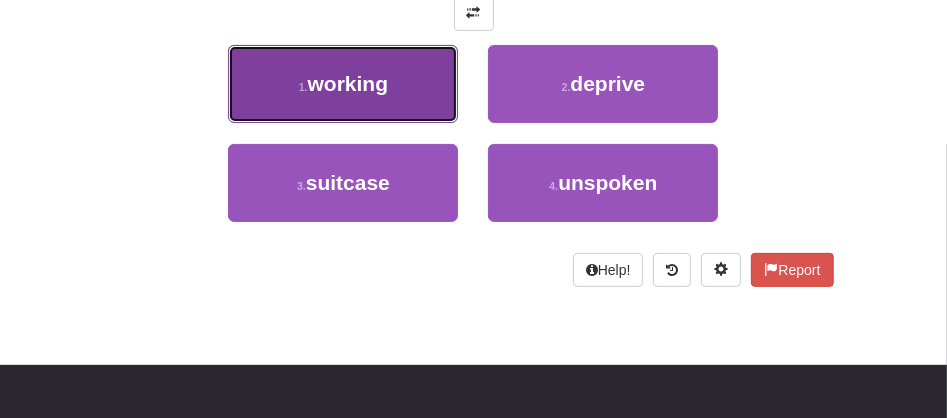 click on "1 .  working" at bounding box center [343, 84] 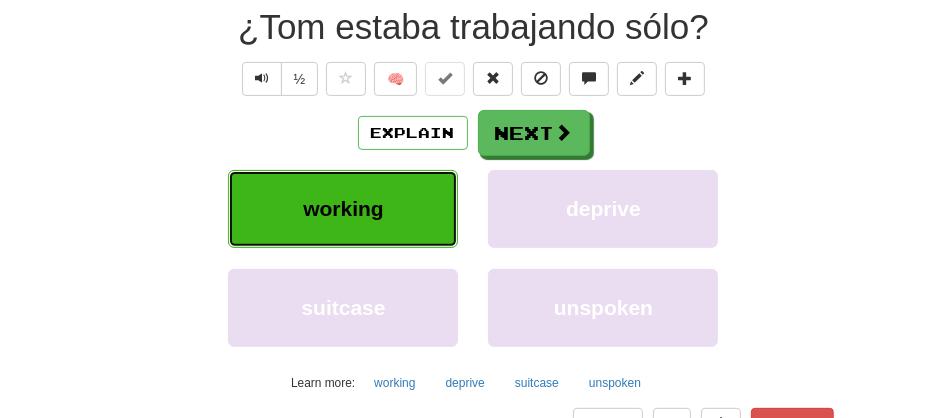 scroll, scrollTop: 429, scrollLeft: 0, axis: vertical 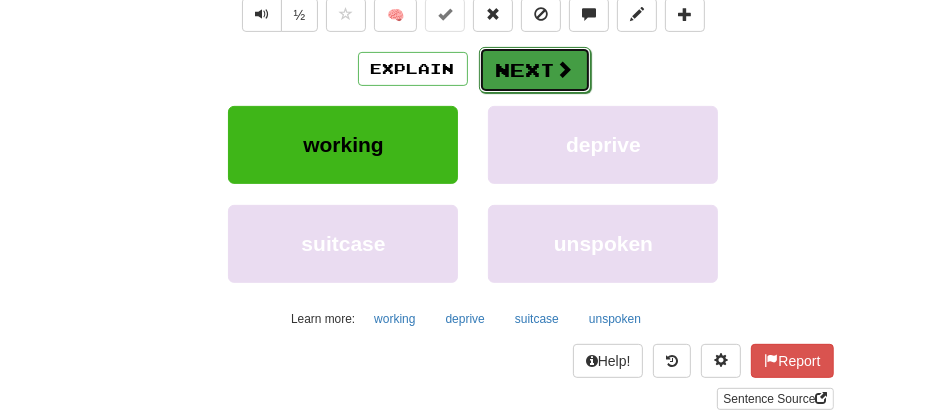 click on "Next" at bounding box center [535, 70] 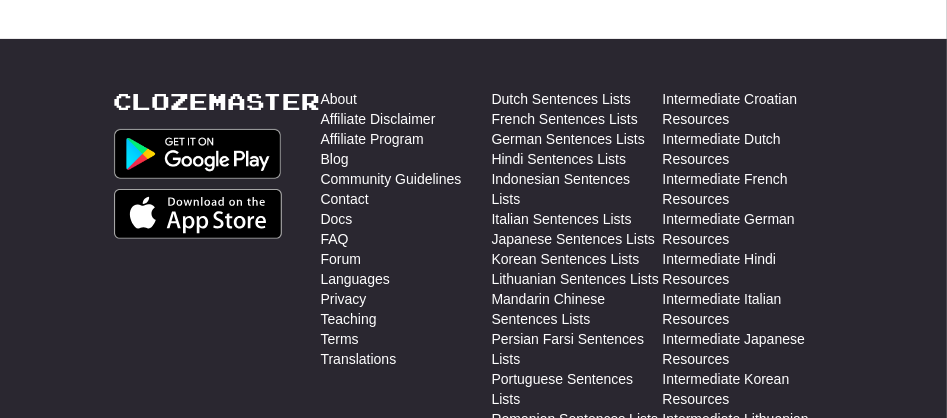 scroll, scrollTop: 0, scrollLeft: 0, axis: both 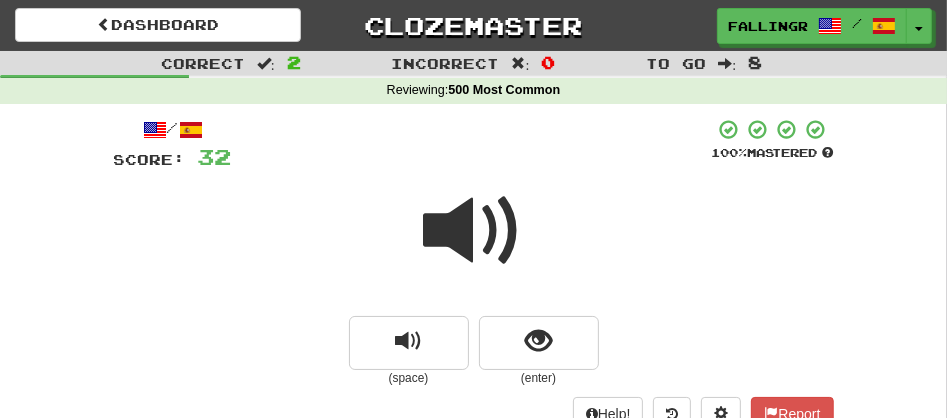 click at bounding box center (474, 231) 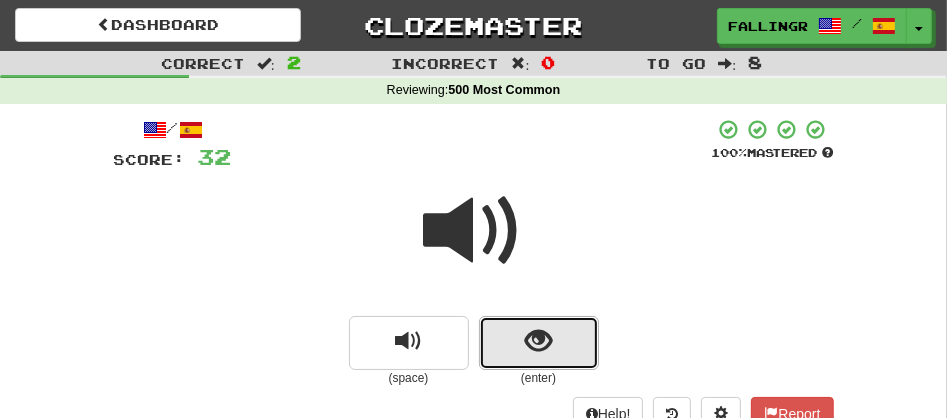 click at bounding box center [539, 343] 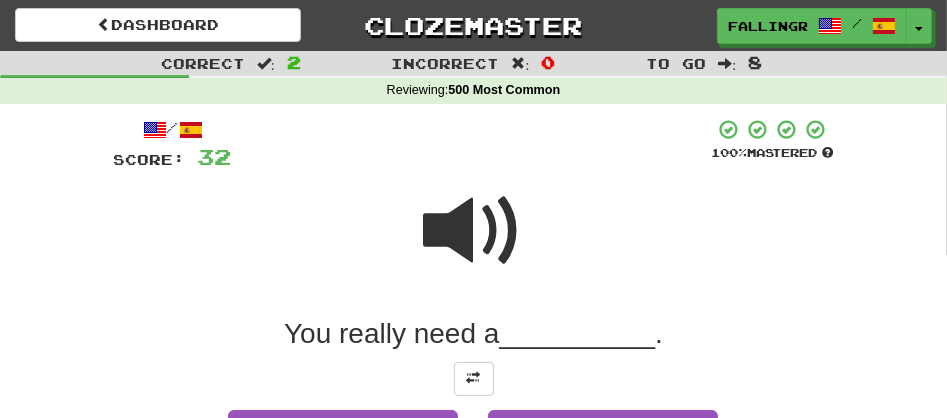 scroll, scrollTop: 365, scrollLeft: 0, axis: vertical 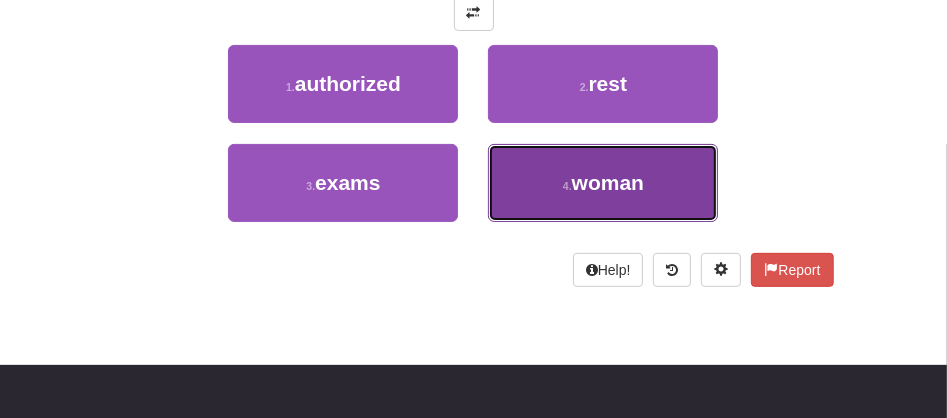 click on "woman" at bounding box center [608, 182] 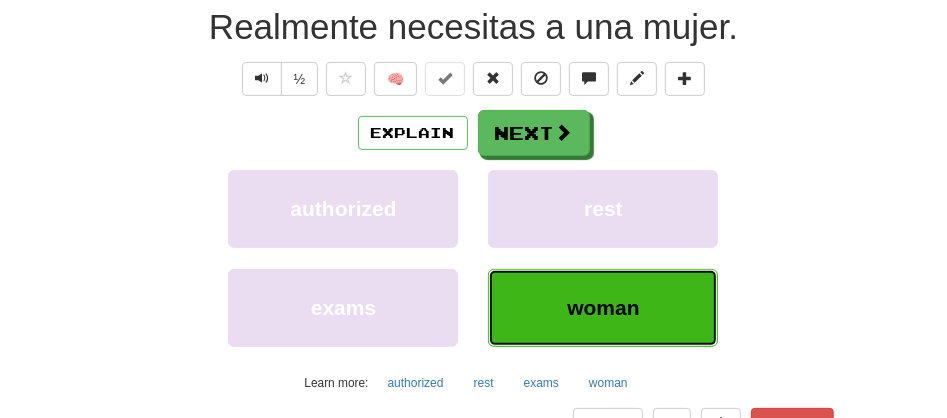 scroll, scrollTop: 429, scrollLeft: 0, axis: vertical 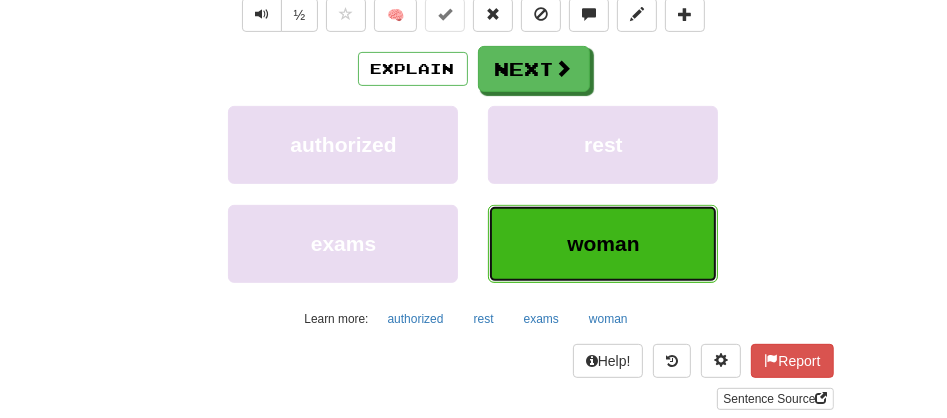 click on "woman" at bounding box center (603, 244) 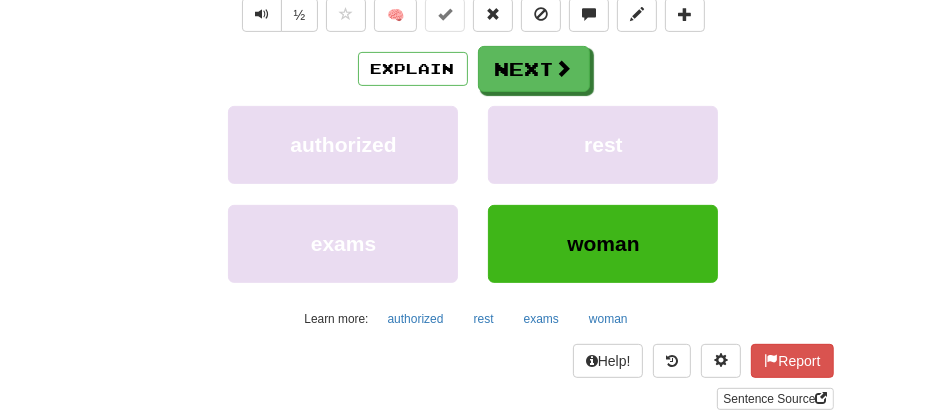 scroll, scrollTop: 0, scrollLeft: 0, axis: both 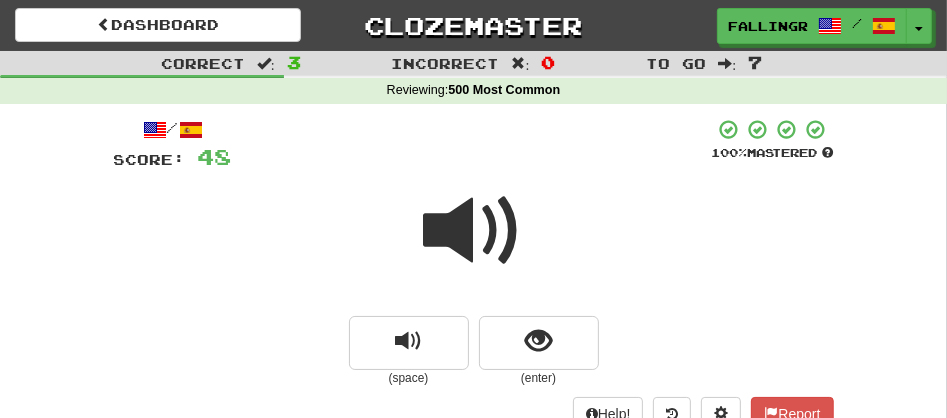 click at bounding box center (474, 231) 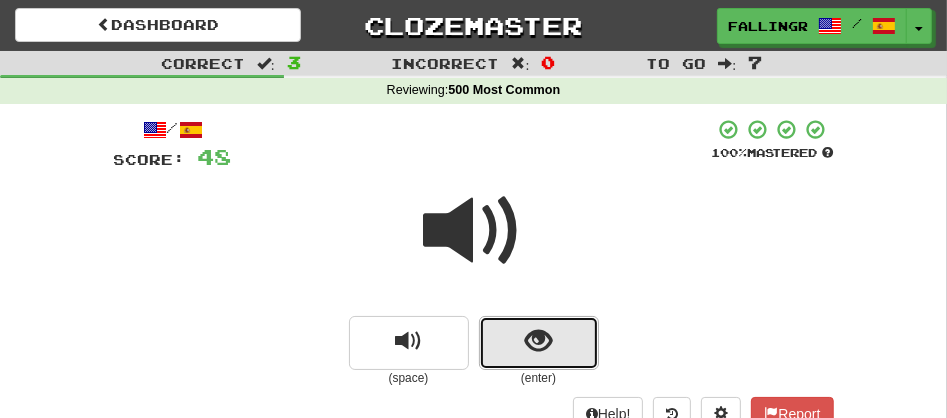 click at bounding box center (538, 341) 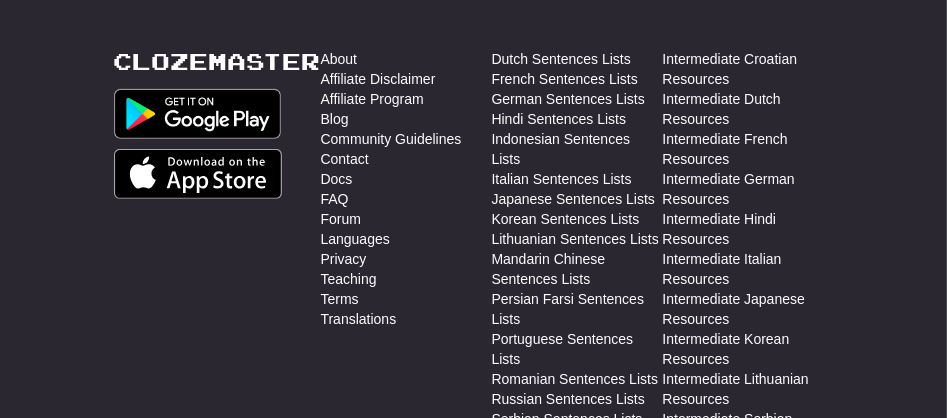 scroll, scrollTop: 365, scrollLeft: 0, axis: vertical 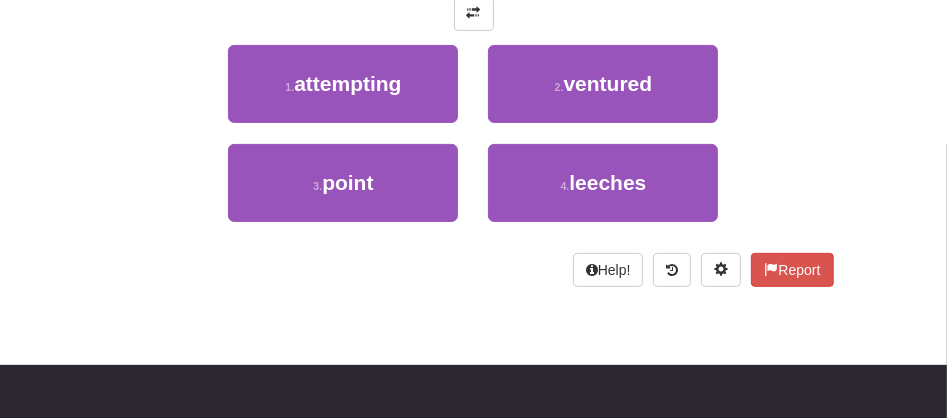 click on "1 .  attempting" at bounding box center [343, 94] 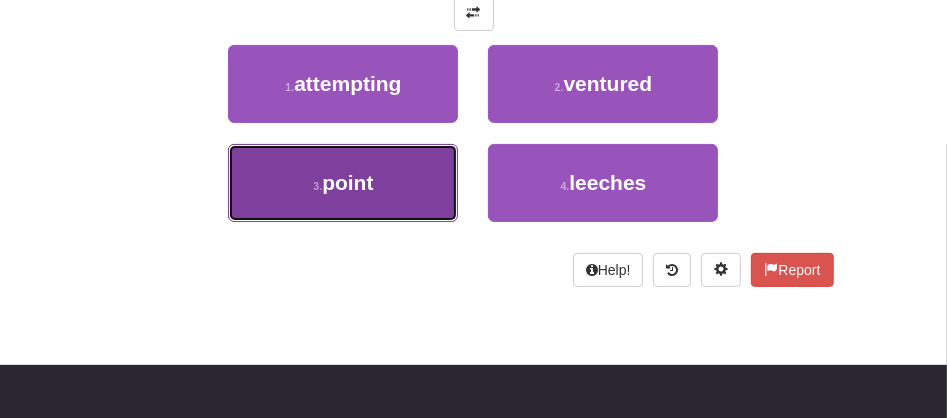 click on "3 .  point" at bounding box center [343, 183] 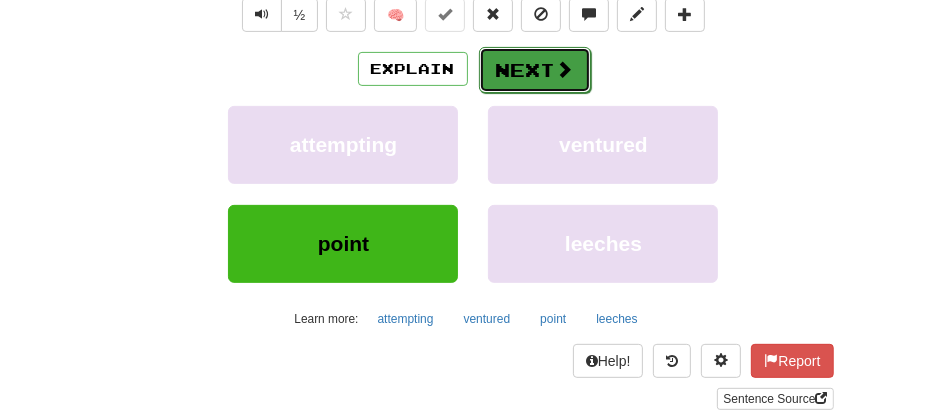 click on "Next" at bounding box center (535, 70) 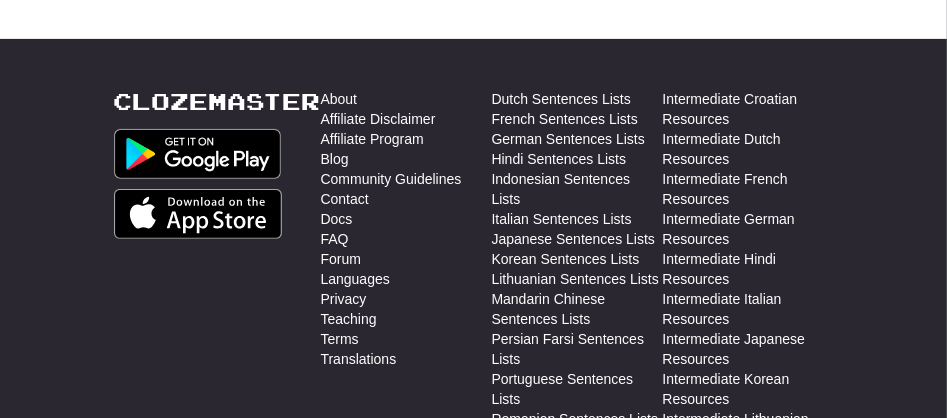 scroll, scrollTop: 0, scrollLeft: 0, axis: both 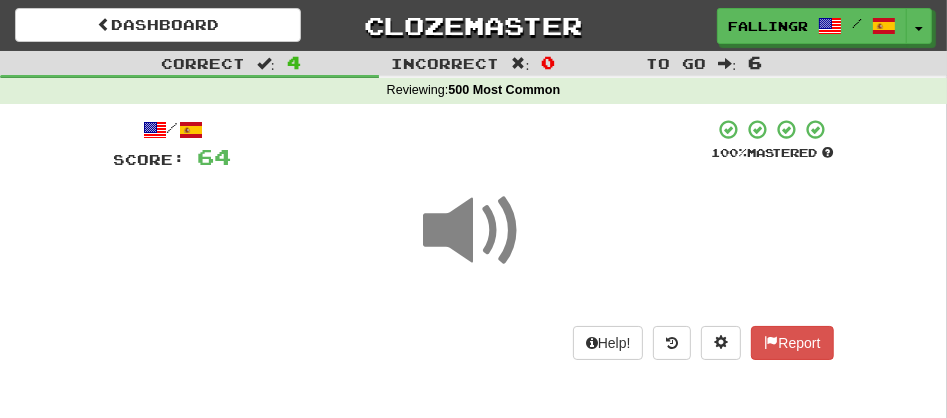 click at bounding box center [474, 231] 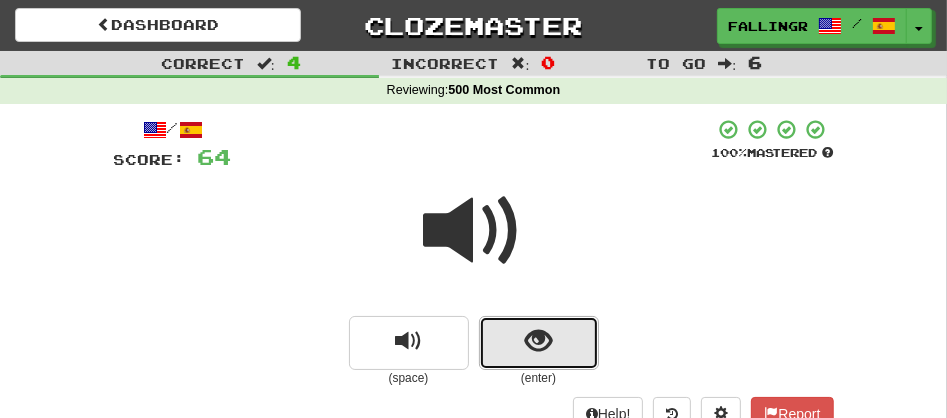 click at bounding box center (538, 341) 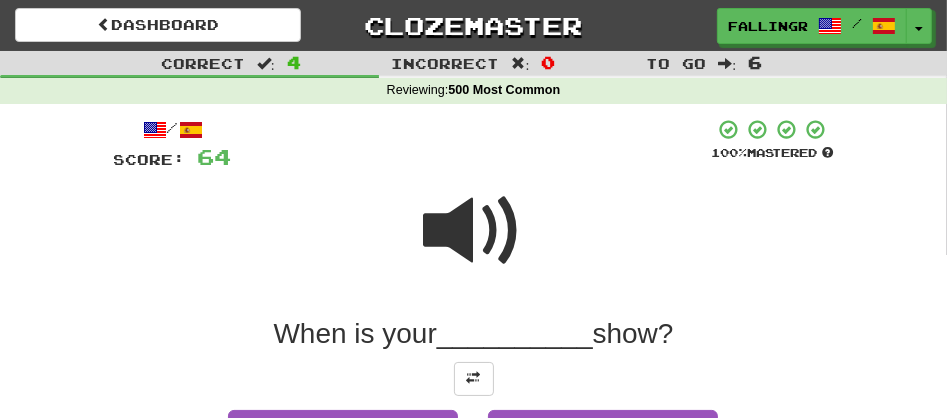 scroll, scrollTop: 365, scrollLeft: 0, axis: vertical 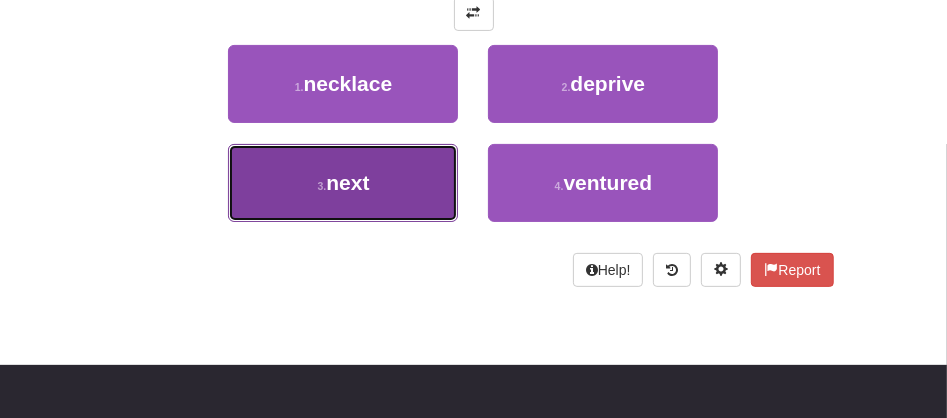 click on "3 .  next" at bounding box center (343, 183) 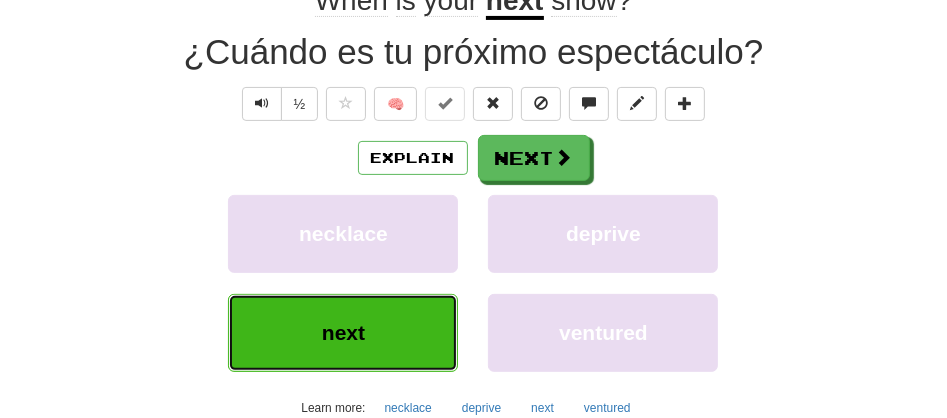 scroll, scrollTop: 281, scrollLeft: 0, axis: vertical 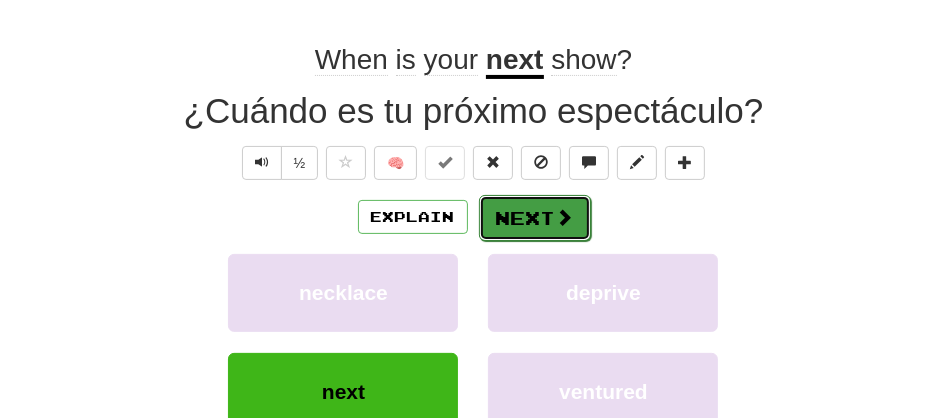 click on "Next" at bounding box center (535, 218) 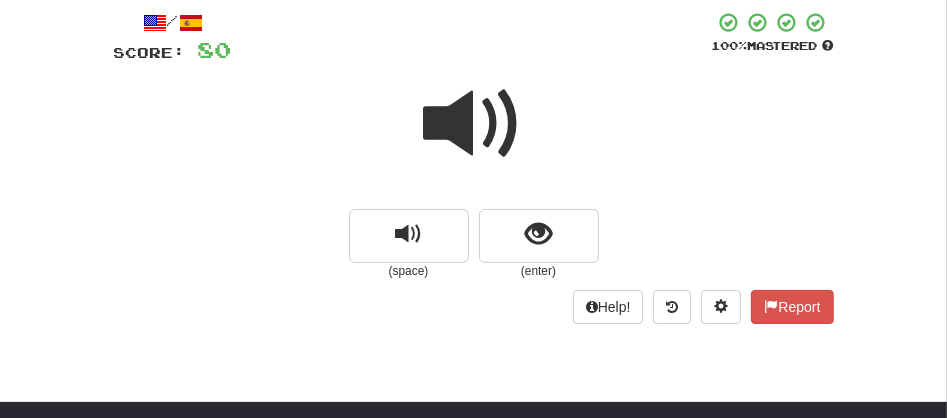scroll, scrollTop: 73, scrollLeft: 0, axis: vertical 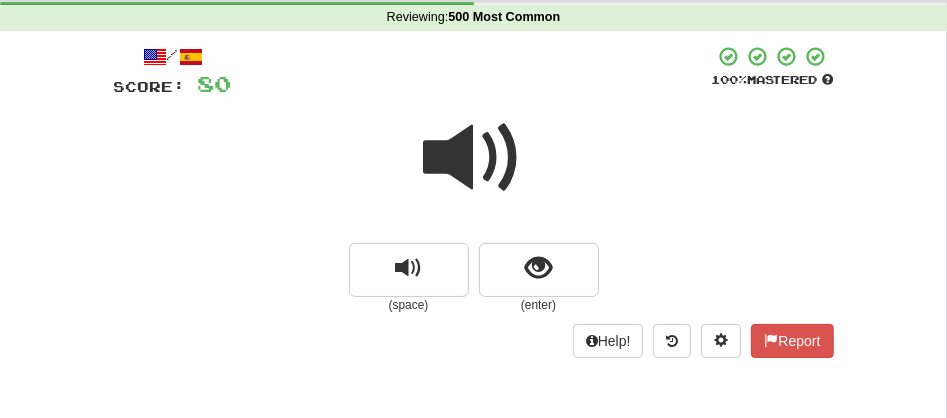click at bounding box center [474, 158] 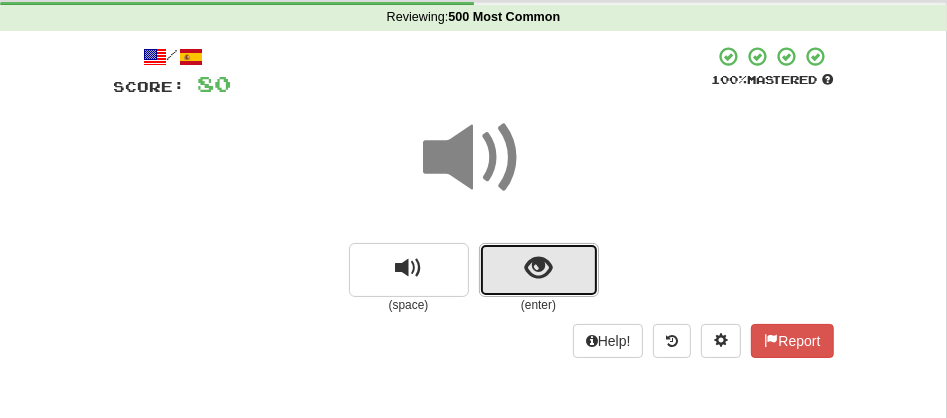 click at bounding box center [538, 268] 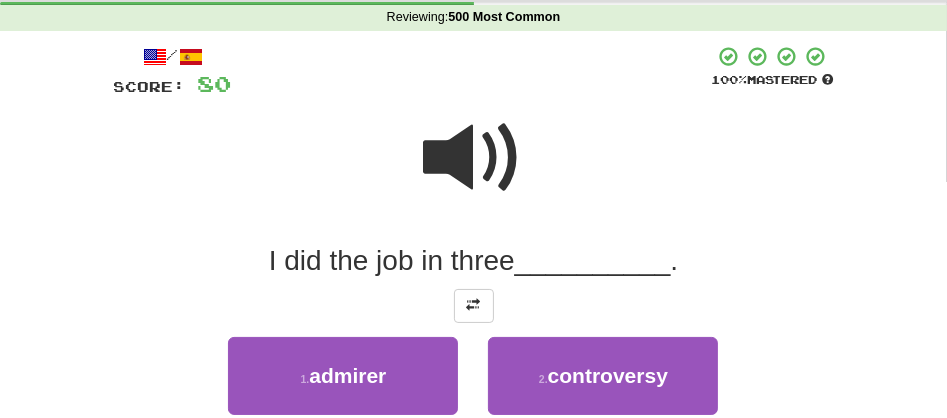 scroll, scrollTop: 439, scrollLeft: 0, axis: vertical 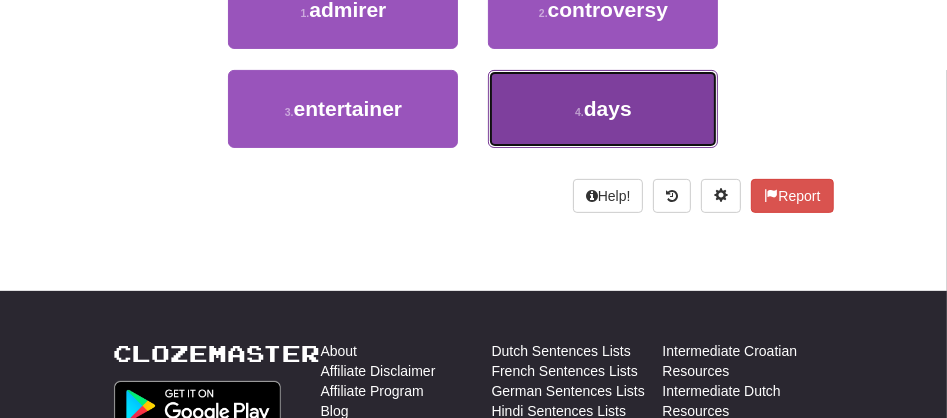 click on "days" at bounding box center (608, 108) 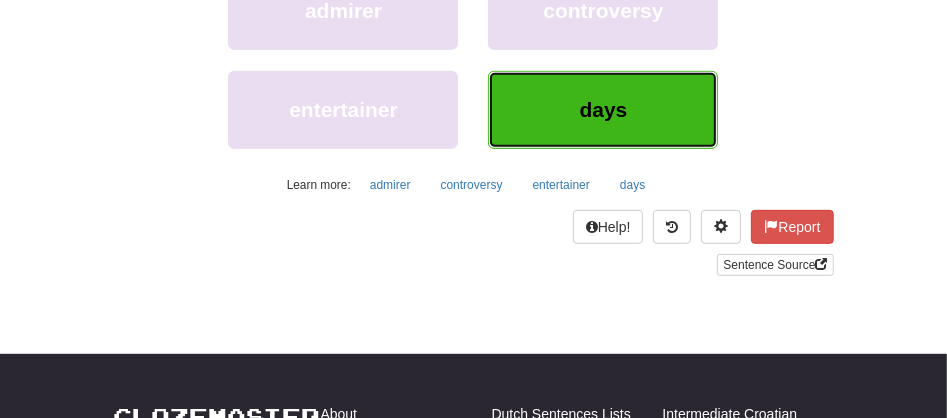 scroll, scrollTop: 197, scrollLeft: 0, axis: vertical 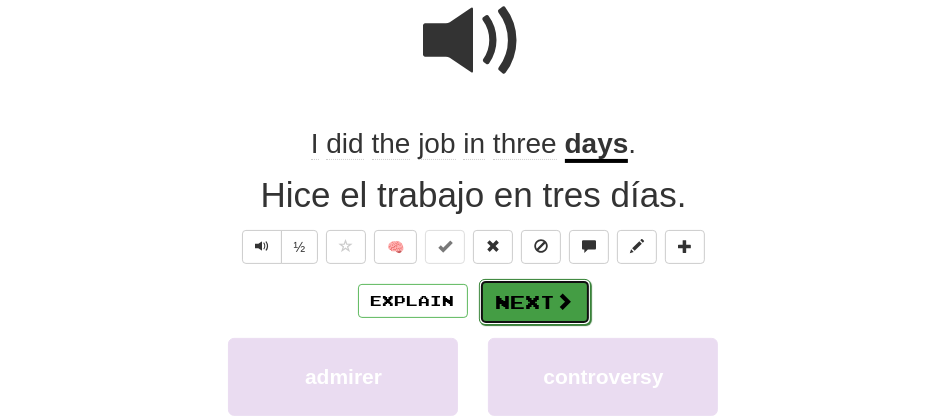 click on "Next" at bounding box center [535, 302] 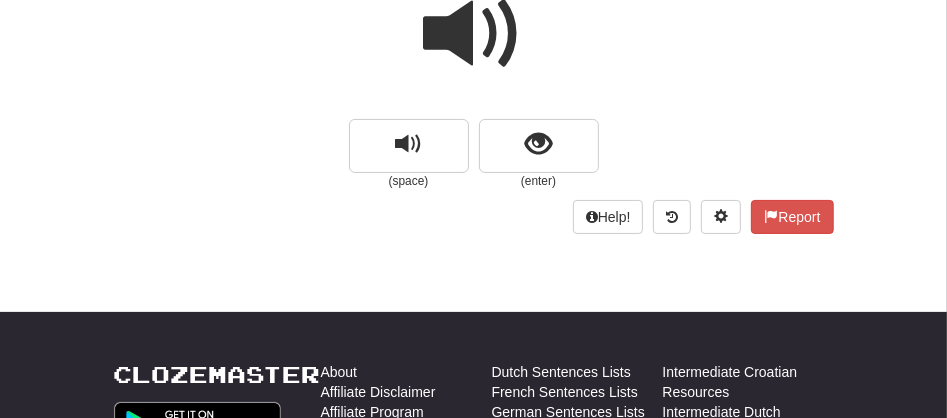 click at bounding box center [474, 34] 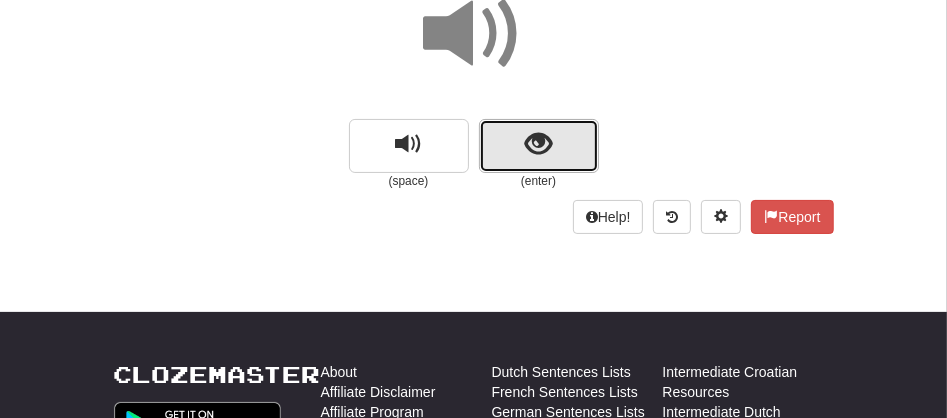 click at bounding box center (539, 146) 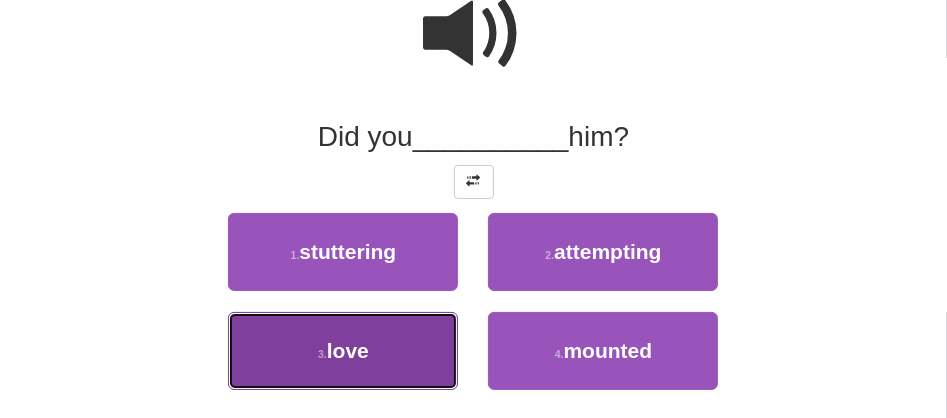 click on "3 .  love" at bounding box center [343, 351] 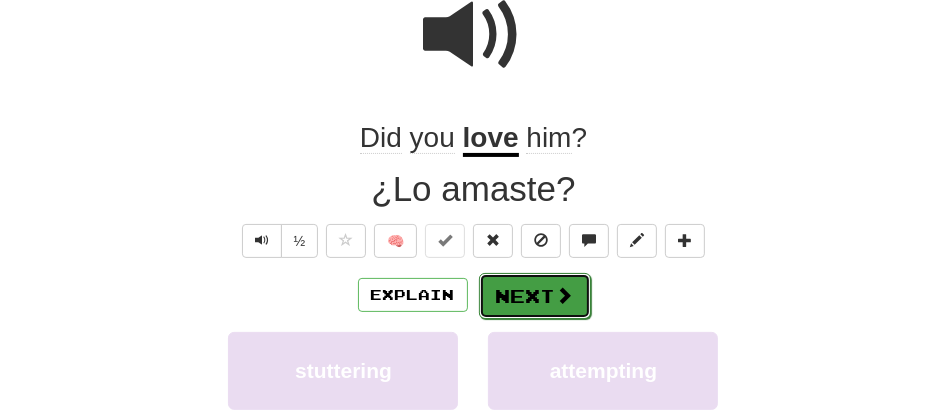 click on "Next" at bounding box center [535, 296] 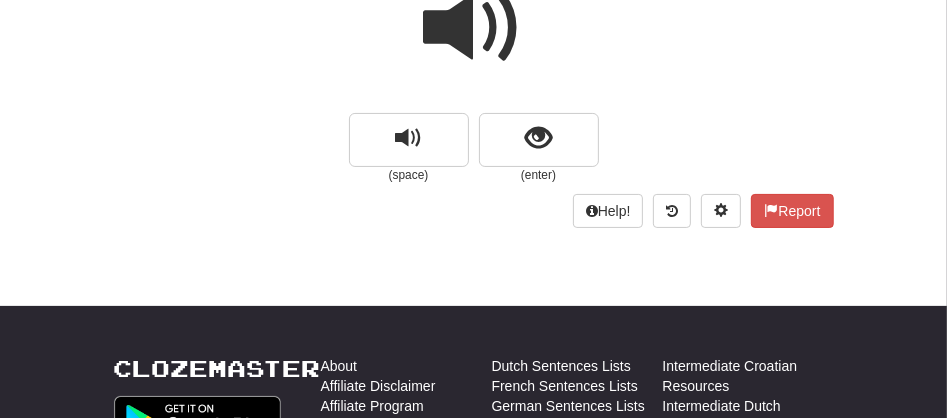 click at bounding box center [474, 28] 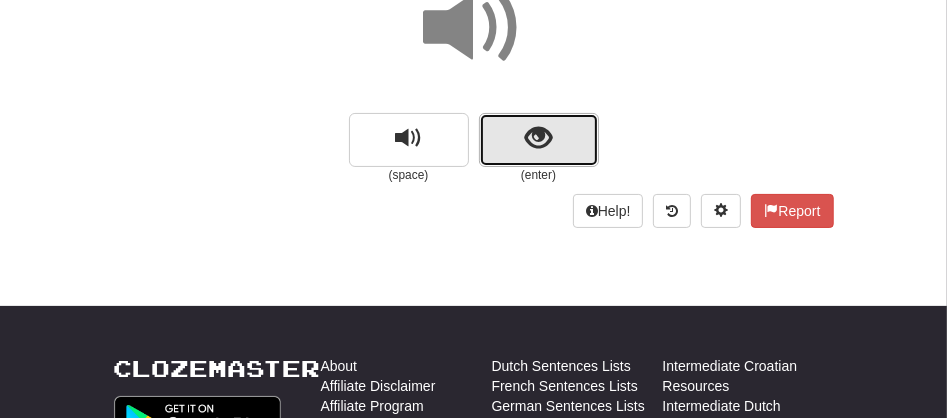 click at bounding box center (539, 140) 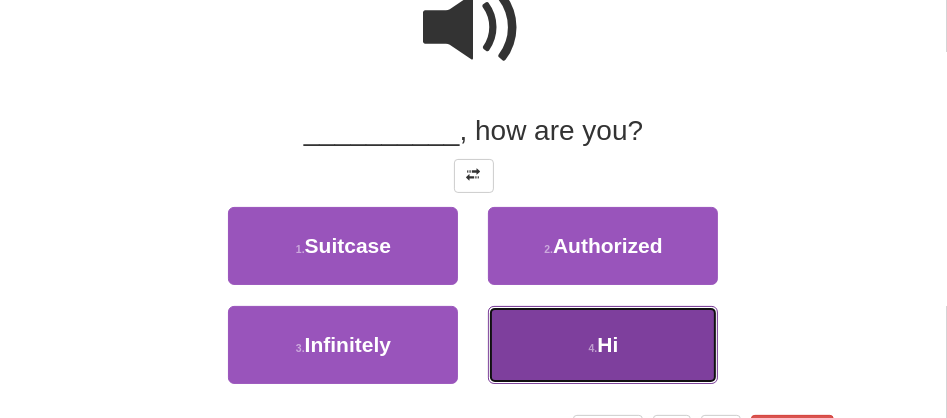 click on "4 .  Hi" at bounding box center [603, 345] 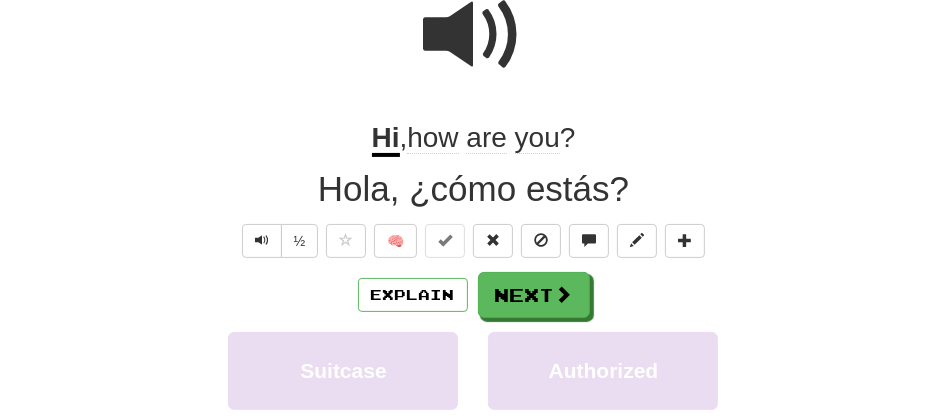 scroll, scrollTop: 209, scrollLeft: 0, axis: vertical 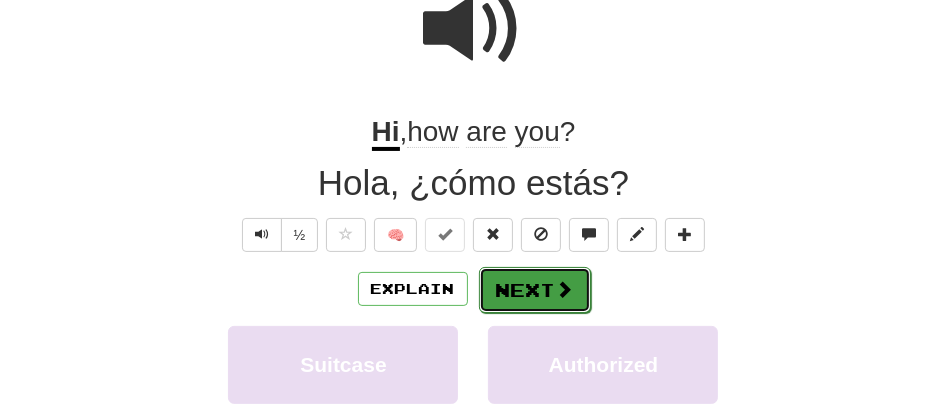 click on "Next" at bounding box center (535, 290) 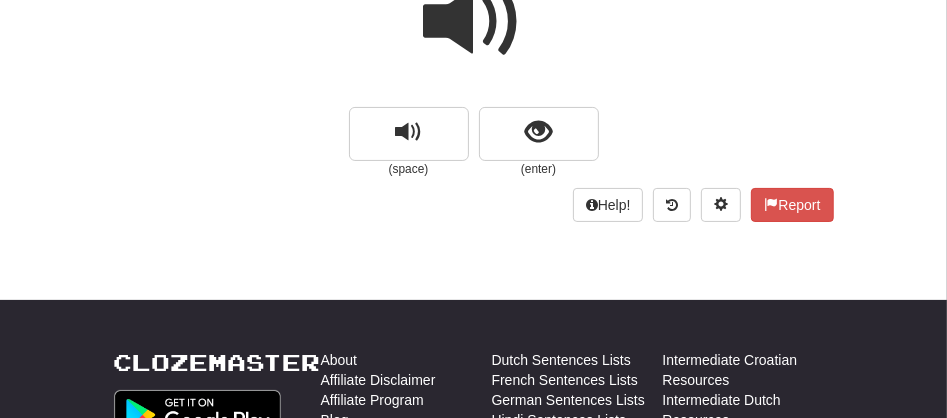 click at bounding box center [474, 22] 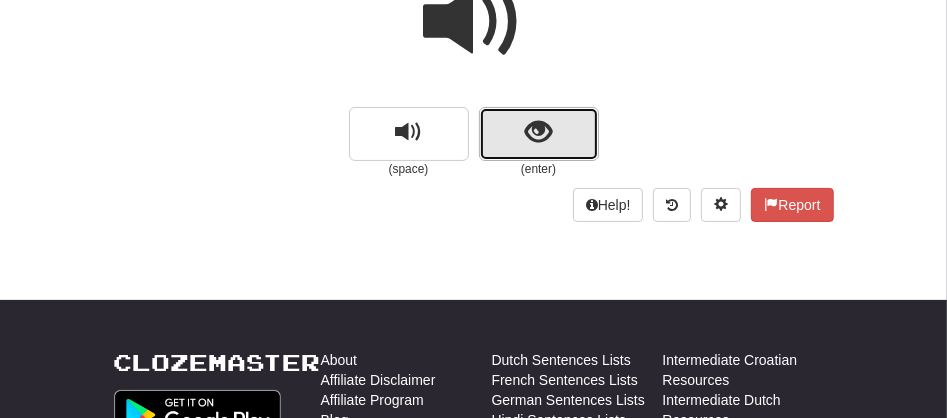 click at bounding box center (538, 132) 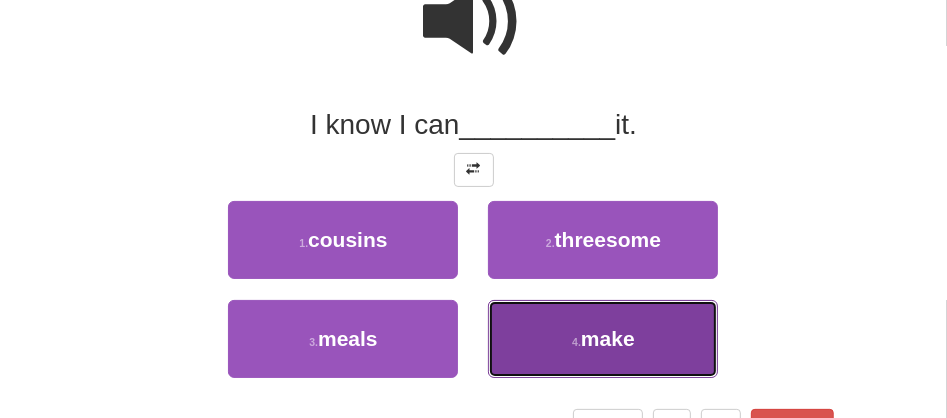 click on "4 .  make" at bounding box center [603, 339] 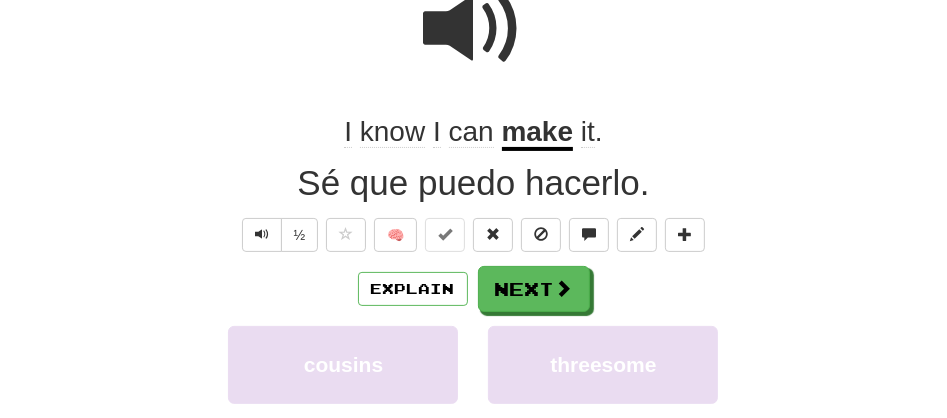 scroll, scrollTop: 214, scrollLeft: 0, axis: vertical 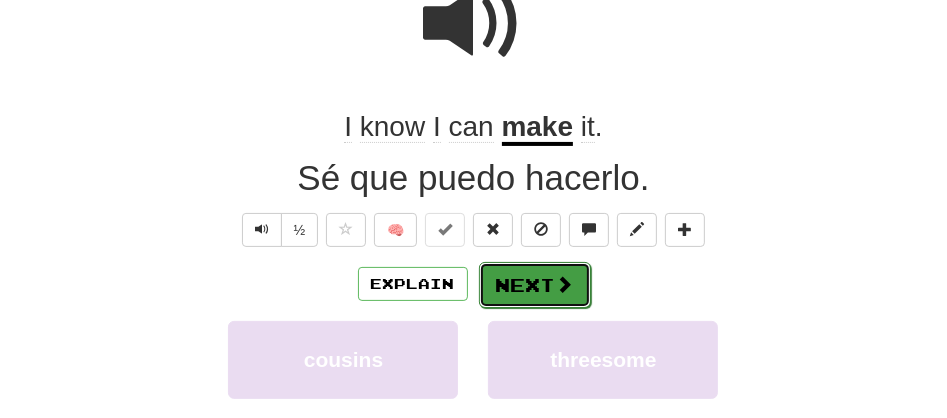 click on "Next" at bounding box center [535, 285] 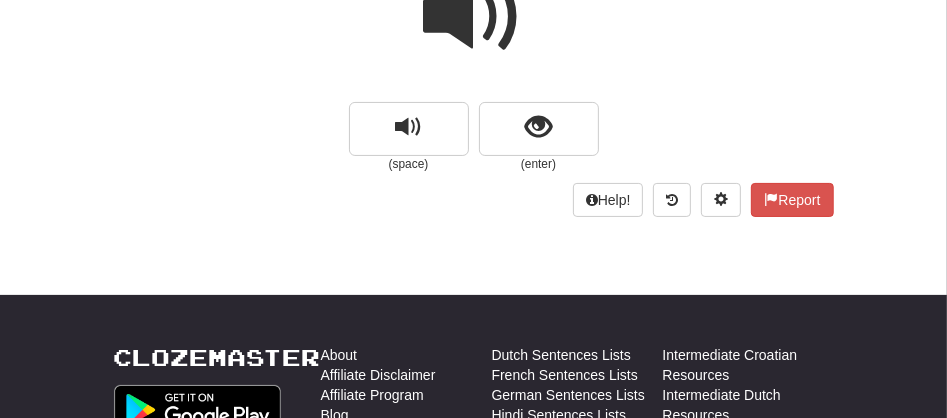 click at bounding box center [474, 17] 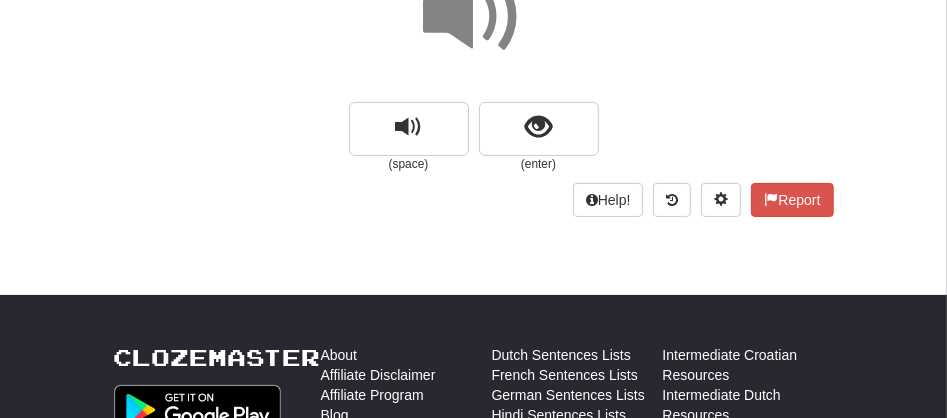 click at bounding box center [474, 17] 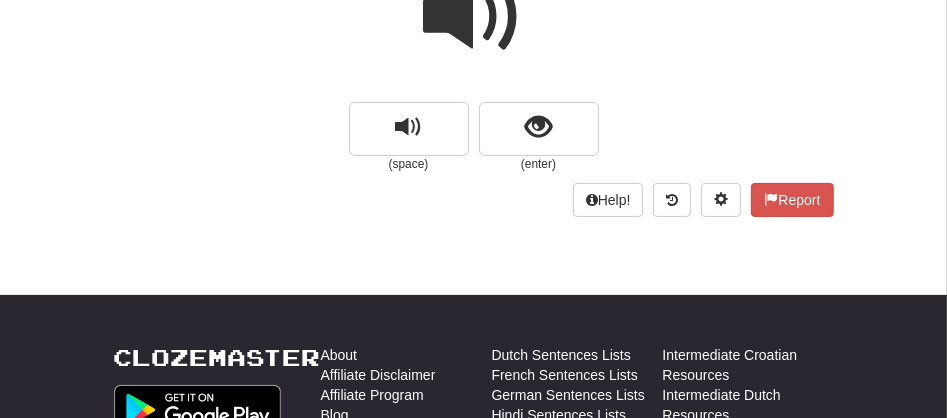 click at bounding box center [474, 17] 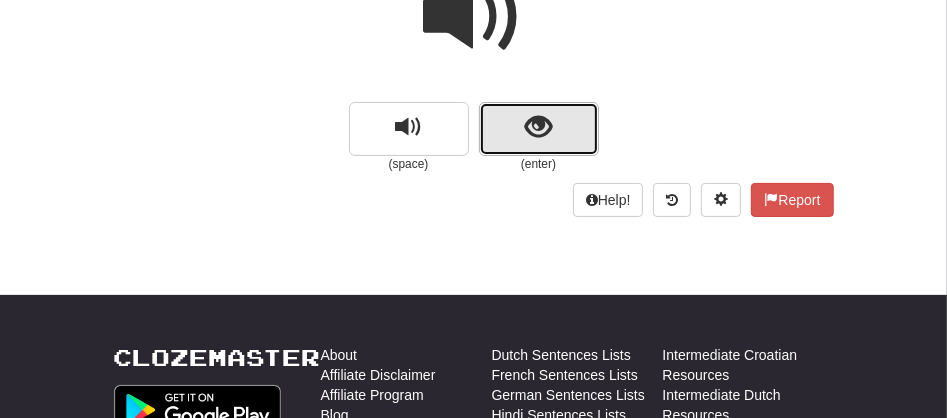 click at bounding box center (538, 127) 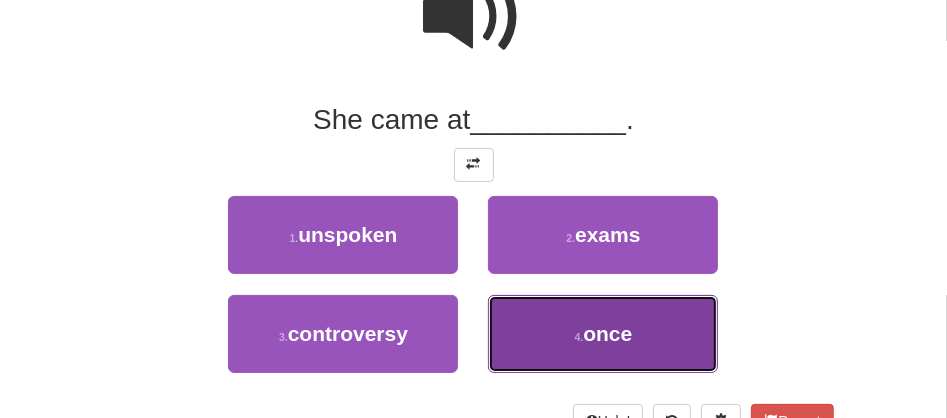 click on "once" at bounding box center [607, 333] 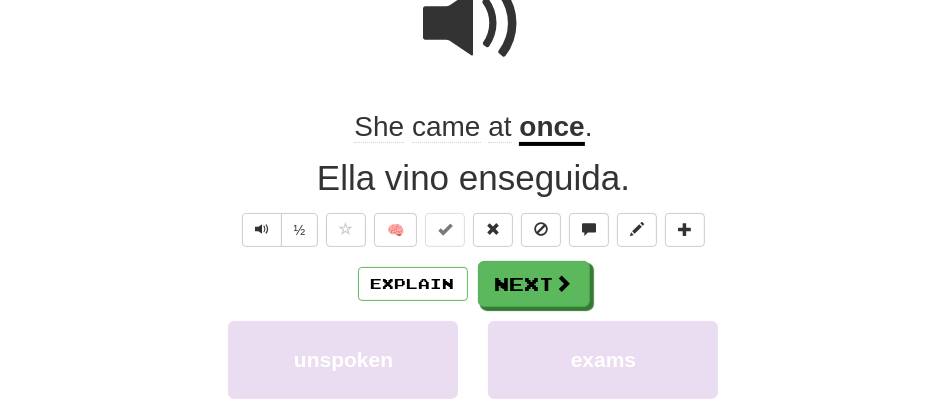 scroll, scrollTop: 220, scrollLeft: 0, axis: vertical 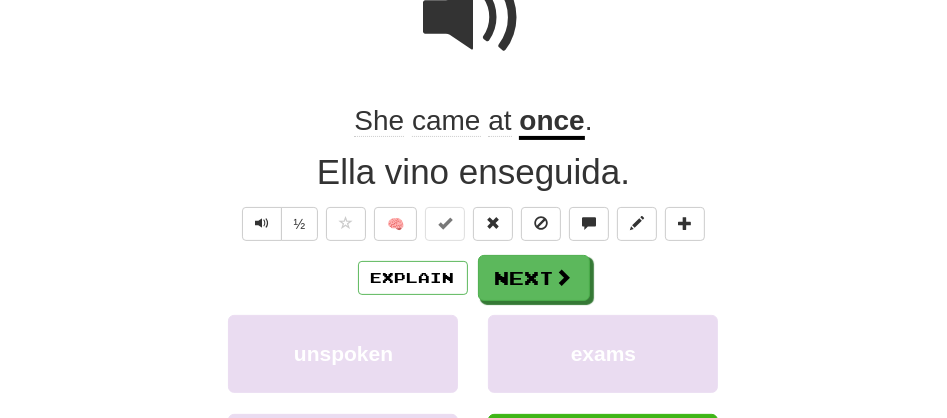 click on "/  Score:   160 + 16 100 %  Mastered Review:  2025-08-07 She   came   at   once . Ella vino enseguida. ½ 🧠 Explain Next unspoken exams controversy once Learn more: unspoken exams controversy once  Help!  Report Sentence Source" at bounding box center (474, 259) 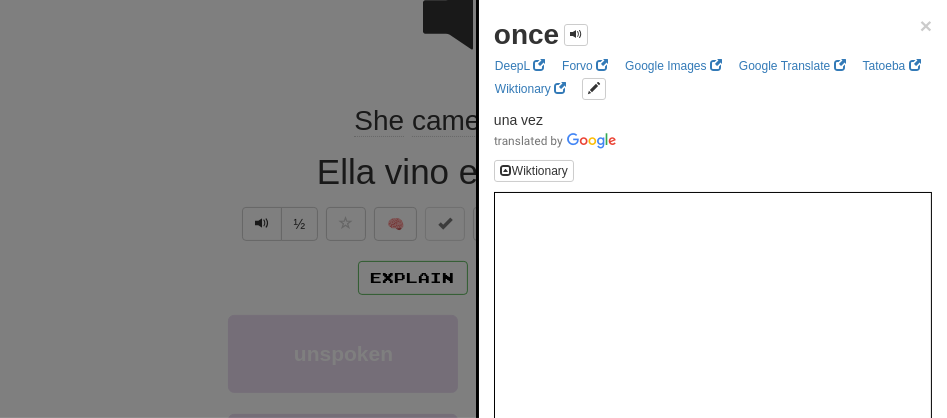click at bounding box center (473, 209) 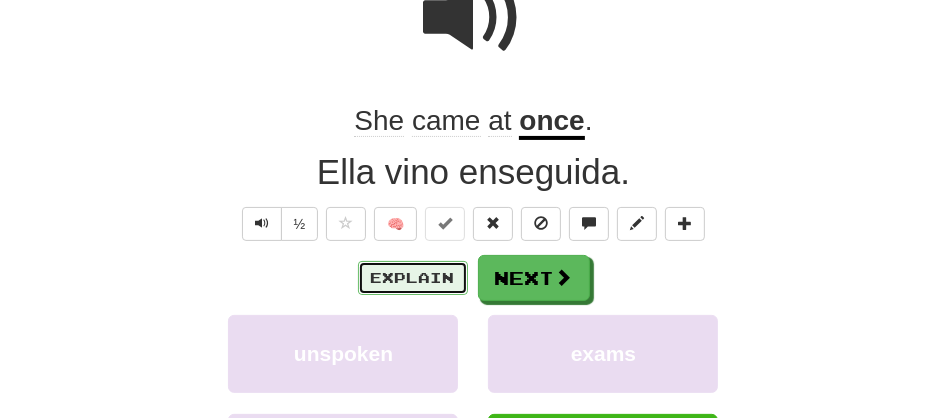 click on "Explain" at bounding box center [413, 278] 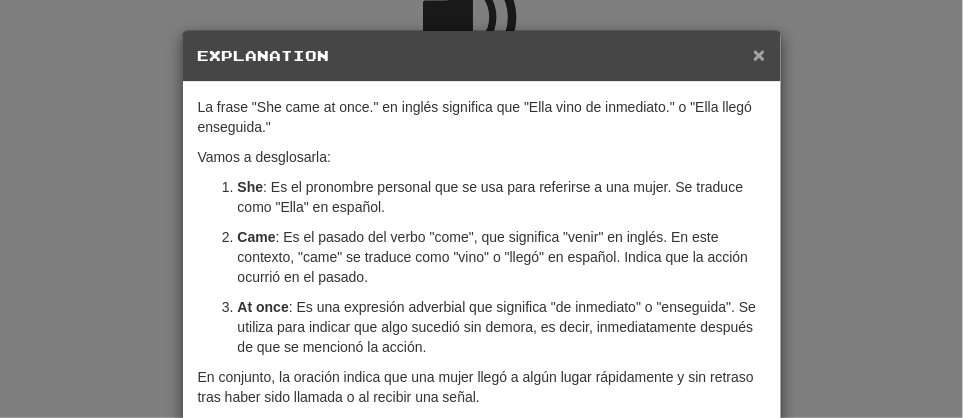 click on "×" at bounding box center [759, 54] 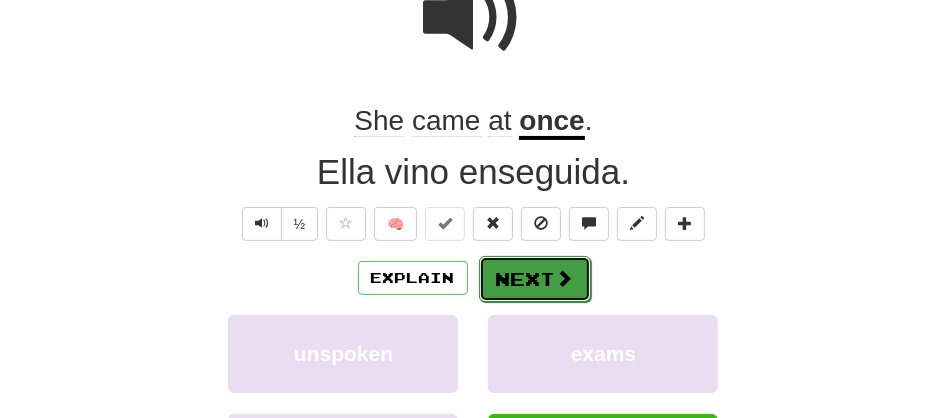 click on "Next" at bounding box center [535, 279] 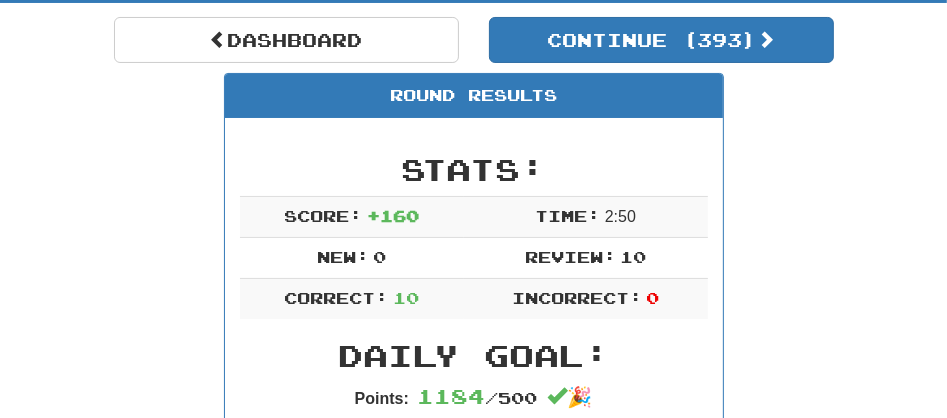 scroll, scrollTop: 99, scrollLeft: 0, axis: vertical 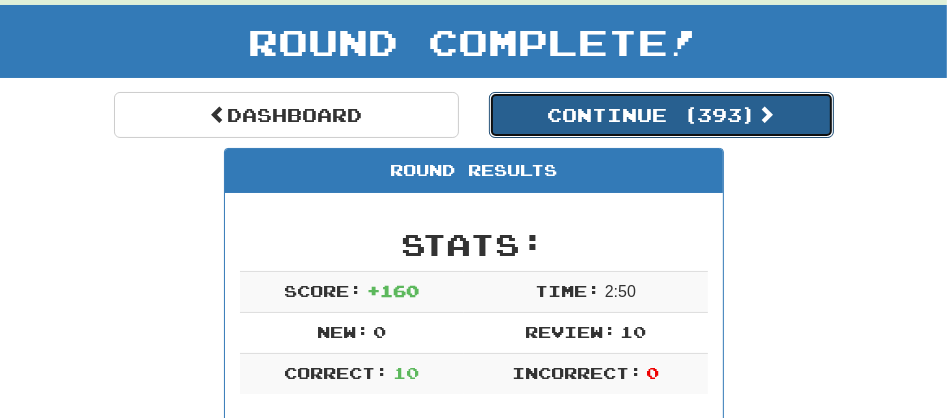 click on "Continue ( 393 )" at bounding box center (661, 115) 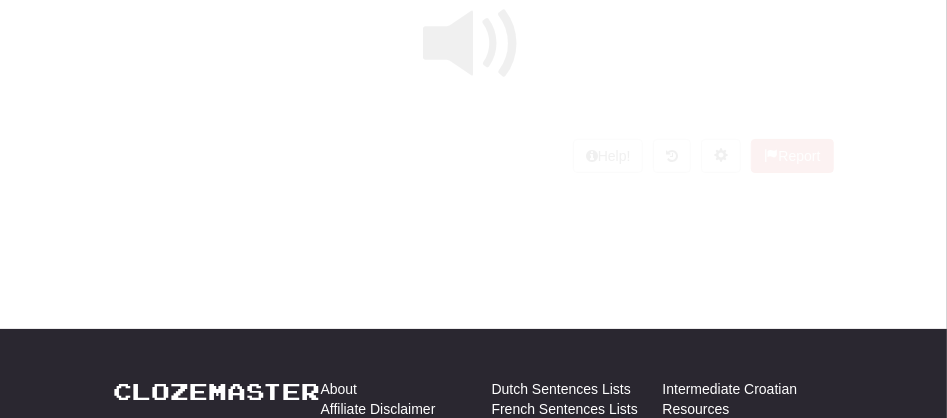 scroll, scrollTop: 99, scrollLeft: 0, axis: vertical 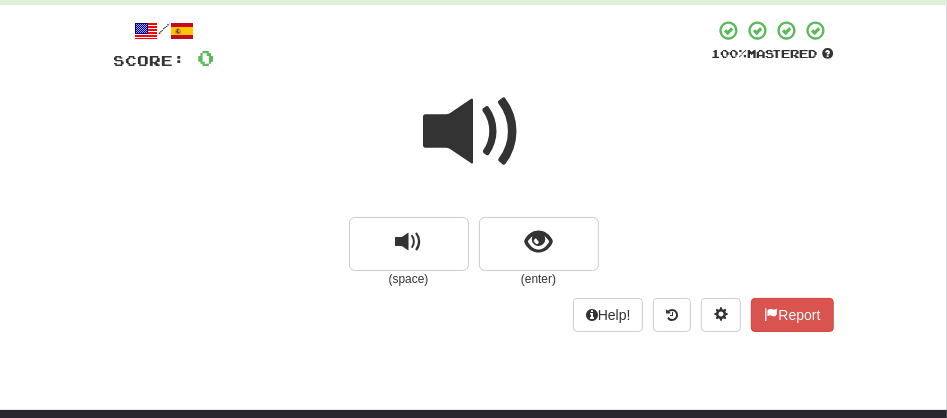 click at bounding box center (474, 132) 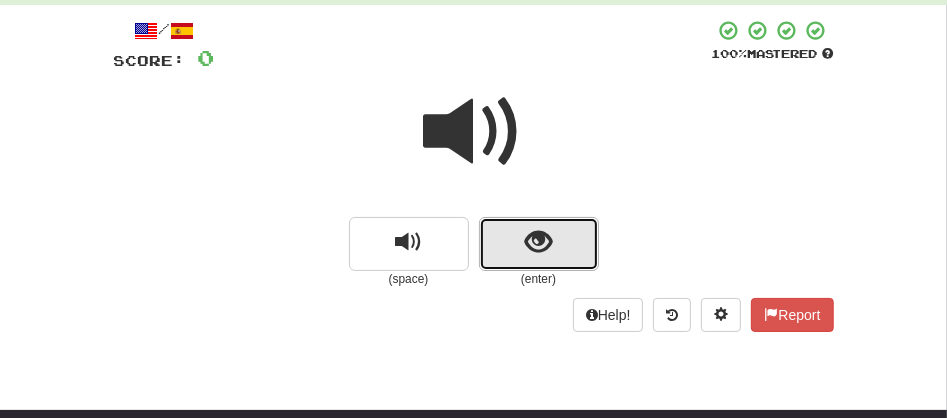 click at bounding box center [539, 244] 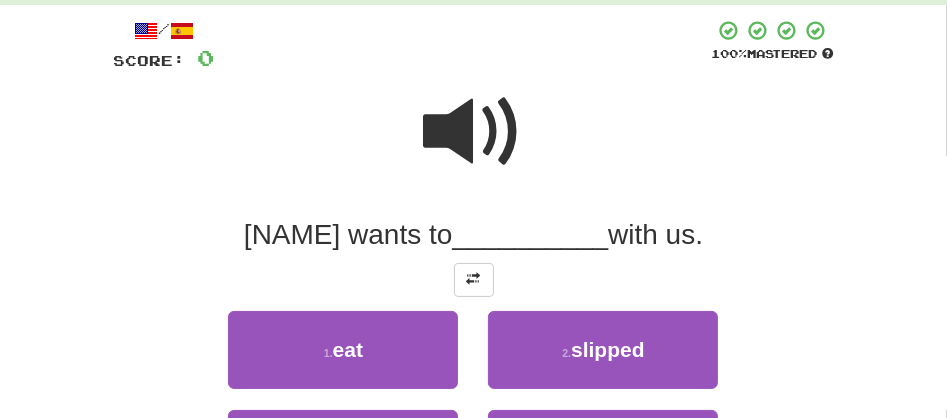 click at bounding box center (474, 132) 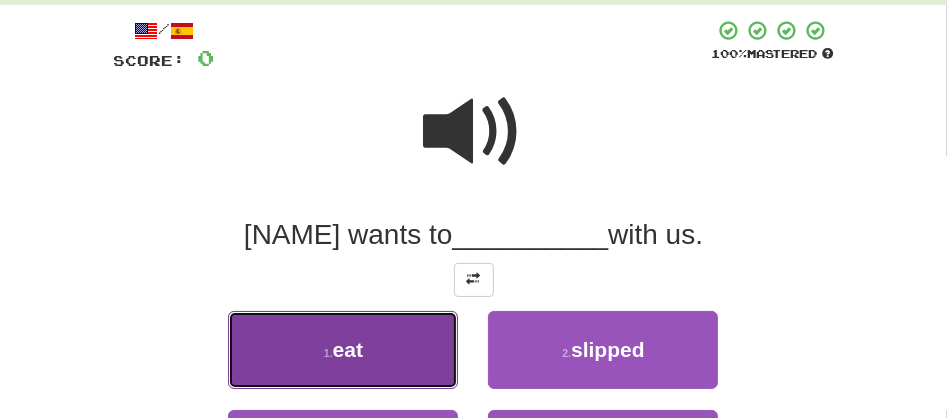 click on "1 .  eat" at bounding box center (343, 350) 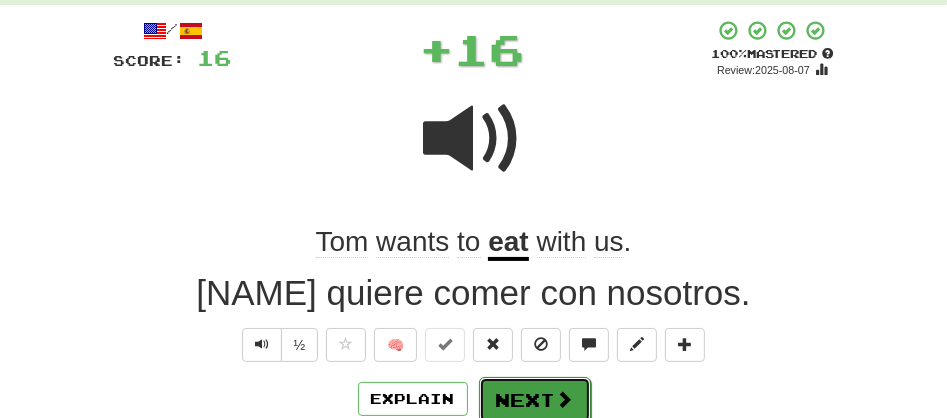 click on "Next" at bounding box center (535, 400) 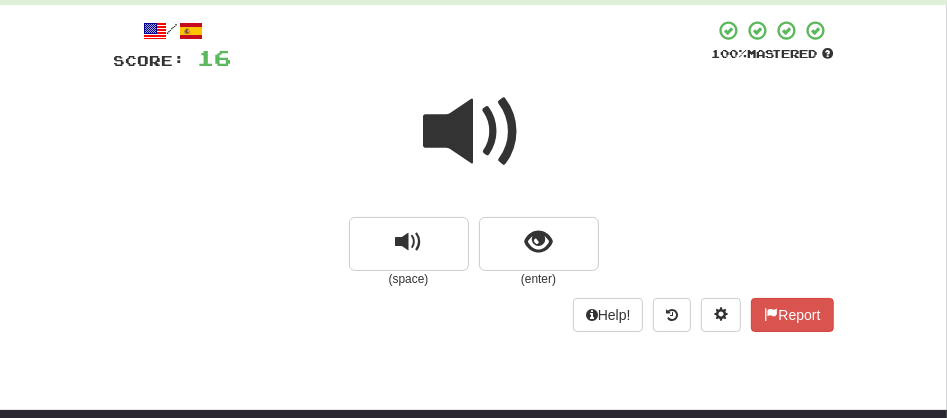 click at bounding box center [474, 132] 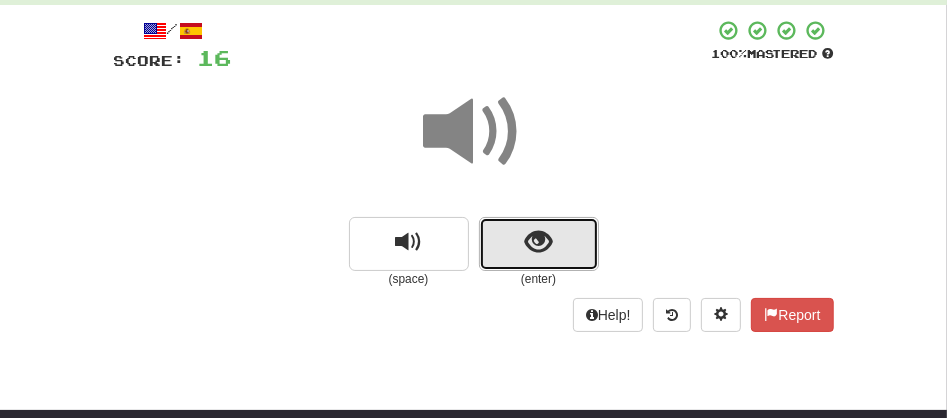 click at bounding box center [539, 244] 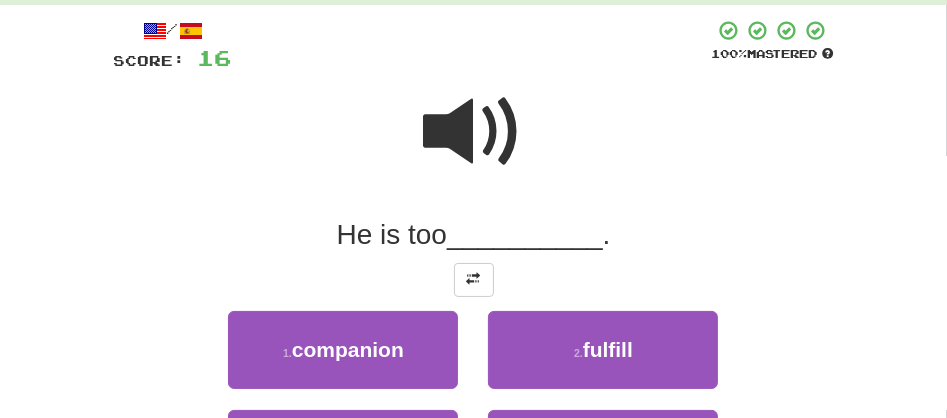 scroll, scrollTop: 465, scrollLeft: 0, axis: vertical 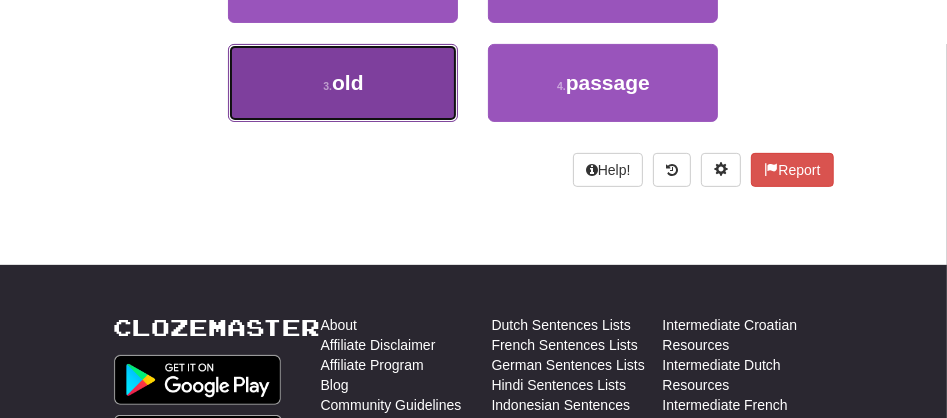 click on "old" at bounding box center (348, 82) 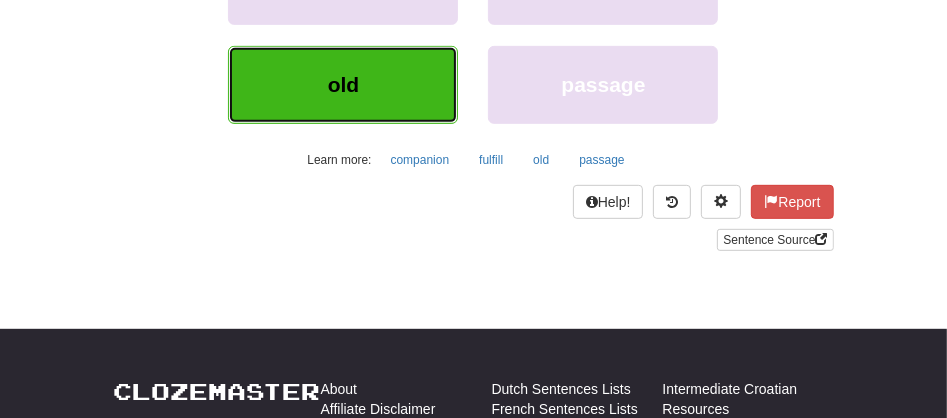 scroll, scrollTop: 223, scrollLeft: 0, axis: vertical 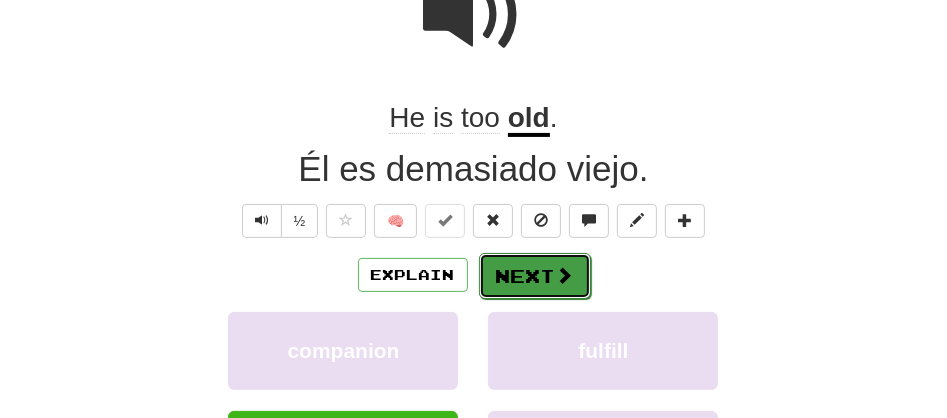 click on "Next" at bounding box center (535, 276) 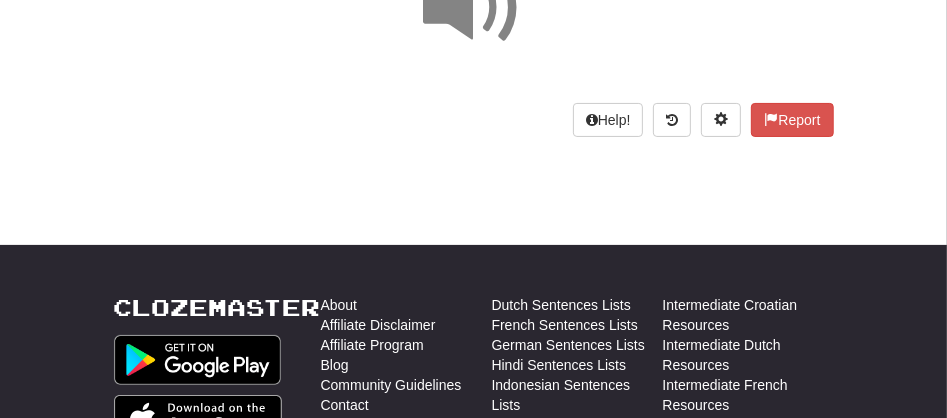 click at bounding box center (474, 8) 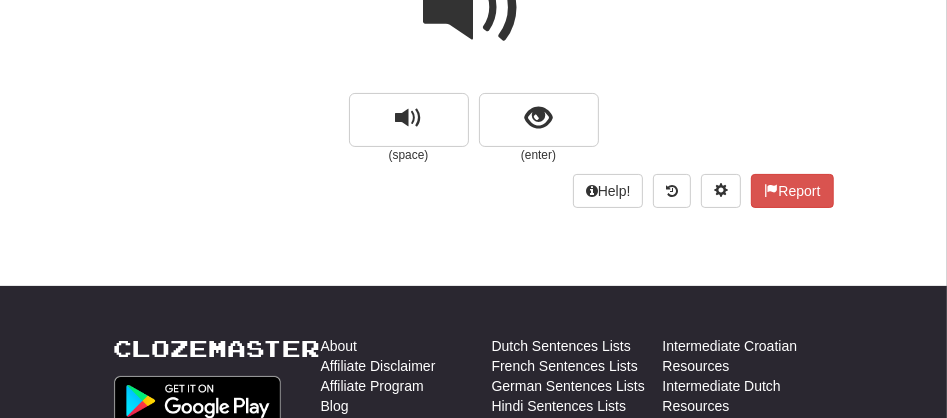 click at bounding box center [474, 8] 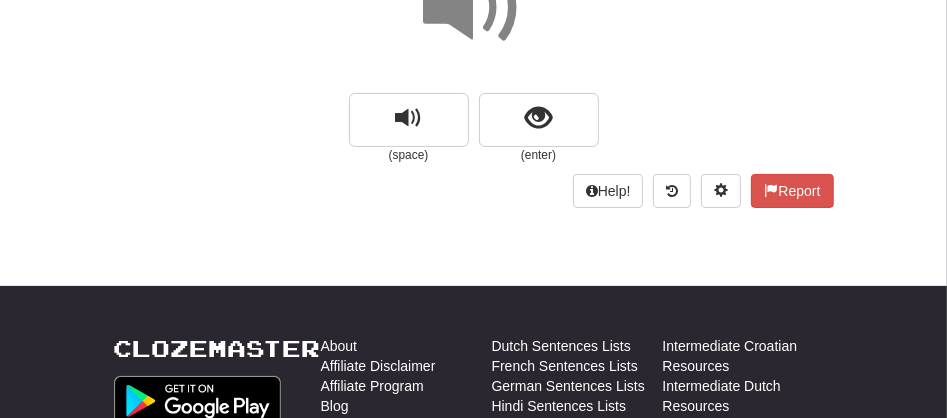 click at bounding box center [474, 8] 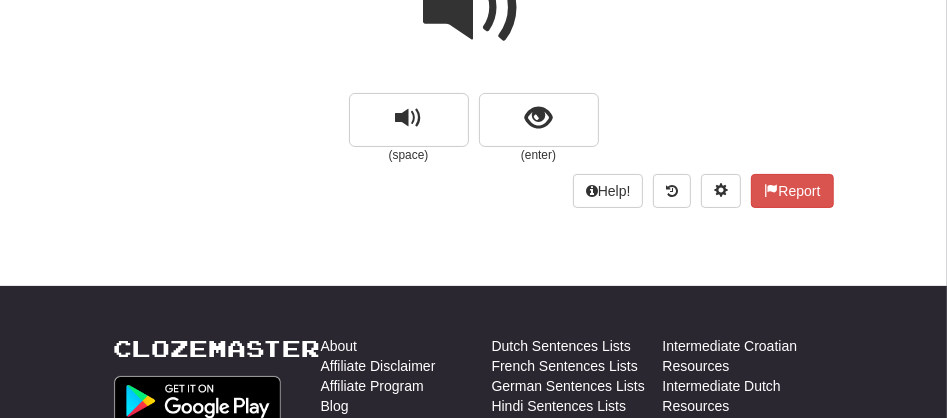 click at bounding box center [474, 8] 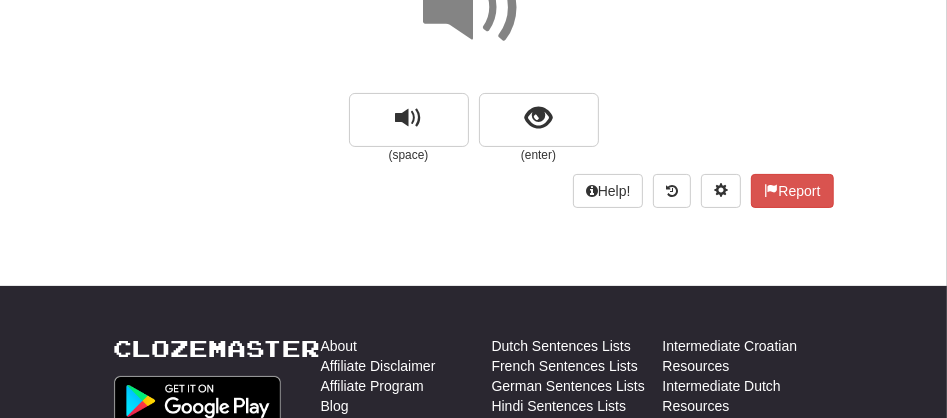 click at bounding box center (474, 8) 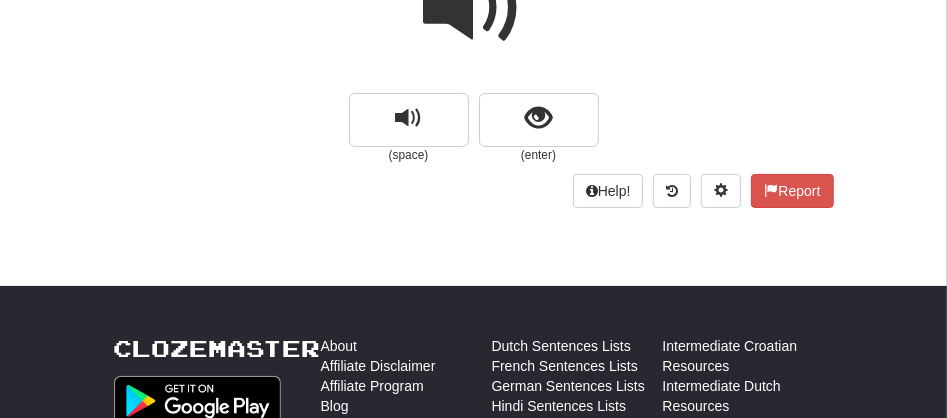 click at bounding box center [474, 8] 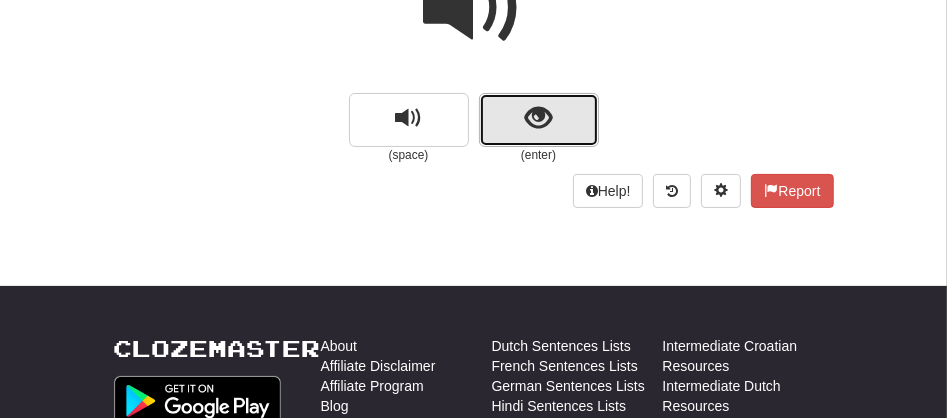 click at bounding box center [539, 120] 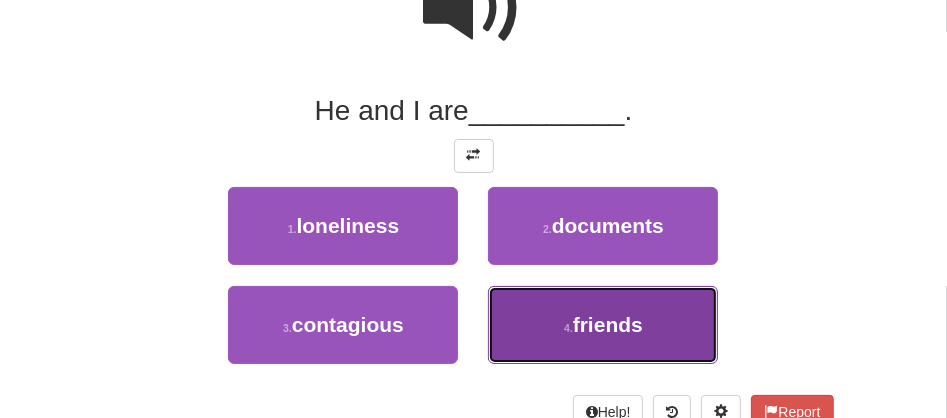 click on "4 .  friends" at bounding box center (603, 325) 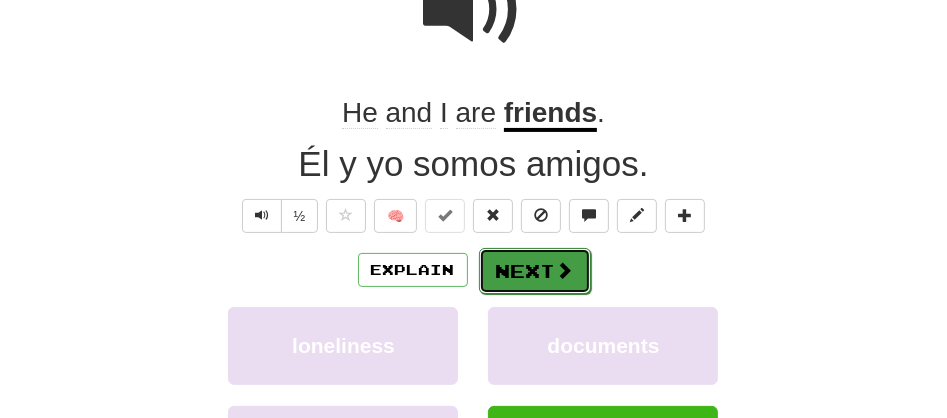 click on "Next" at bounding box center [535, 271] 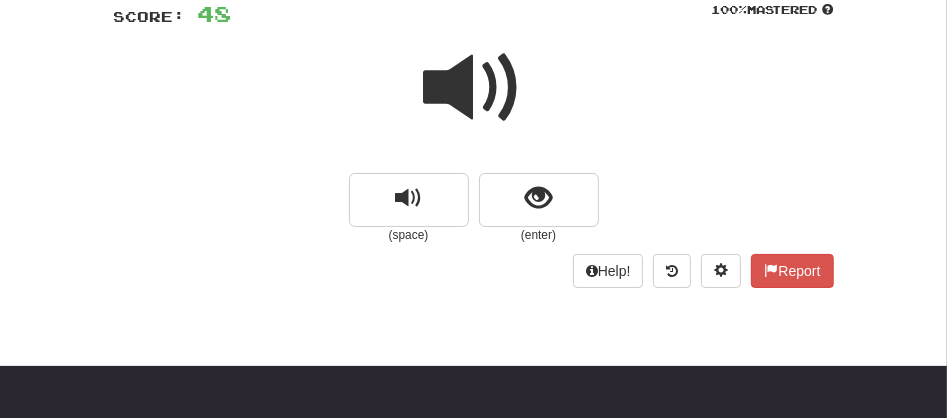 scroll, scrollTop: 140, scrollLeft: 0, axis: vertical 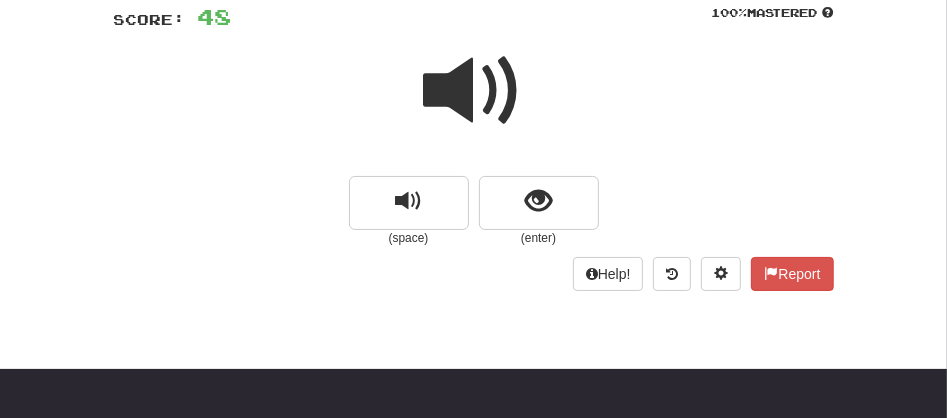 click at bounding box center (474, 91) 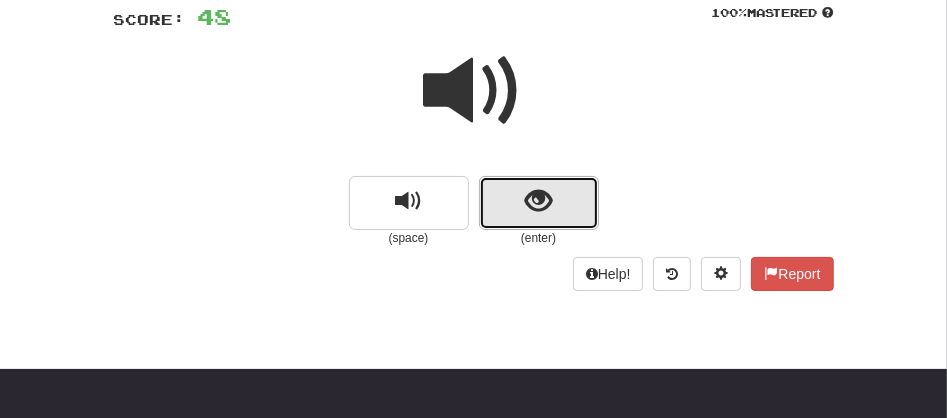click at bounding box center (538, 201) 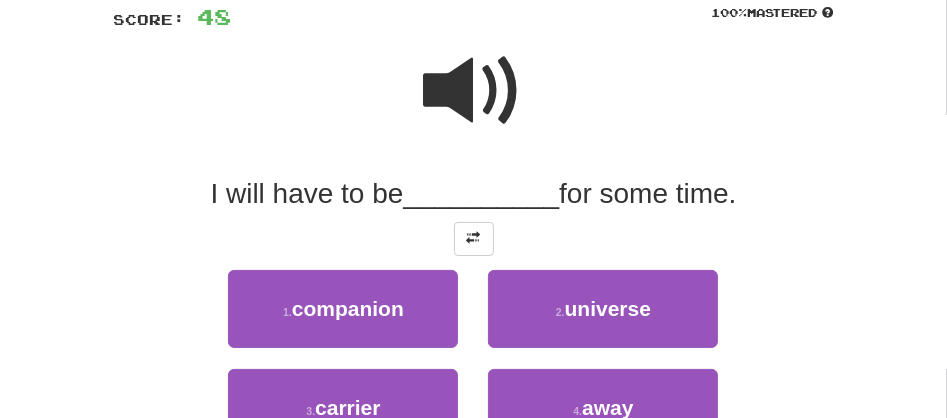 scroll, scrollTop: 505, scrollLeft: 0, axis: vertical 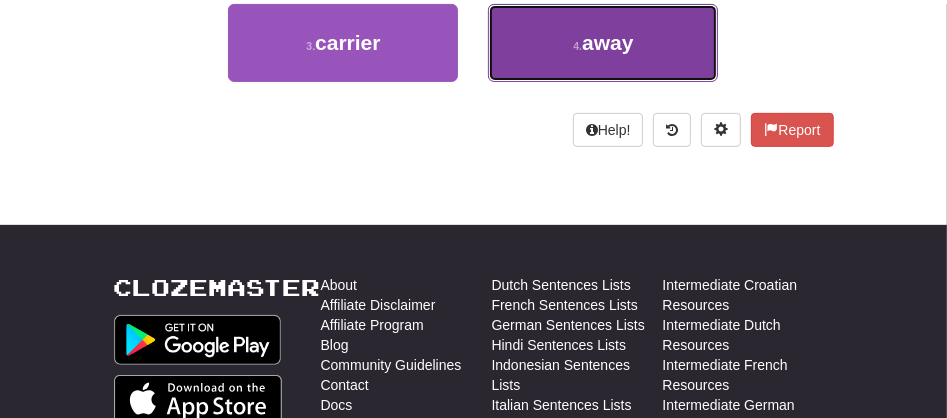 click on "4 .  away" at bounding box center [603, 43] 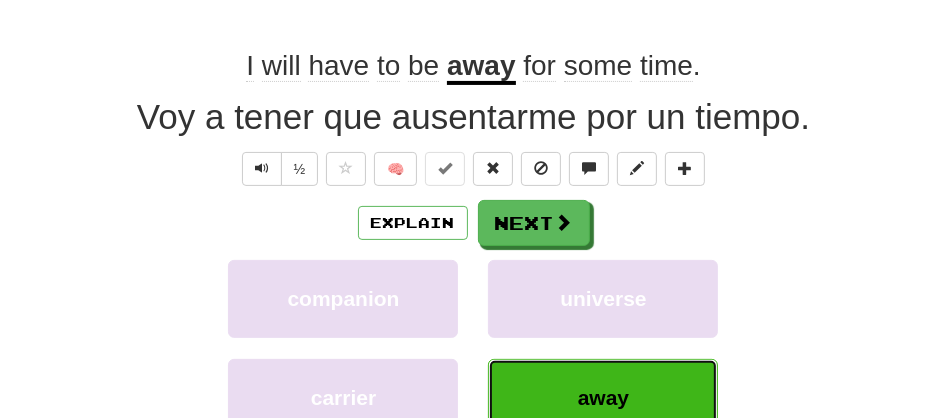 scroll, scrollTop: 273, scrollLeft: 0, axis: vertical 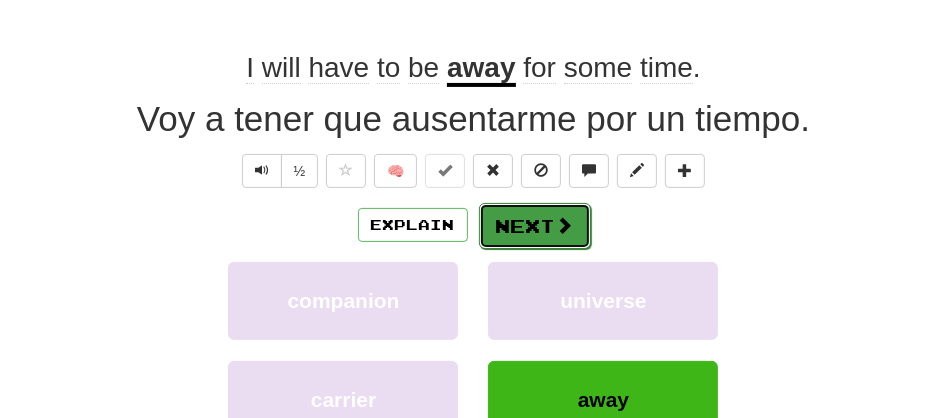 click on "Next" at bounding box center [535, 226] 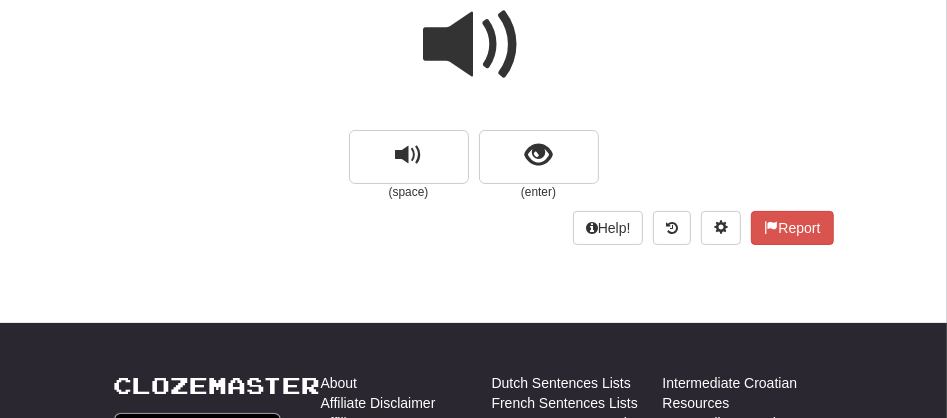 scroll, scrollTop: 184, scrollLeft: 0, axis: vertical 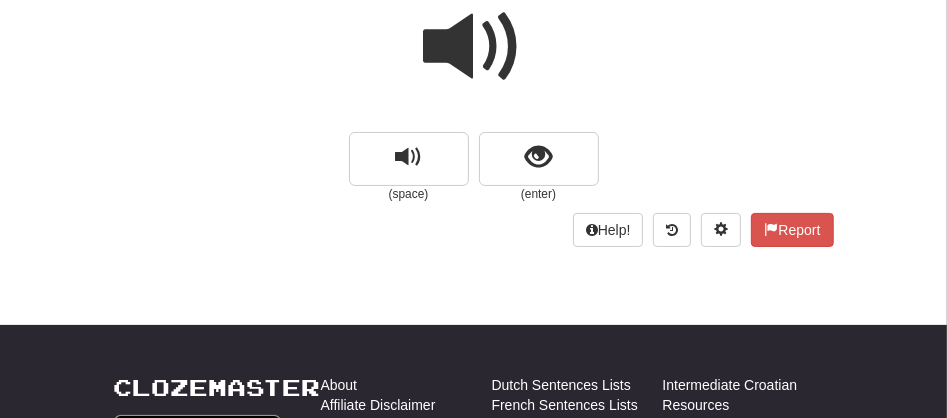 click at bounding box center (474, 47) 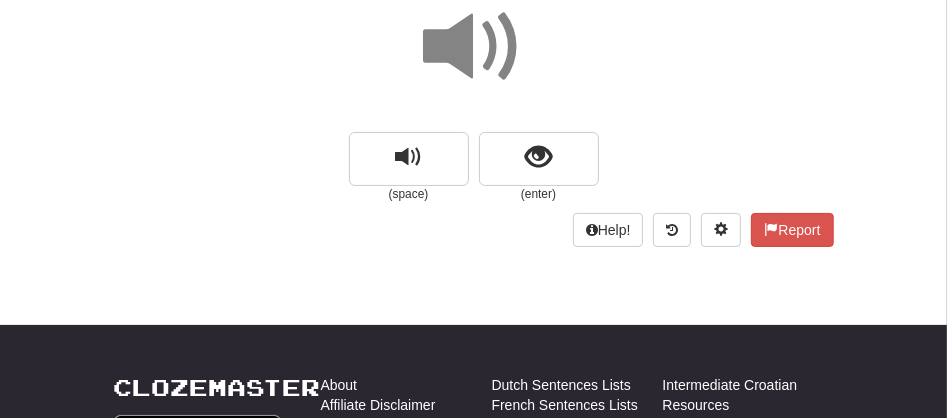 click at bounding box center (474, 47) 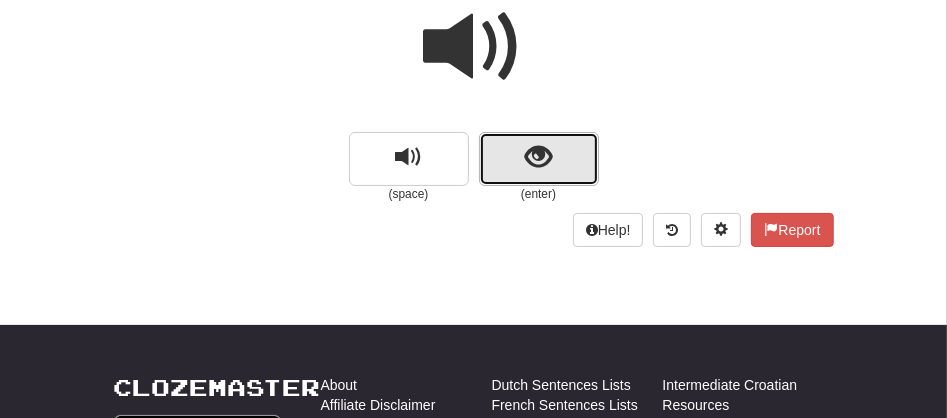 click at bounding box center [538, 157] 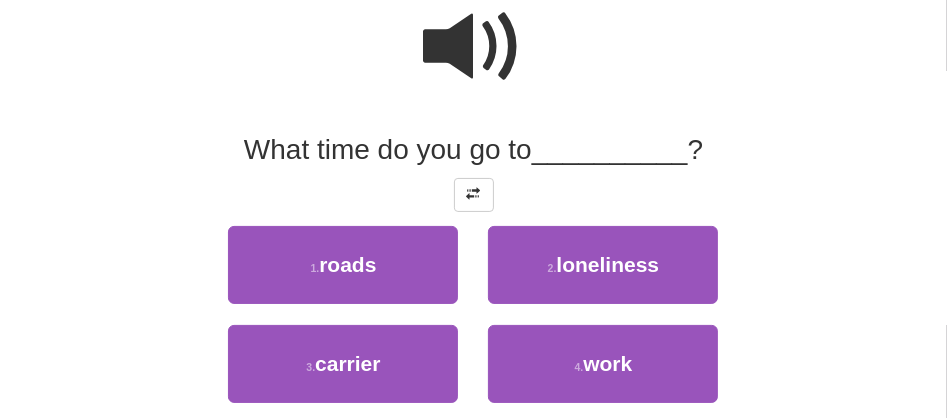 click on "What time do you go to" at bounding box center (388, 149) 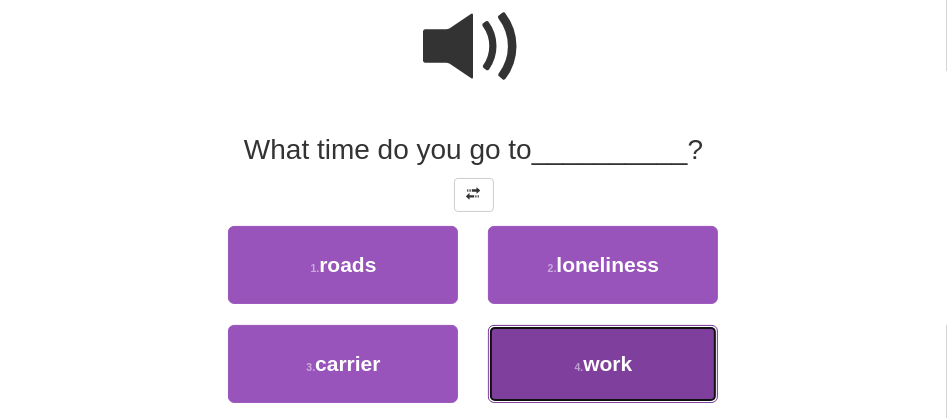 click on "4 .  work" at bounding box center (603, 364) 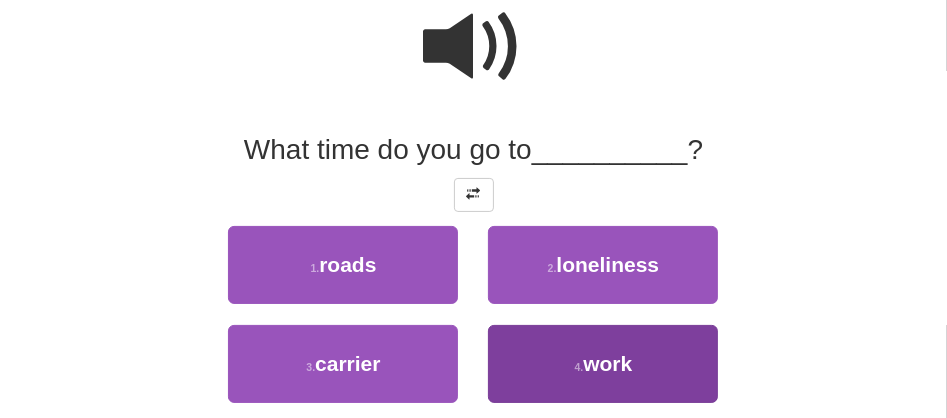 scroll, scrollTop: 190, scrollLeft: 0, axis: vertical 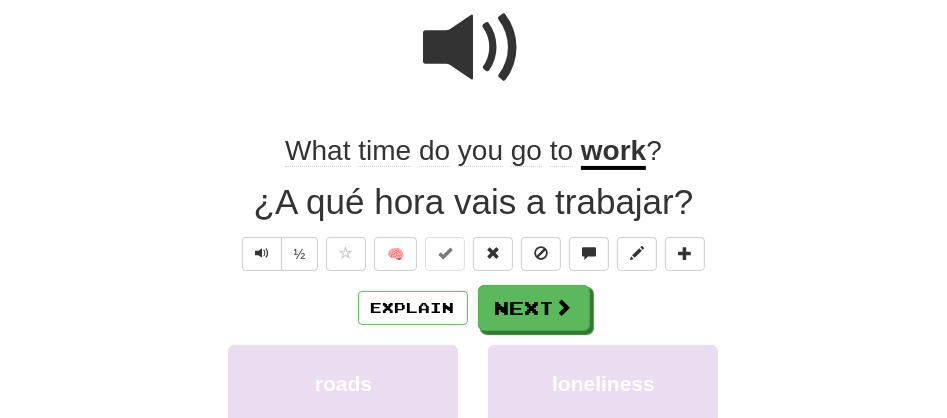 click on "Explain Next roads loneliness carrier work Learn more: roads loneliness carrier work" at bounding box center [474, 429] 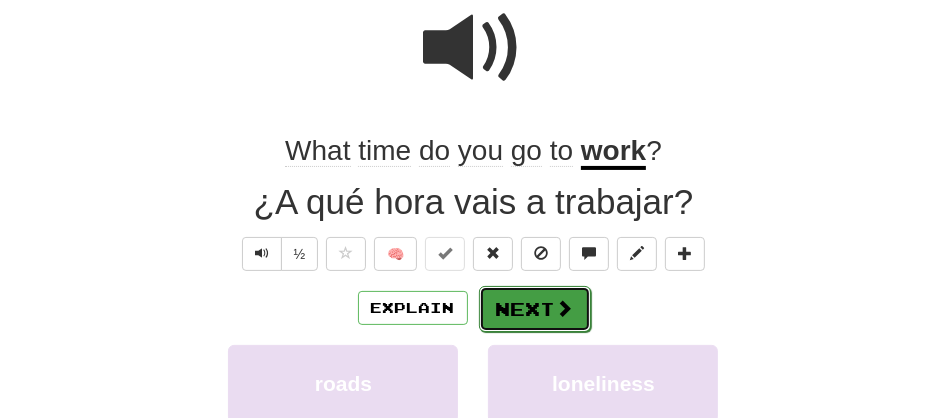 drag, startPoint x: 578, startPoint y: 340, endPoint x: 543, endPoint y: 328, distance: 37 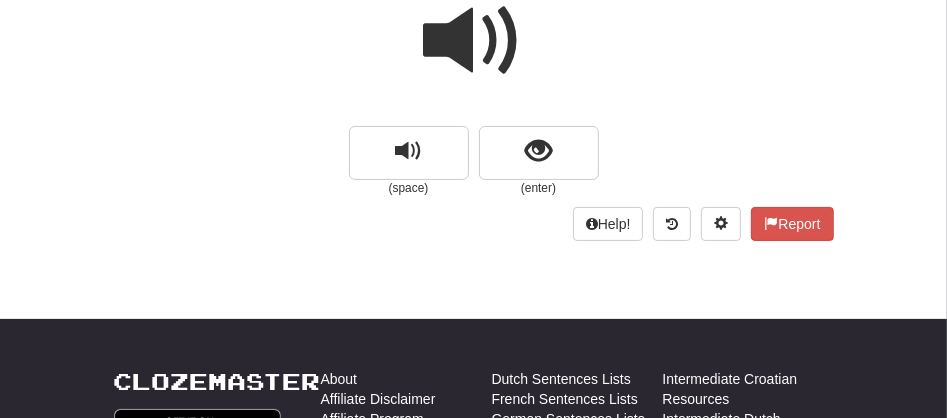 click at bounding box center (474, 41) 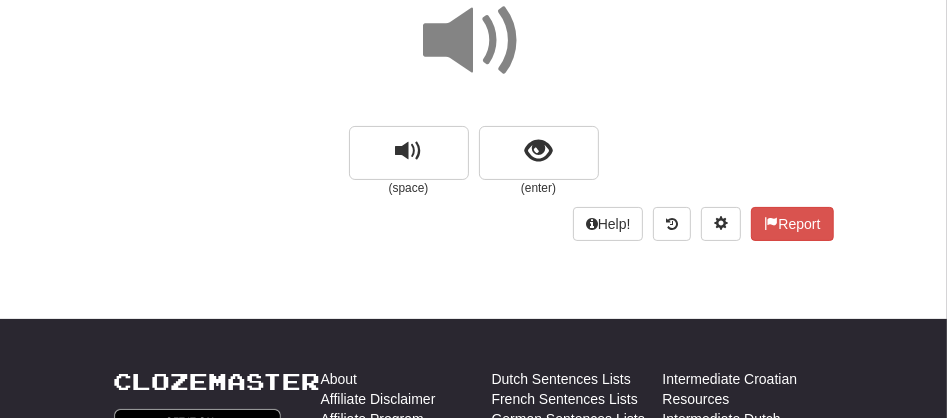 click at bounding box center [474, 41] 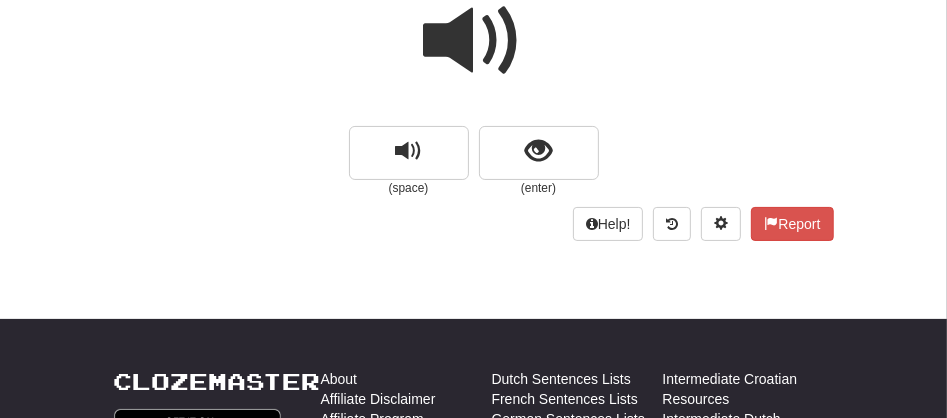 click at bounding box center [474, 41] 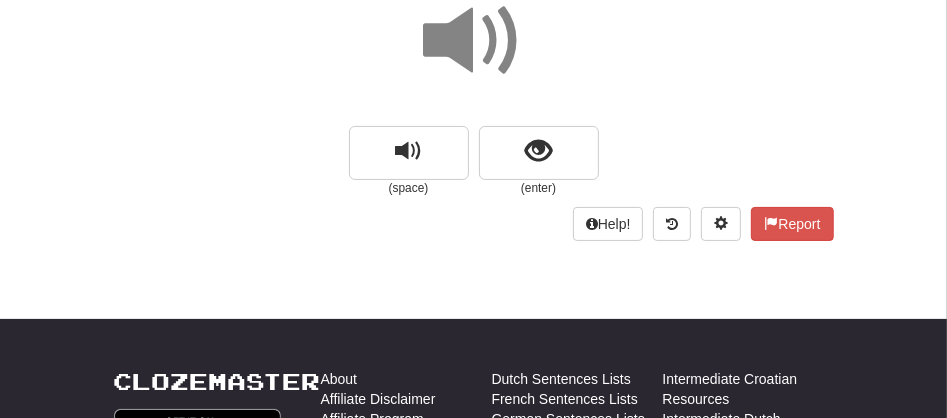 click at bounding box center [474, 41] 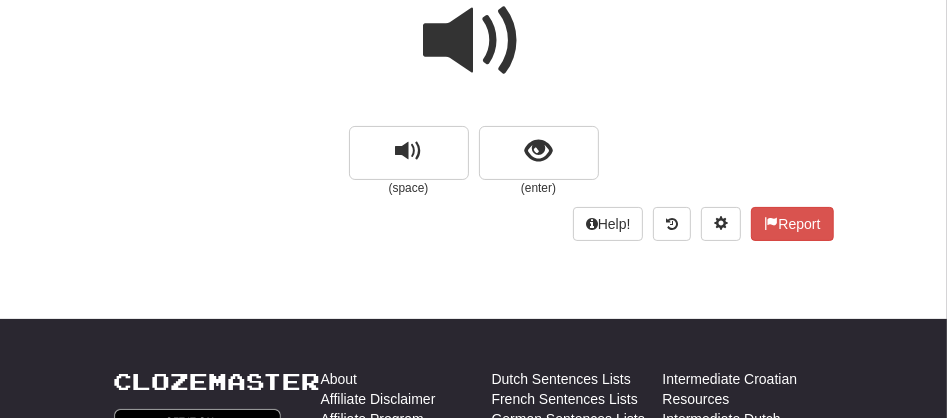 click at bounding box center [474, 41] 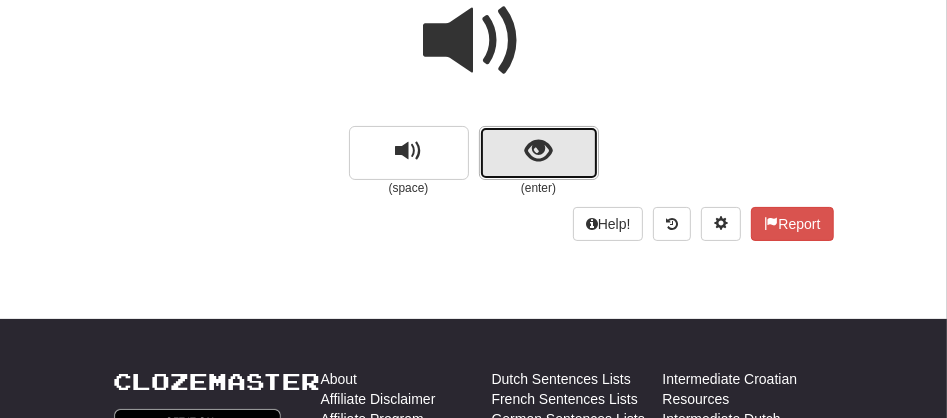 click at bounding box center [539, 153] 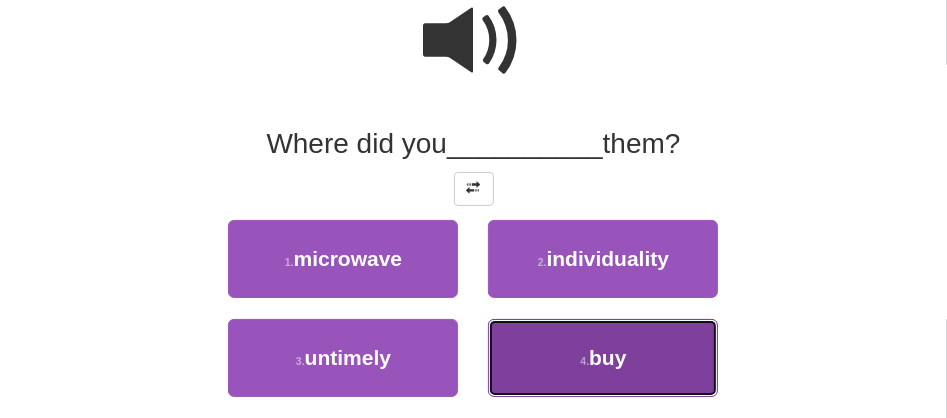 click on "4 .  buy" at bounding box center [603, 358] 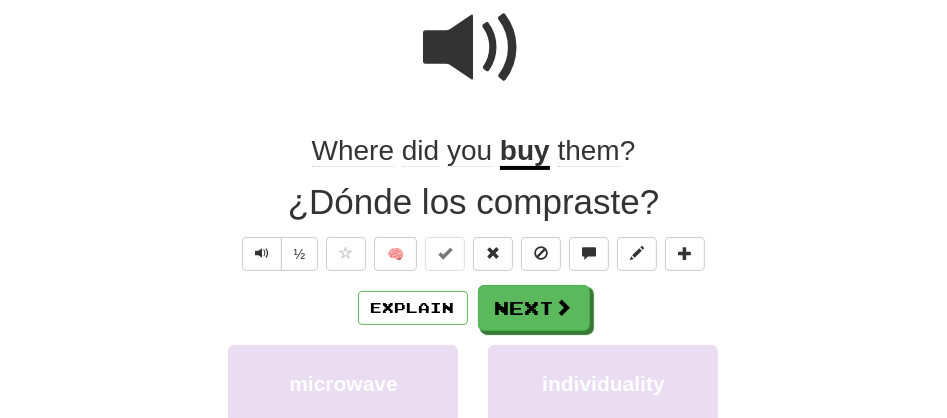 scroll, scrollTop: 196, scrollLeft: 0, axis: vertical 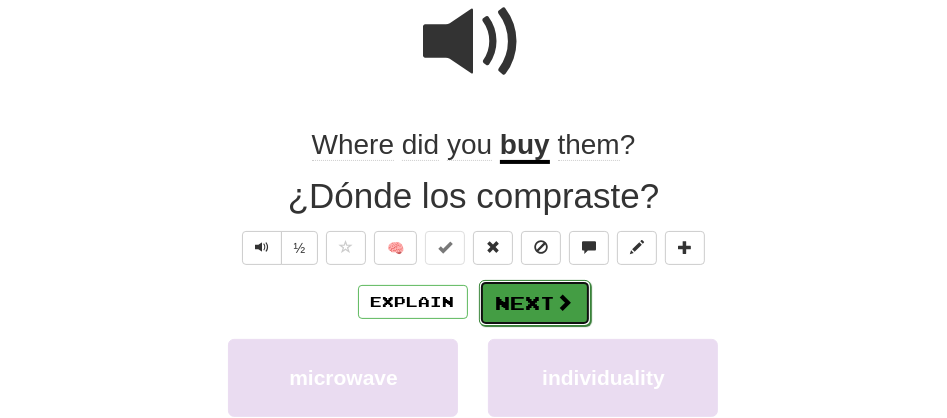 click on "Next" at bounding box center [535, 303] 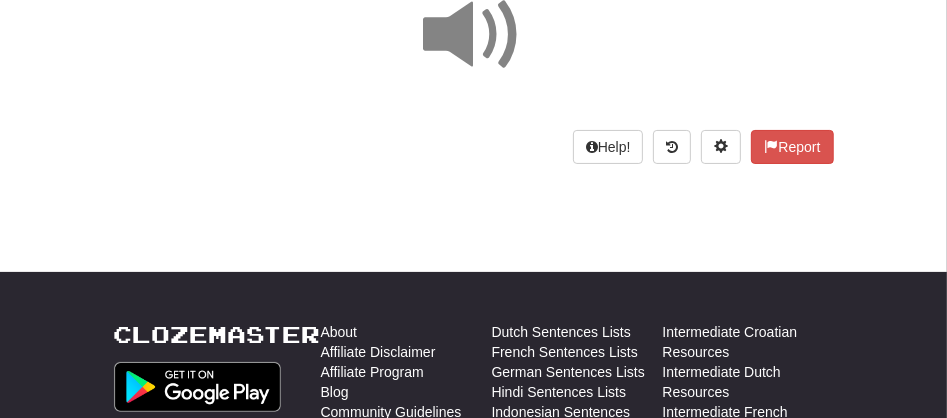 click at bounding box center [474, 35] 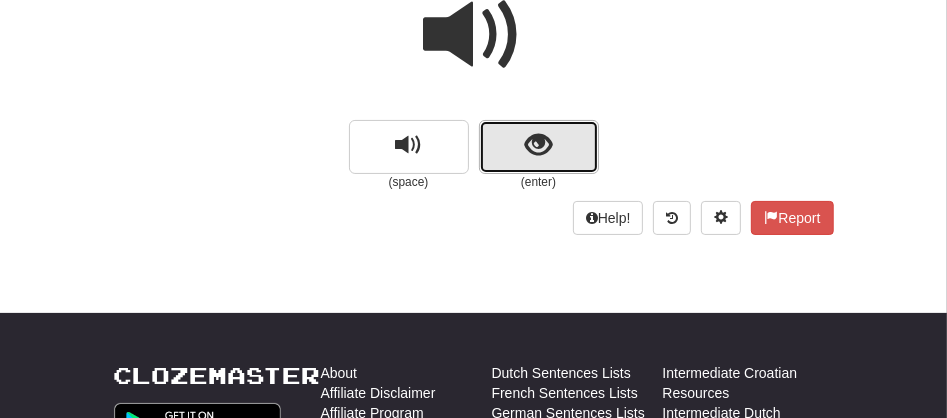 click at bounding box center (539, 147) 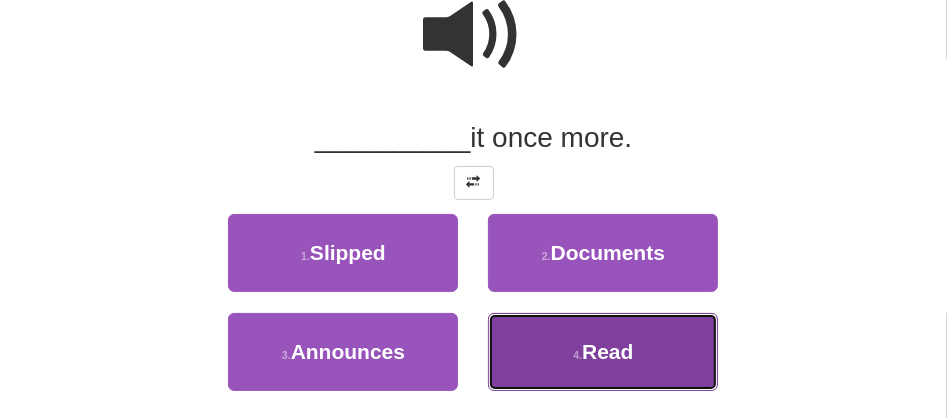 click on "4 ." at bounding box center [577, 355] 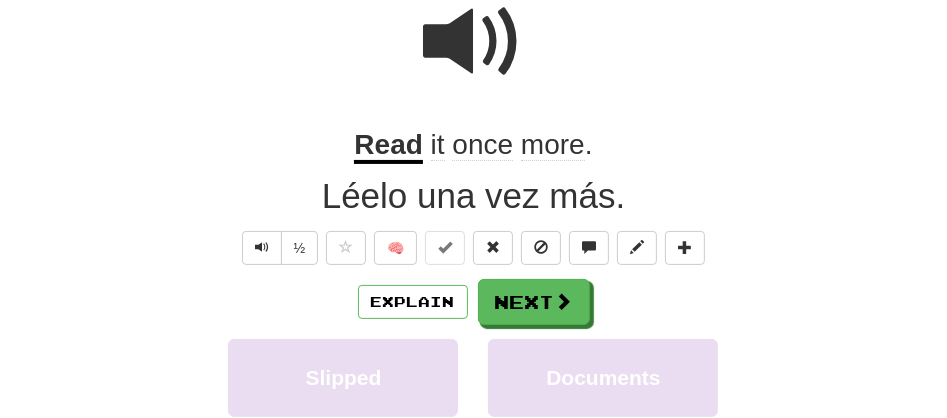 scroll, scrollTop: 201, scrollLeft: 0, axis: vertical 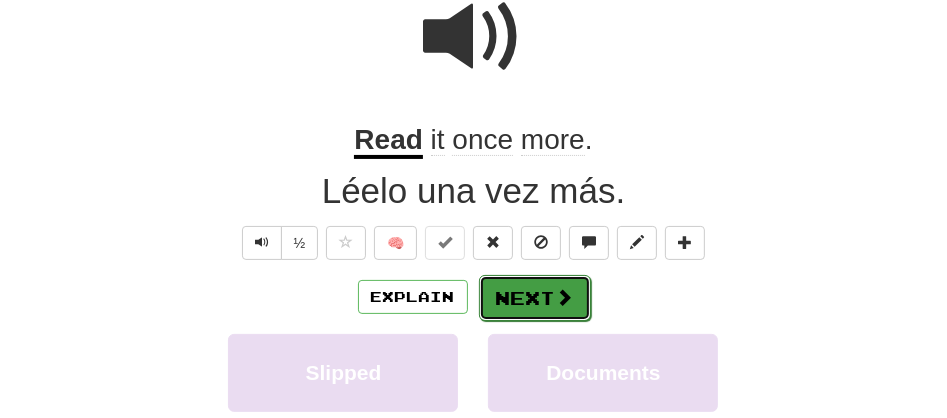 click on "Next" at bounding box center (535, 298) 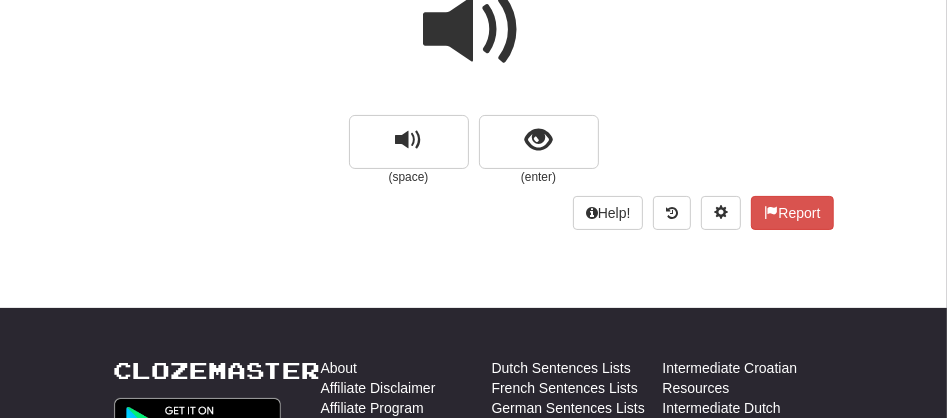 click at bounding box center [474, 30] 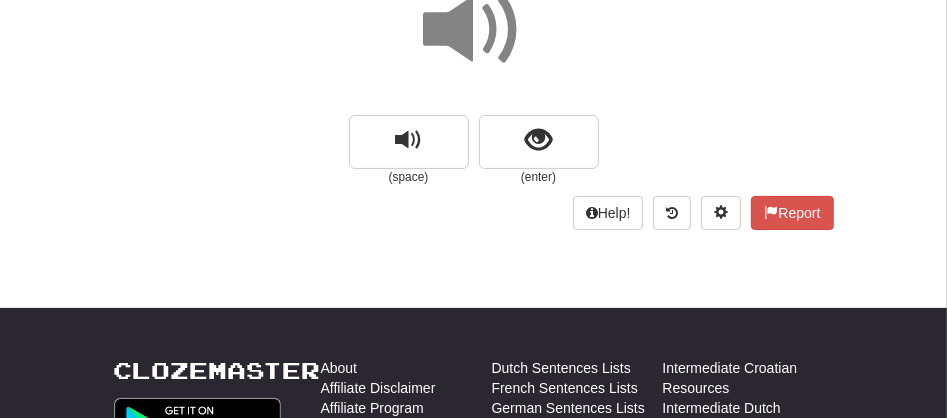 click at bounding box center (474, 30) 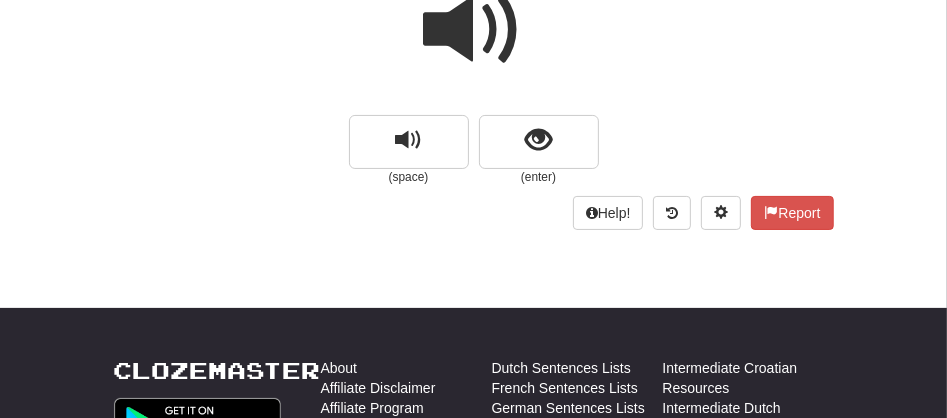 drag, startPoint x: 479, startPoint y: 15, endPoint x: 457, endPoint y: 20, distance: 22.561028 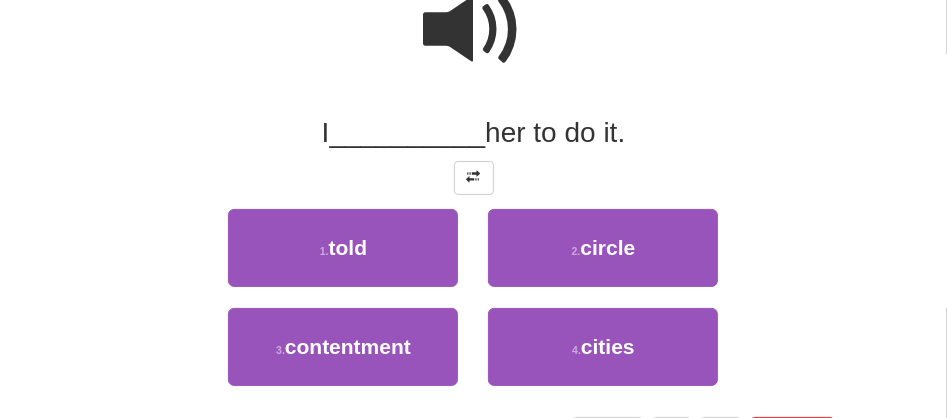 click at bounding box center [474, 30] 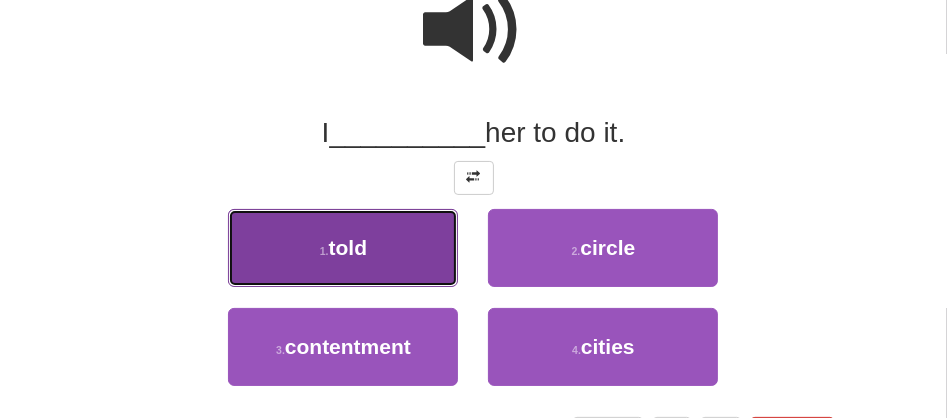 click on "1 .  told" at bounding box center [343, 248] 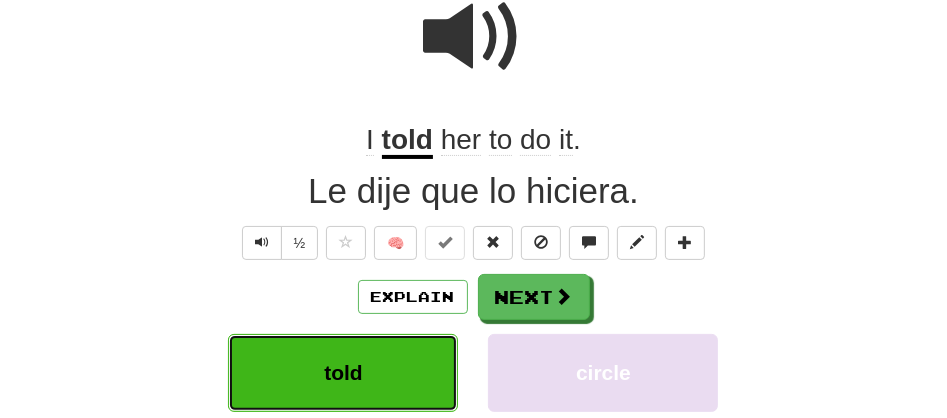 scroll, scrollTop: 207, scrollLeft: 0, axis: vertical 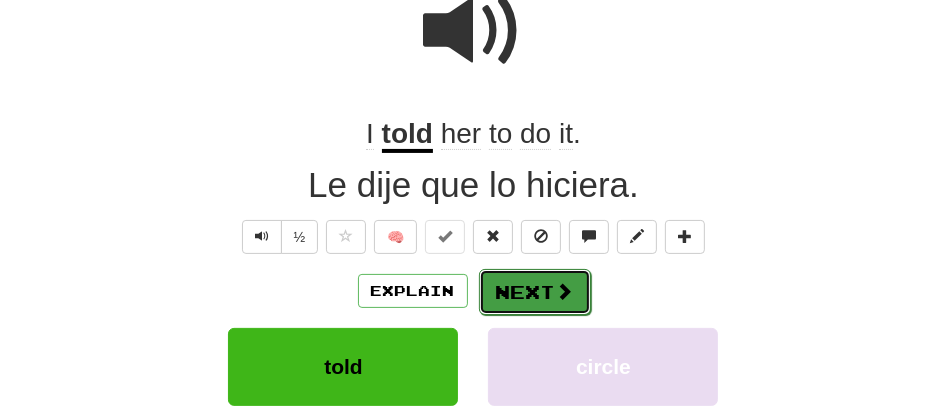 click on "Next" at bounding box center (535, 292) 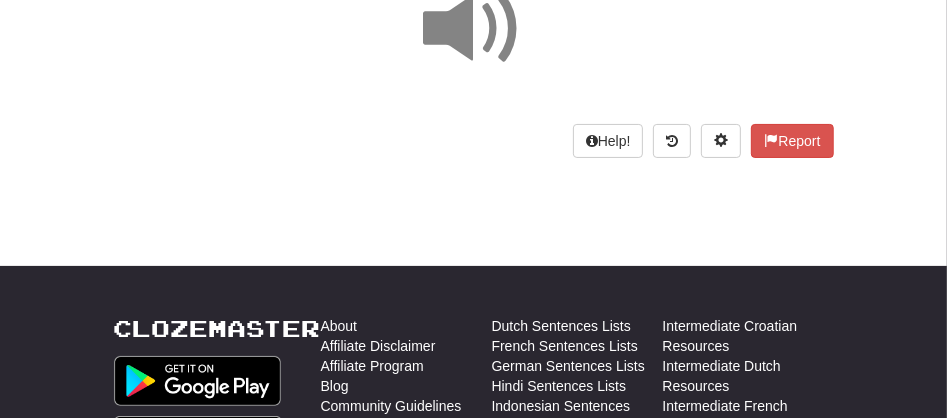 scroll, scrollTop: 199, scrollLeft: 0, axis: vertical 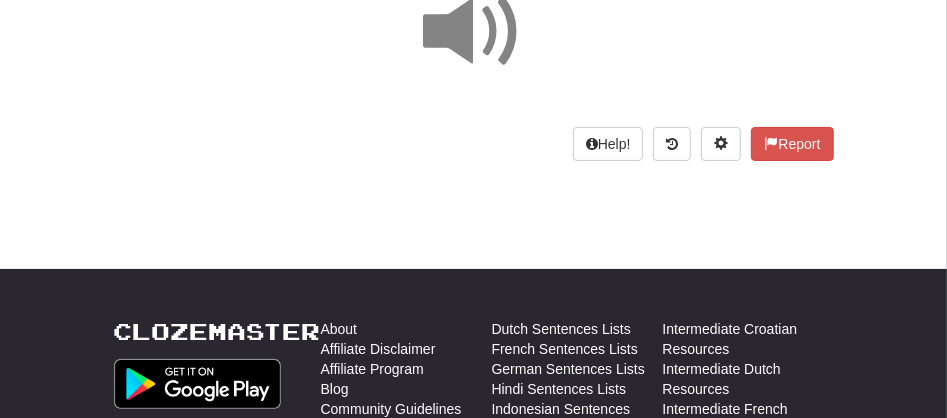 click at bounding box center [474, 32] 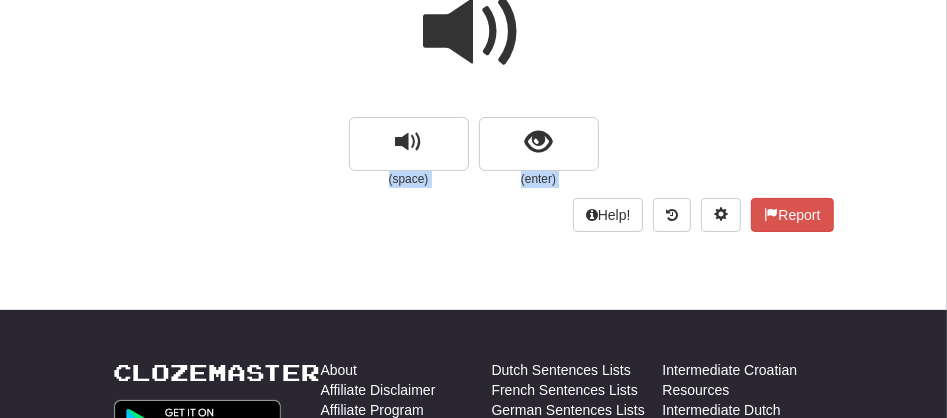 copy on "Help!  Report" 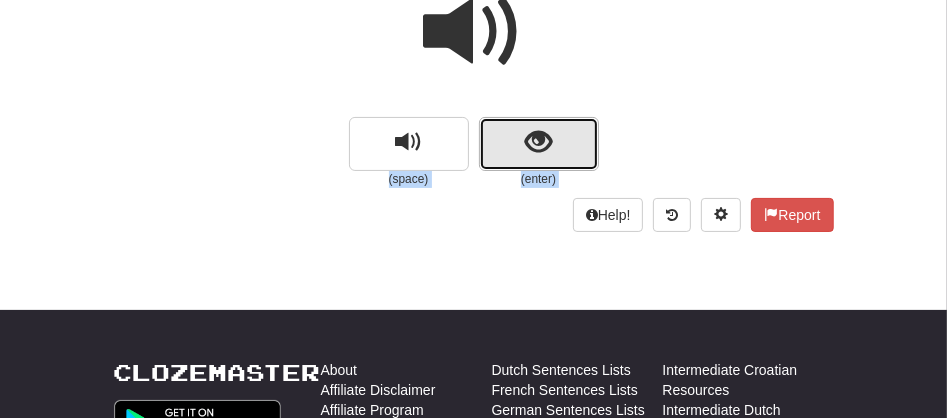 click at bounding box center [538, 142] 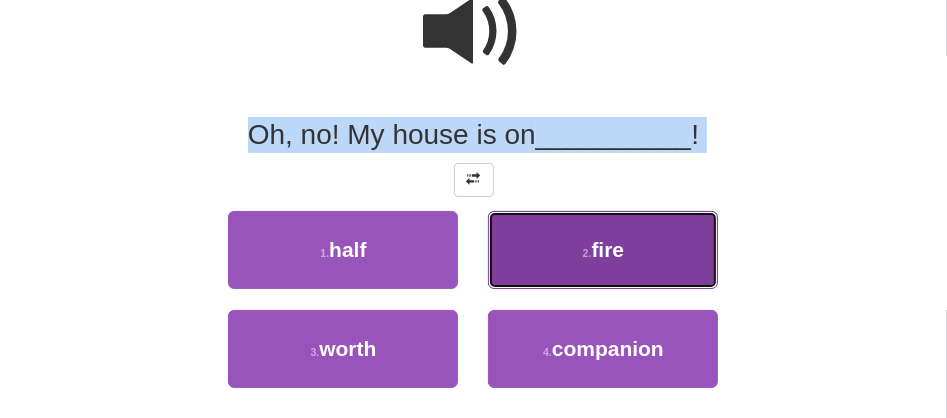 click on "2 .  fire" at bounding box center (603, 250) 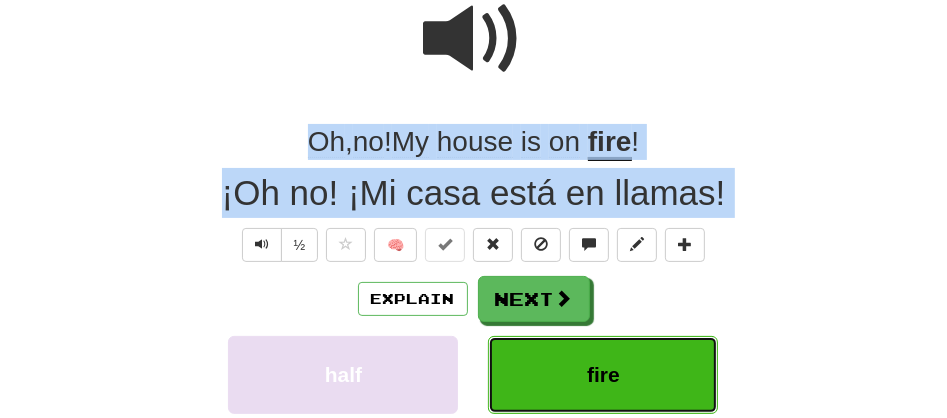 scroll, scrollTop: 204, scrollLeft: 0, axis: vertical 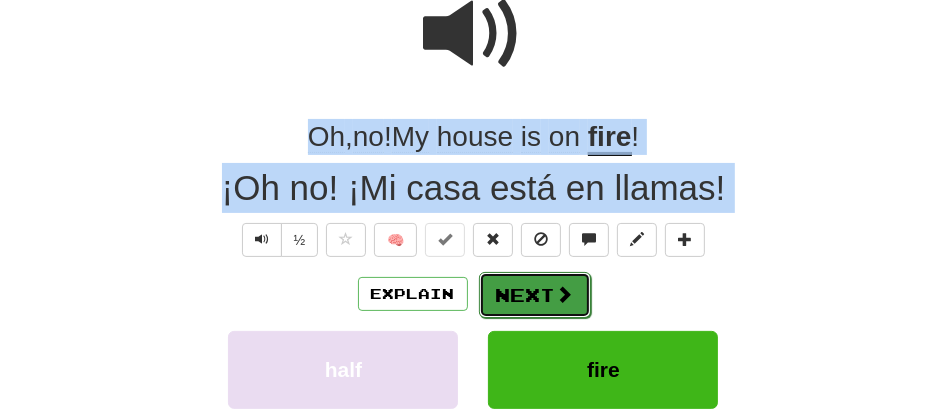 click on "Next" at bounding box center (535, 295) 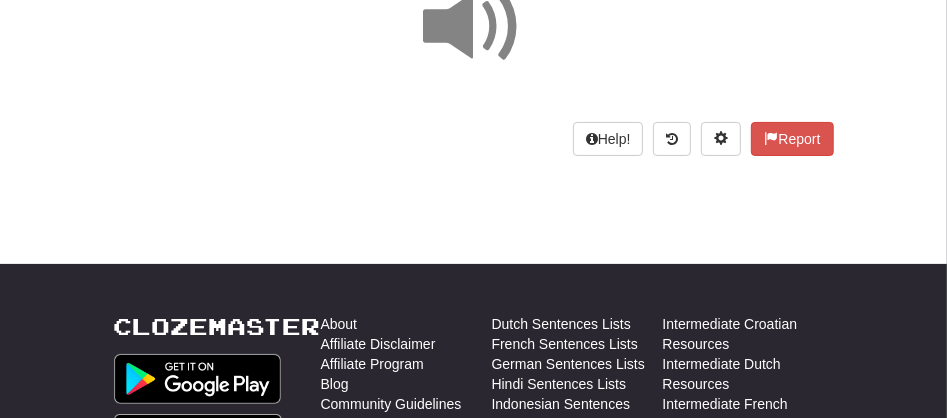 click at bounding box center (474, 27) 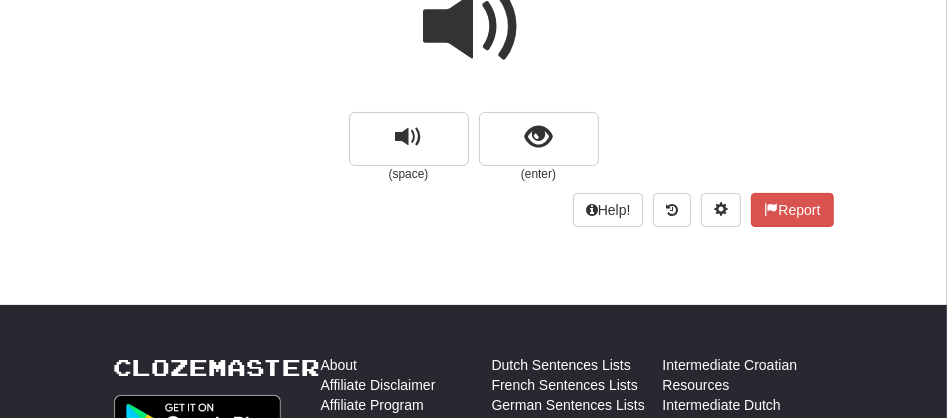 scroll, scrollTop: 160, scrollLeft: 0, axis: vertical 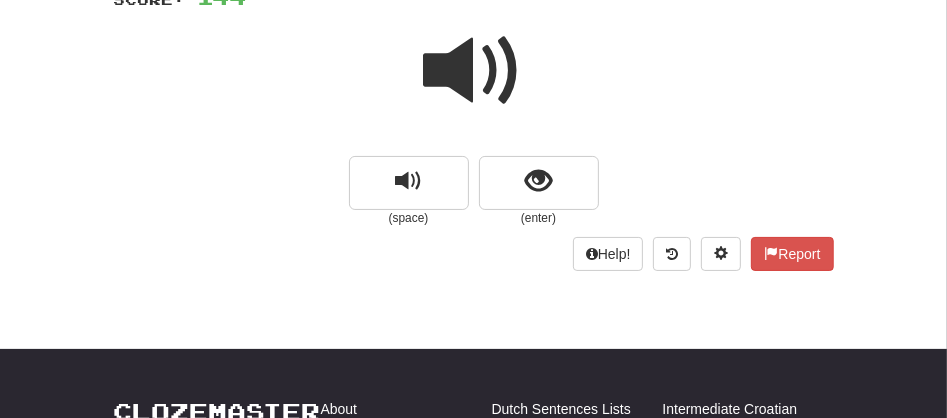 click at bounding box center [474, 71] 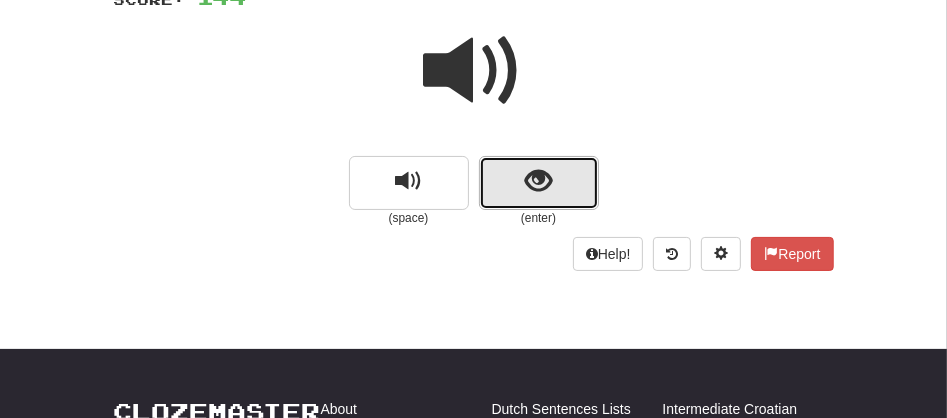 click at bounding box center (539, 183) 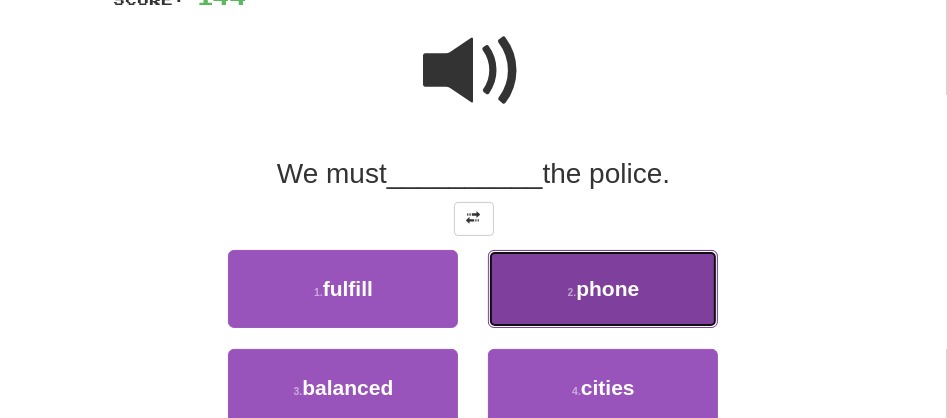 click on "phone" at bounding box center [607, 288] 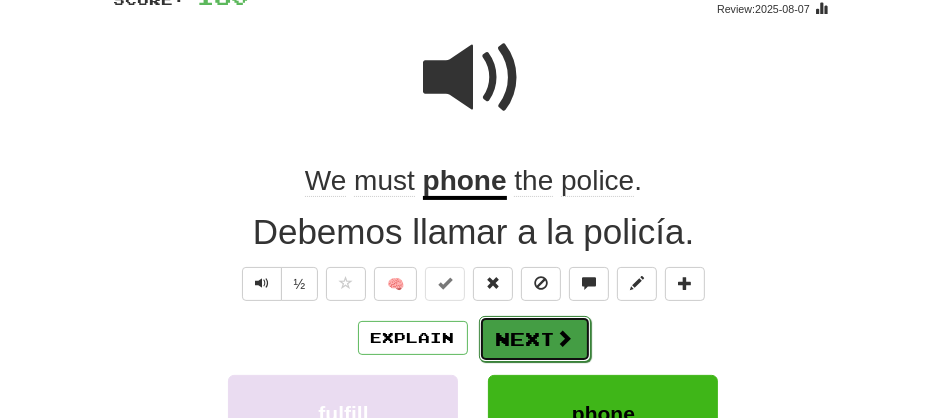 click on "Next" at bounding box center (535, 339) 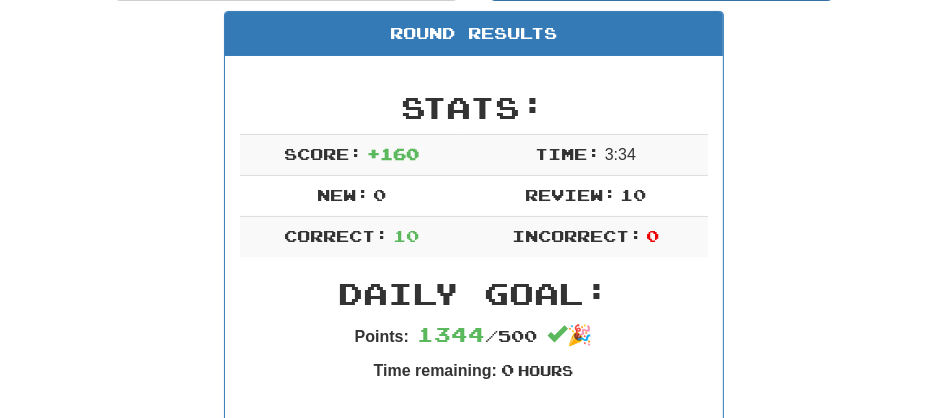 scroll, scrollTop: 248, scrollLeft: 0, axis: vertical 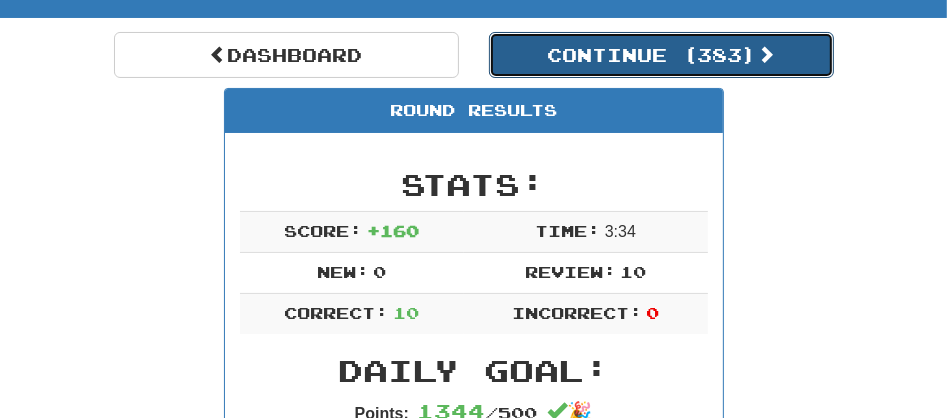 click on "Continue ( 383 )" at bounding box center (661, 55) 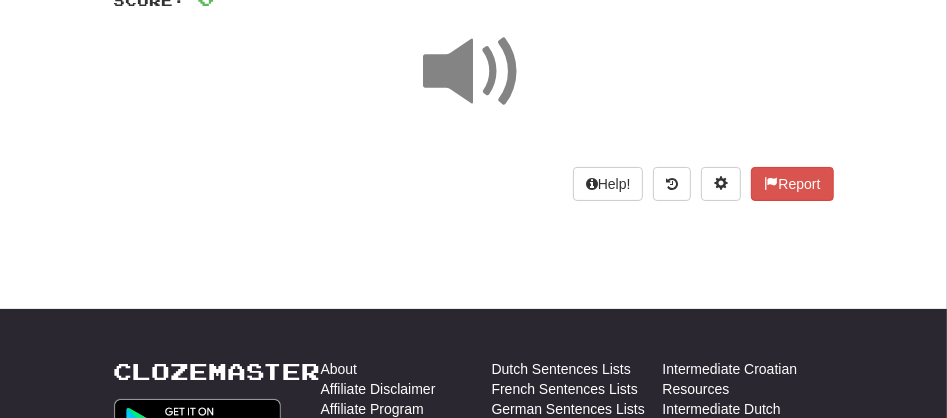 scroll, scrollTop: 114, scrollLeft: 0, axis: vertical 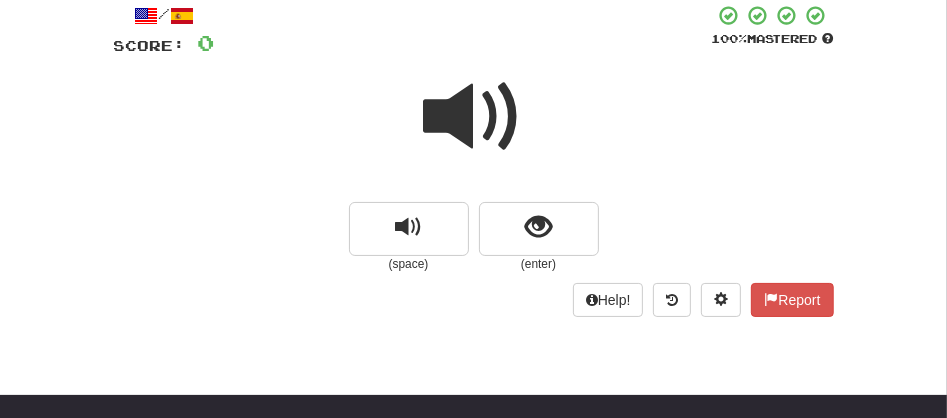 click at bounding box center (474, 117) 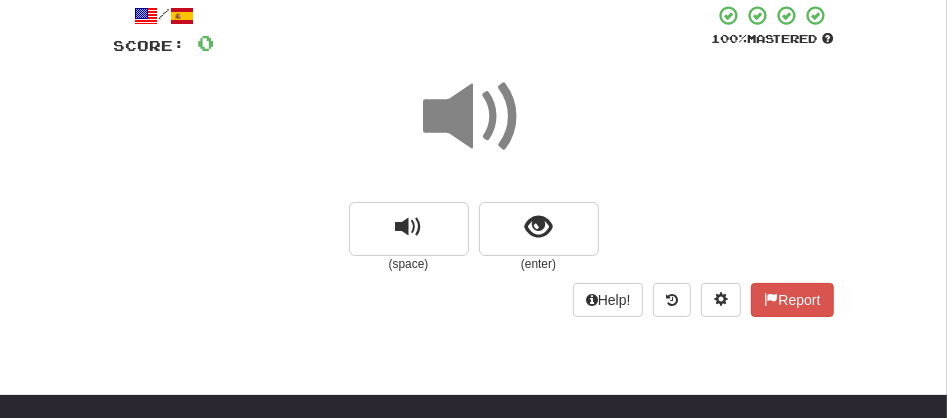 click at bounding box center (474, 117) 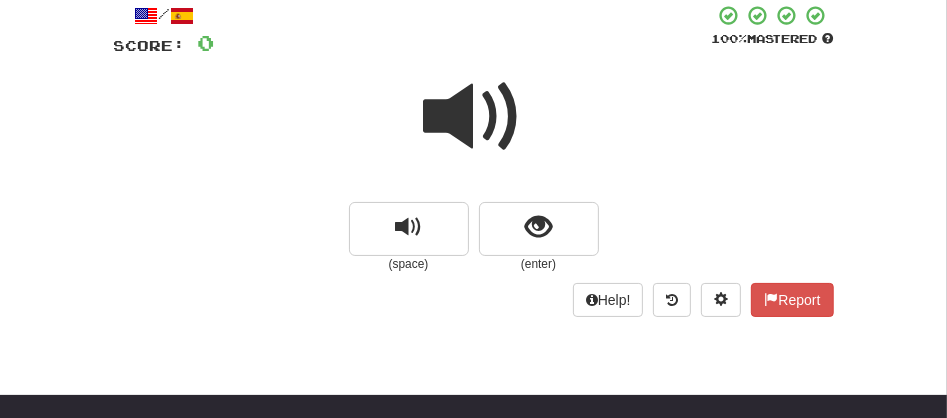 click at bounding box center (474, 117) 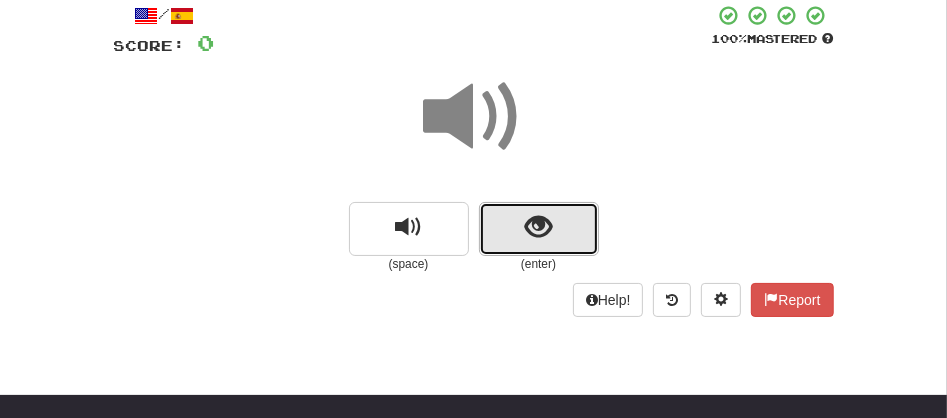click at bounding box center [538, 227] 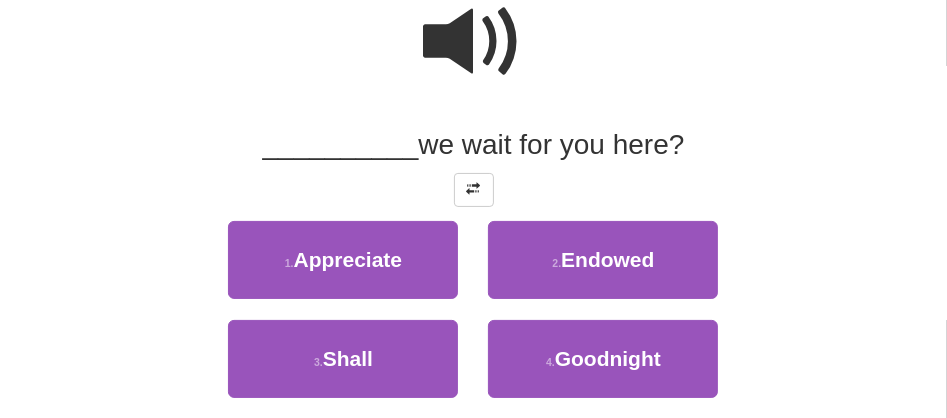 scroll, scrollTop: 203, scrollLeft: 0, axis: vertical 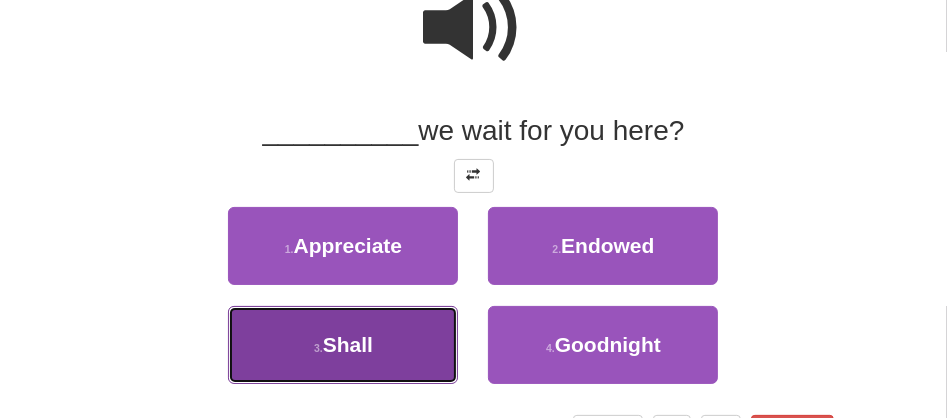 click on "3 ." at bounding box center (318, 348) 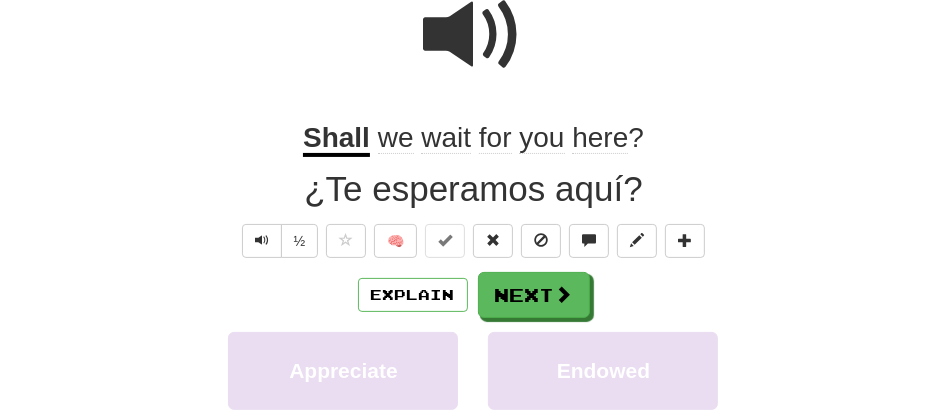 scroll, scrollTop: 209, scrollLeft: 0, axis: vertical 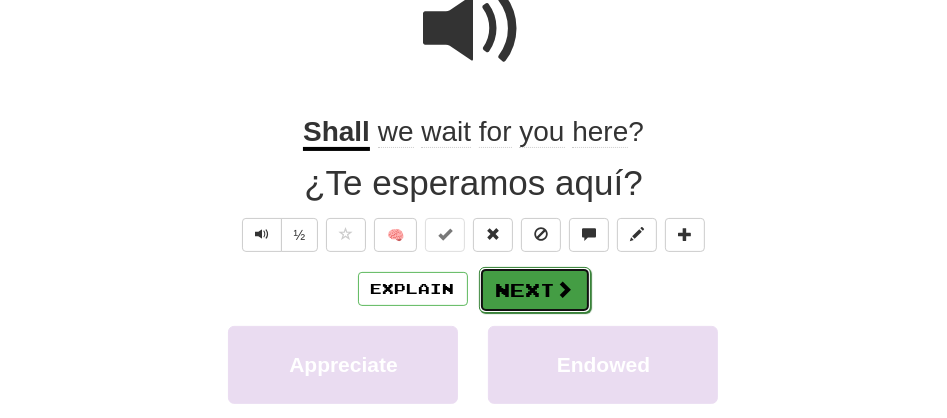 click on "Next" at bounding box center (535, 290) 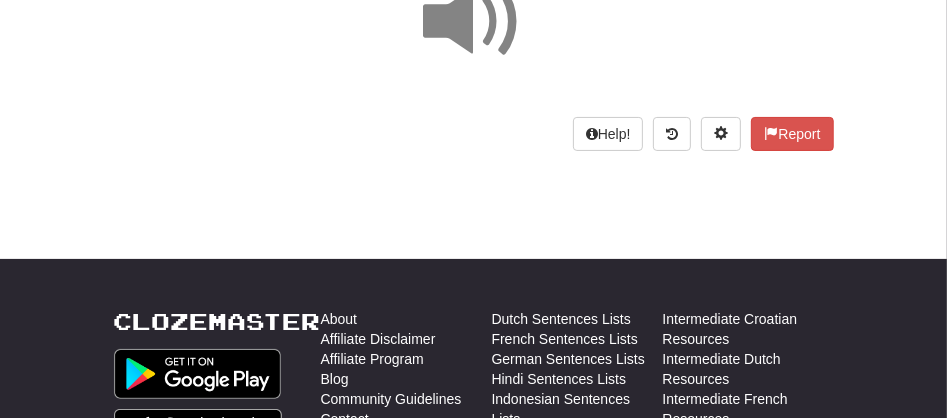 click at bounding box center (474, 22) 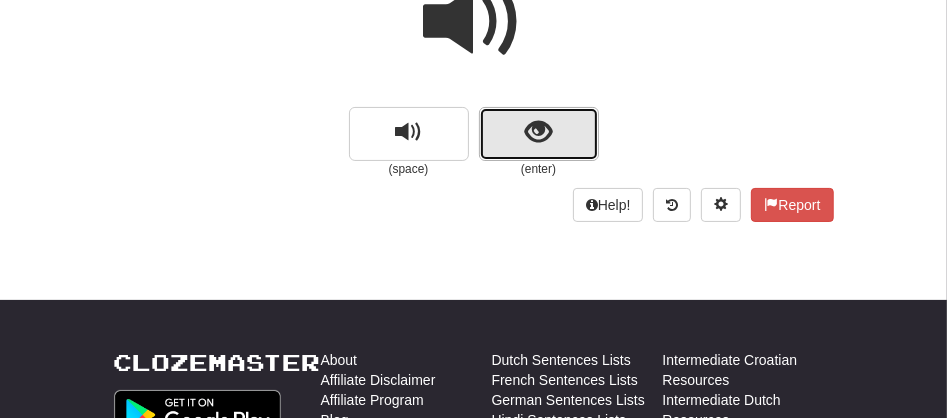click at bounding box center (538, 132) 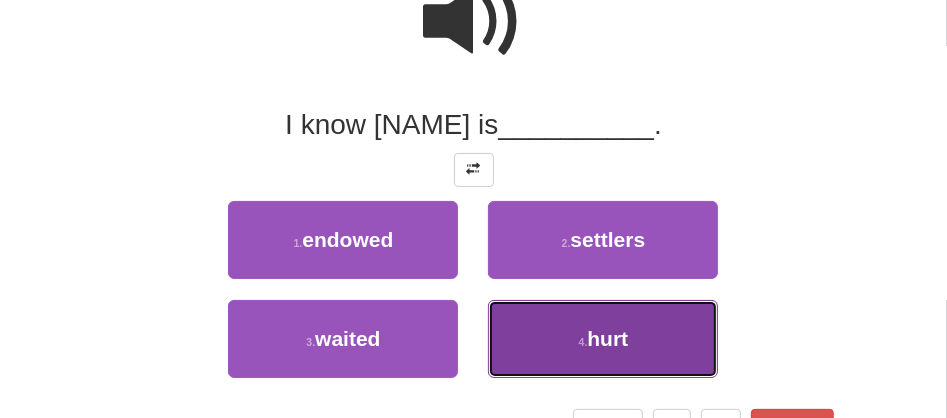 click on "4 .  hurt" at bounding box center (603, 339) 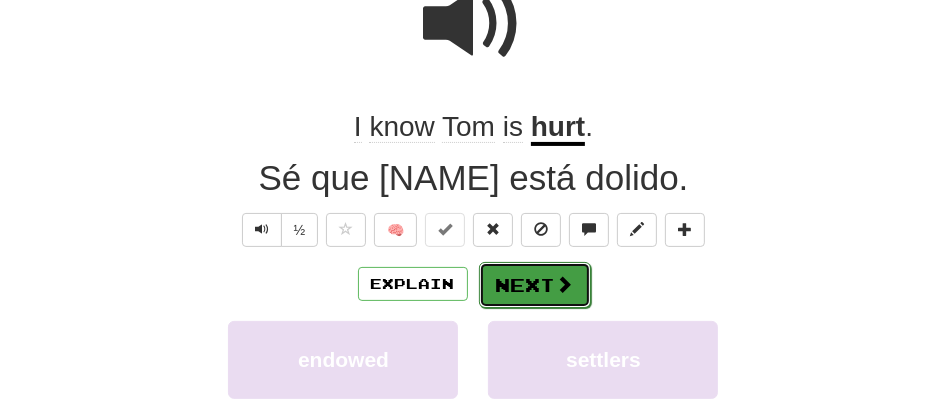 click on "Next" at bounding box center [535, 285] 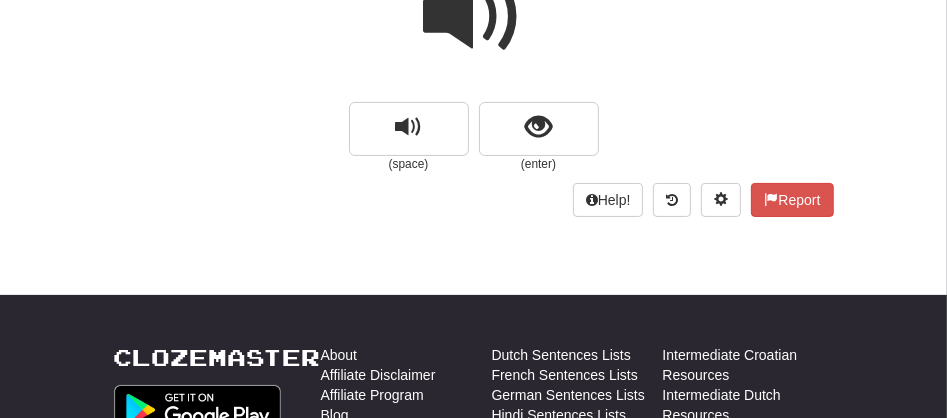 click at bounding box center (474, 17) 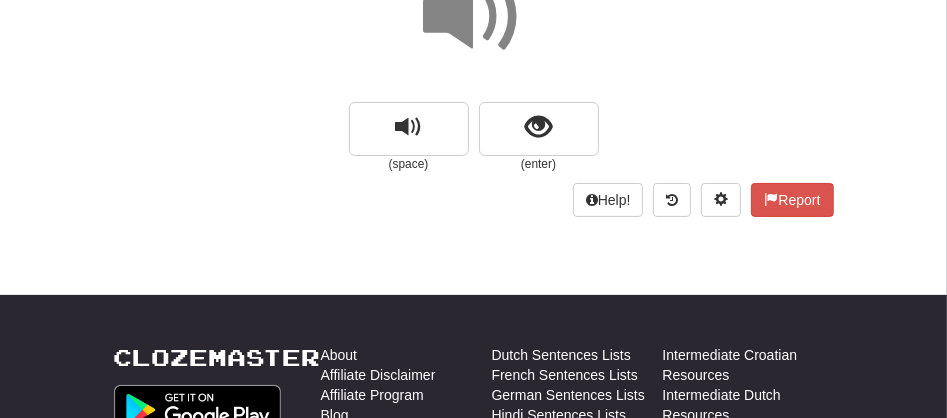 click at bounding box center (474, 17) 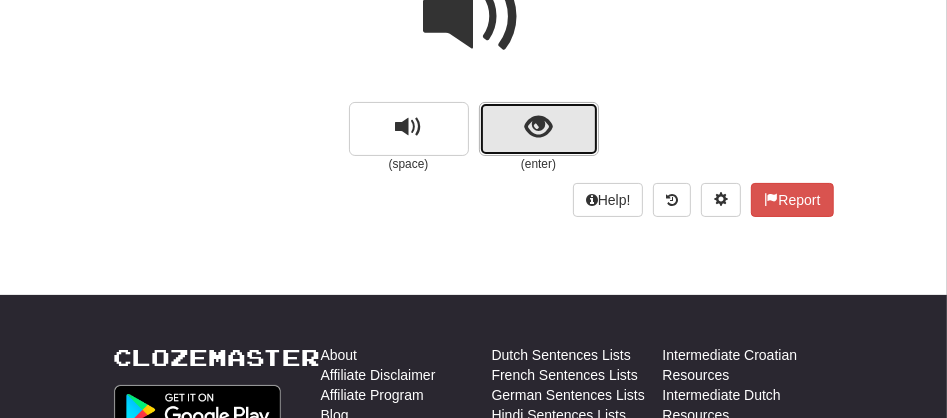 click at bounding box center [539, 129] 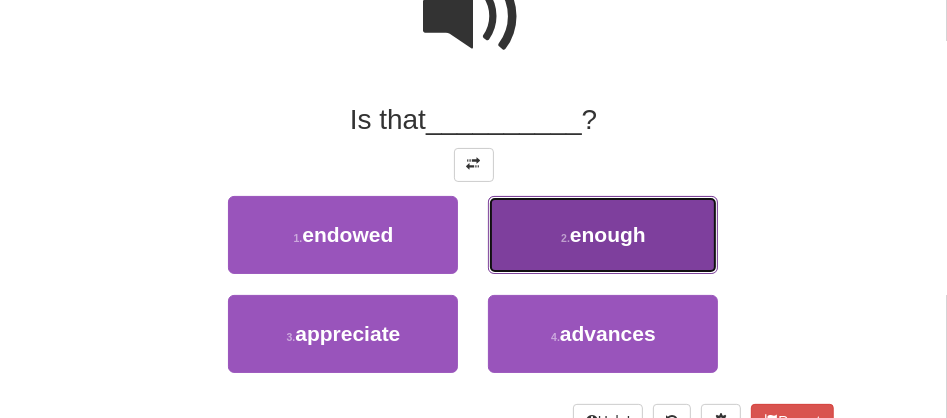 click on "2 .  enough" at bounding box center [603, 235] 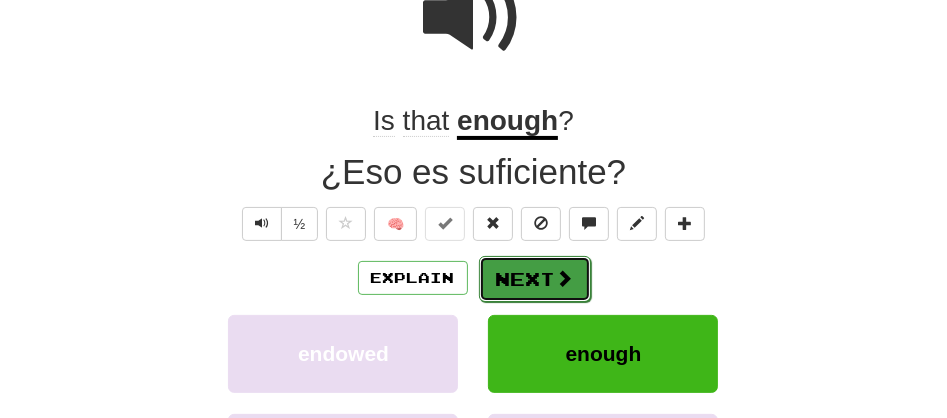click on "Next" at bounding box center [535, 279] 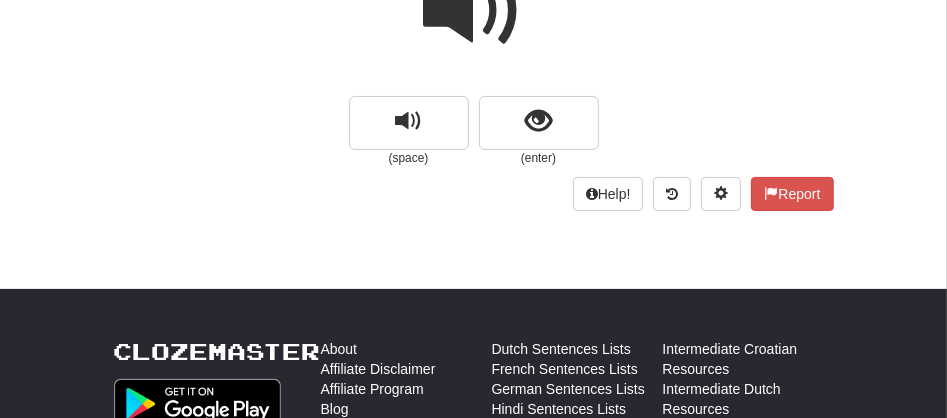 click at bounding box center [474, 11] 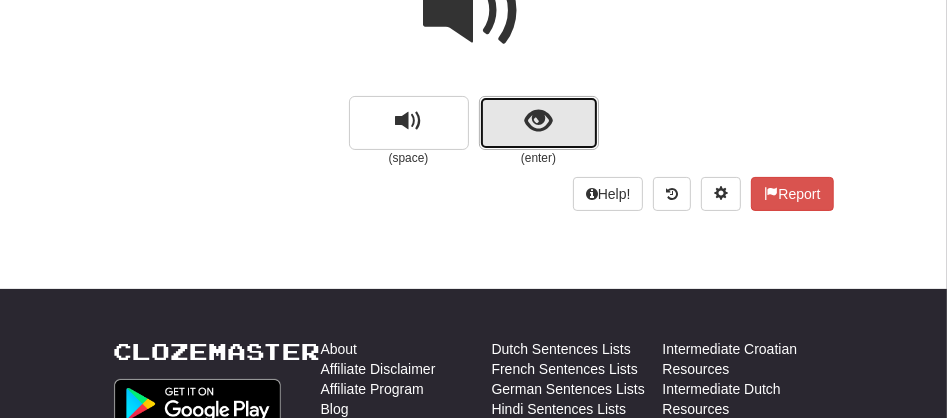 click at bounding box center (539, 123) 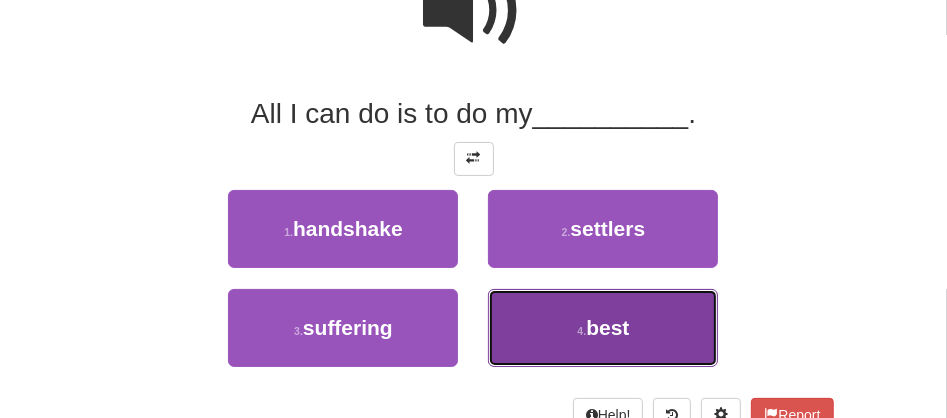click on "best" at bounding box center (607, 327) 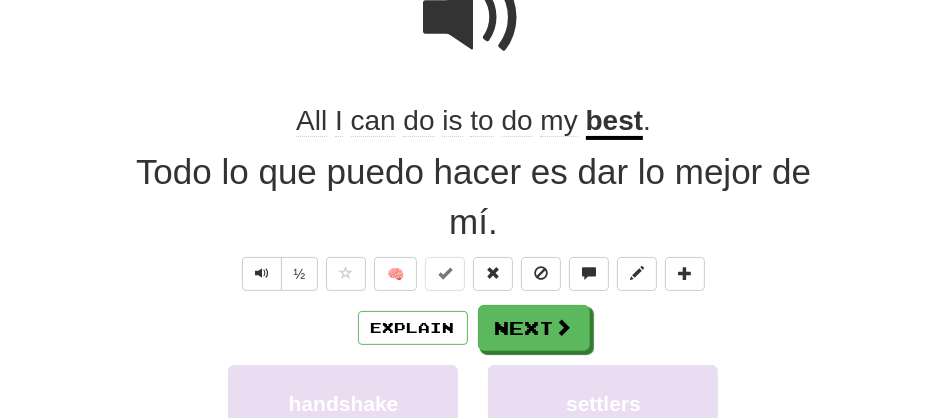 scroll, scrollTop: 226, scrollLeft: 0, axis: vertical 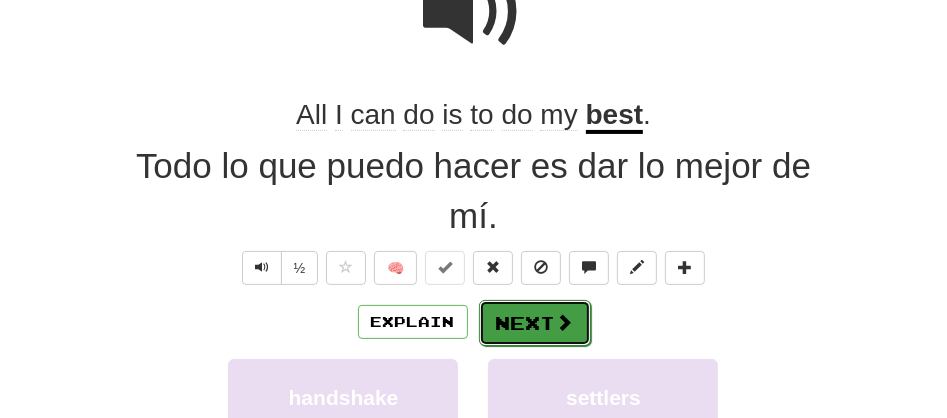 click on "Next" at bounding box center [535, 323] 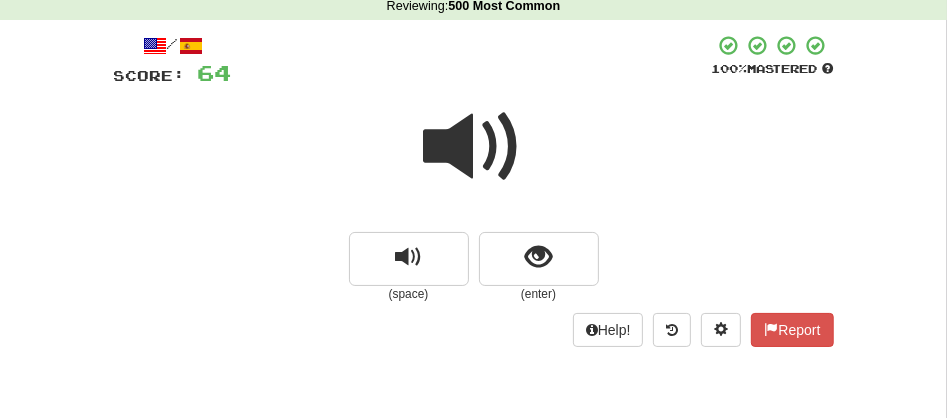 scroll, scrollTop: 78, scrollLeft: 0, axis: vertical 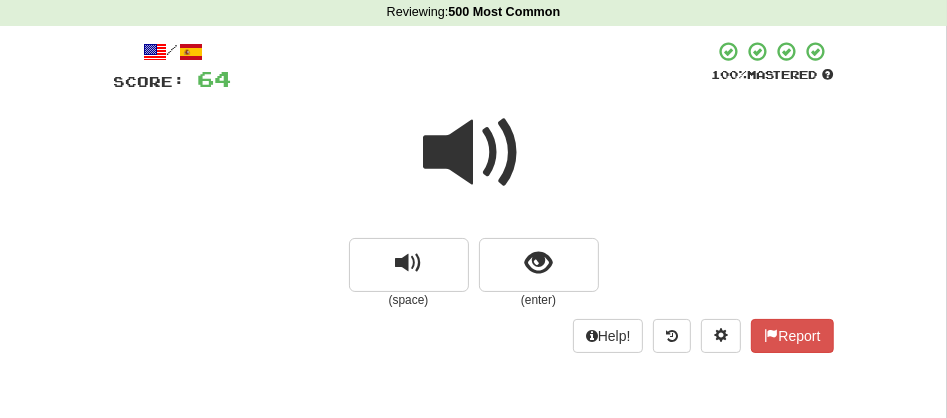 click at bounding box center (474, 153) 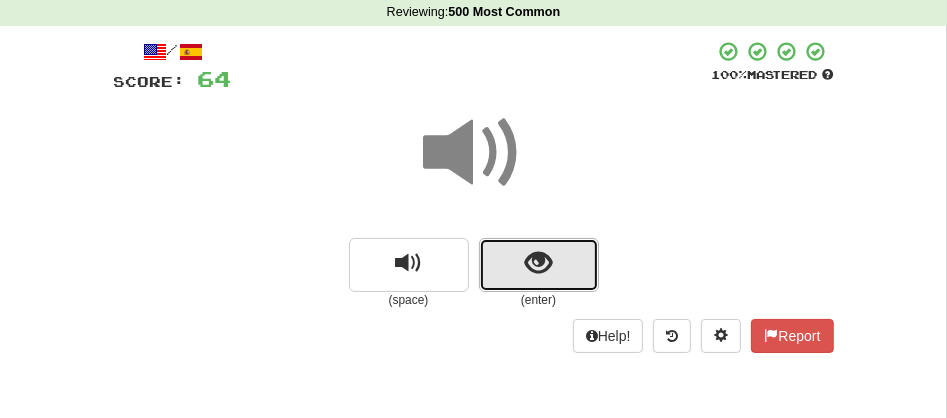 click at bounding box center [539, 265] 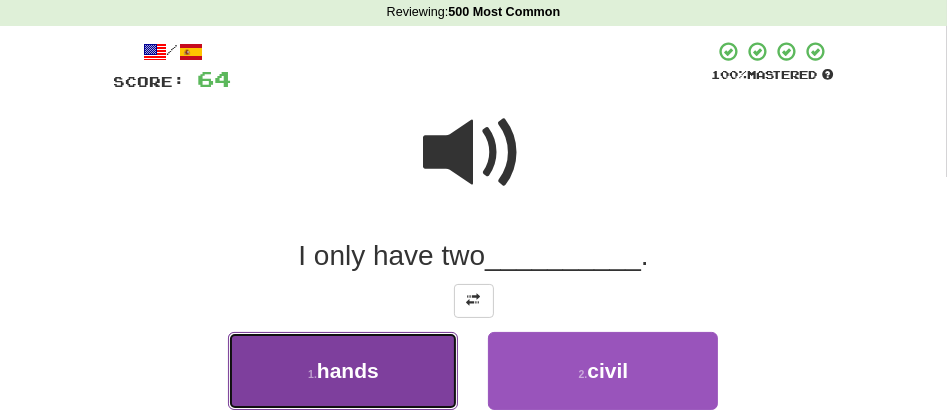 click on "1 .  hands" at bounding box center [343, 371] 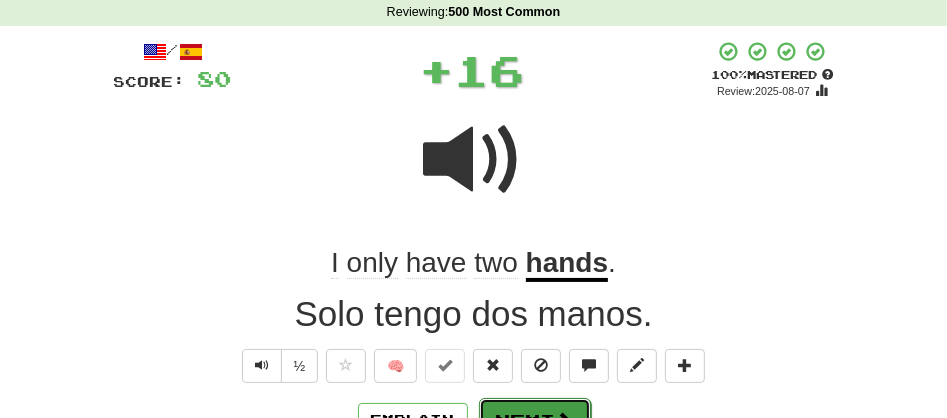 click on "Next" at bounding box center [535, 421] 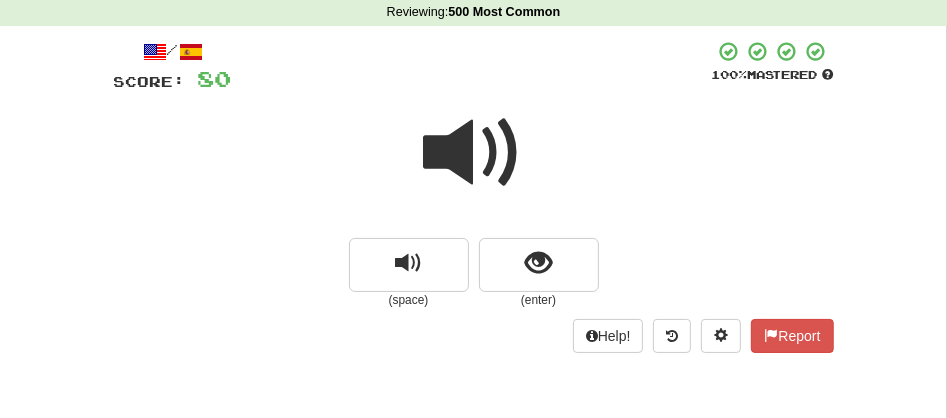 click at bounding box center (474, 153) 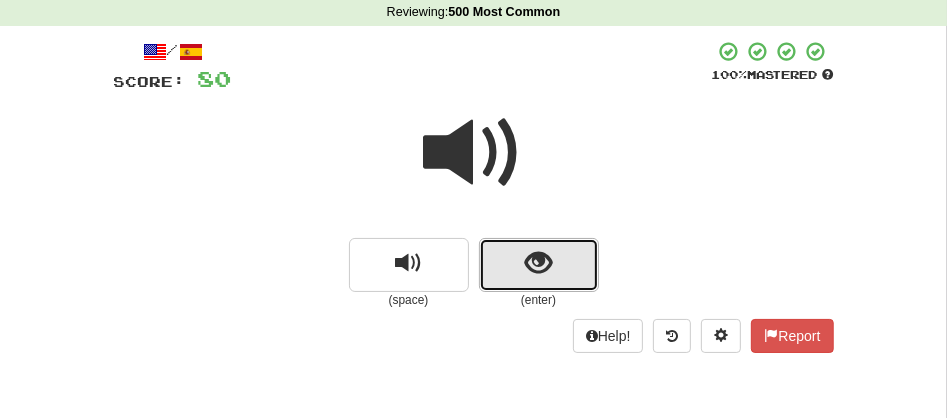 click at bounding box center [538, 263] 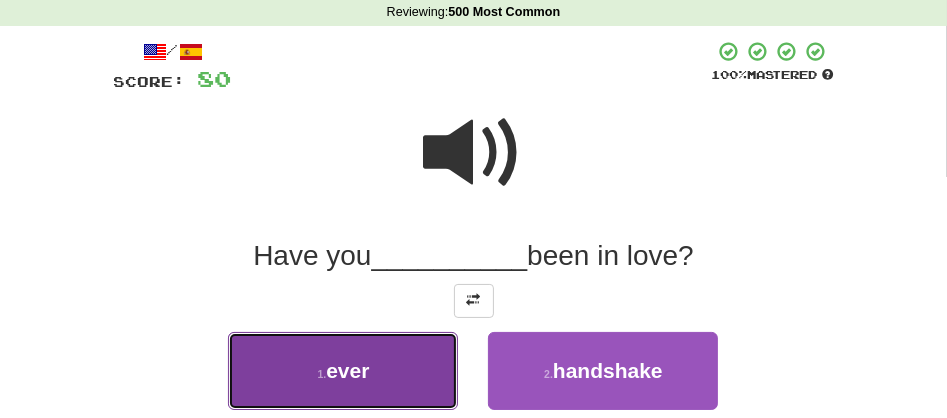 click on "1 .  ever" at bounding box center (343, 371) 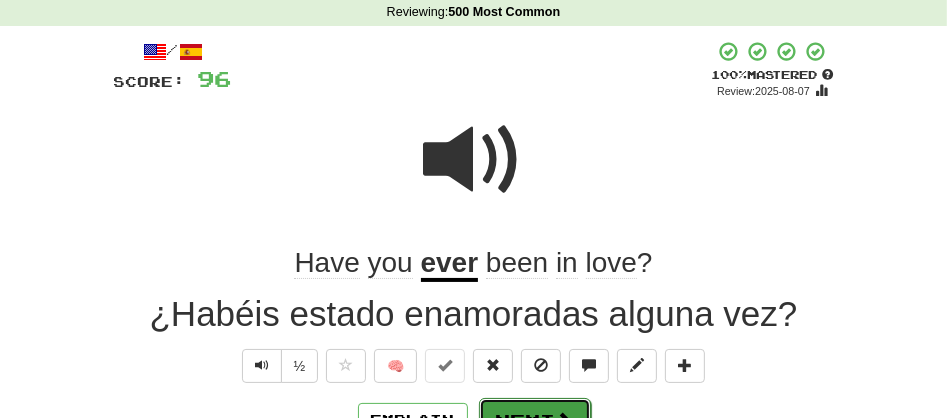 click on "Next" at bounding box center [535, 421] 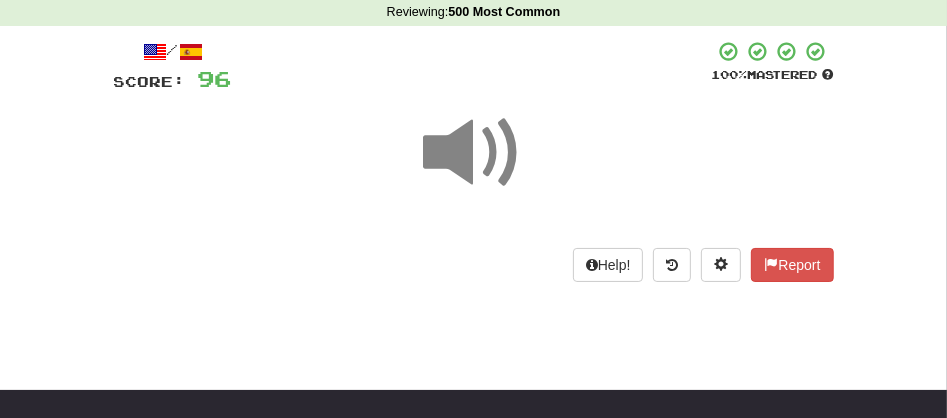 click at bounding box center (474, 153) 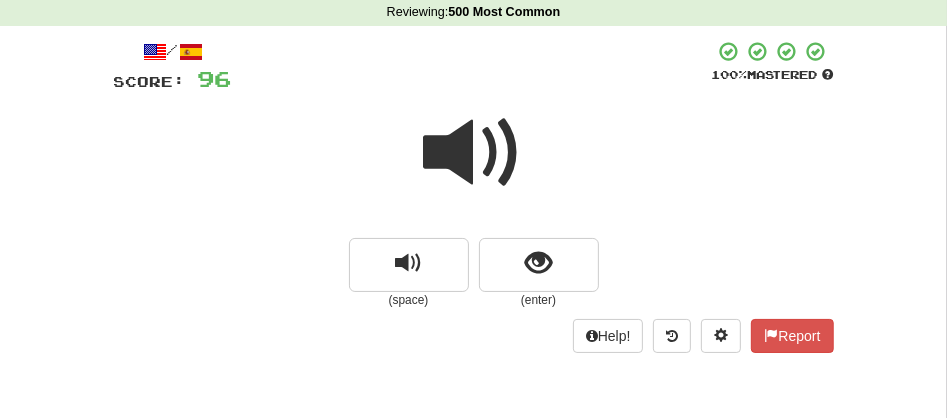 click at bounding box center (474, 153) 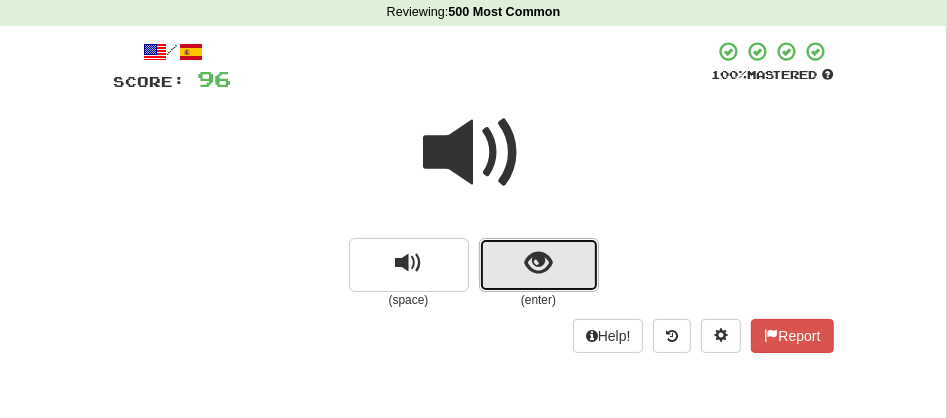 click at bounding box center (539, 265) 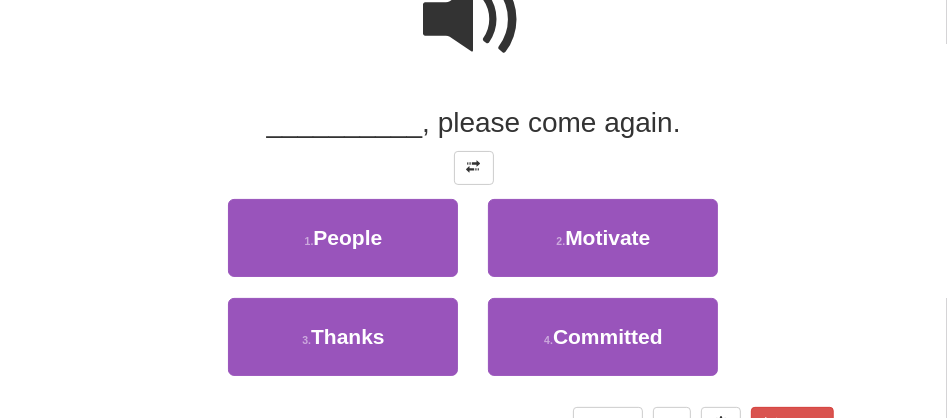 scroll, scrollTop: 211, scrollLeft: 0, axis: vertical 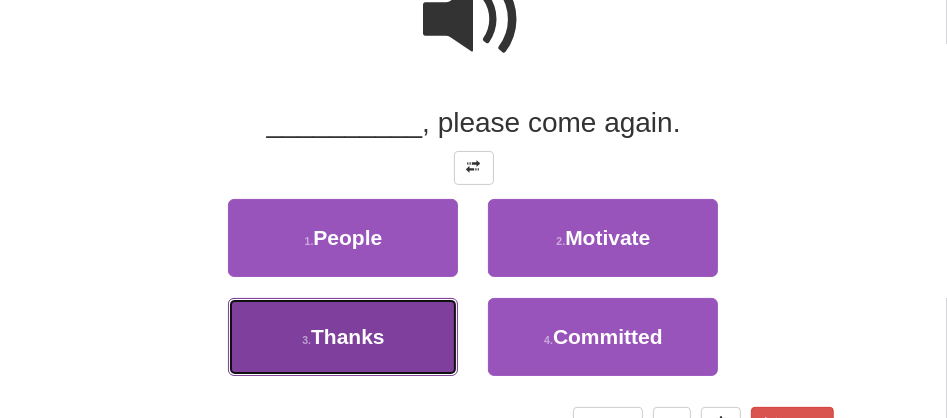 click on "3 .  Thanks" at bounding box center [343, 337] 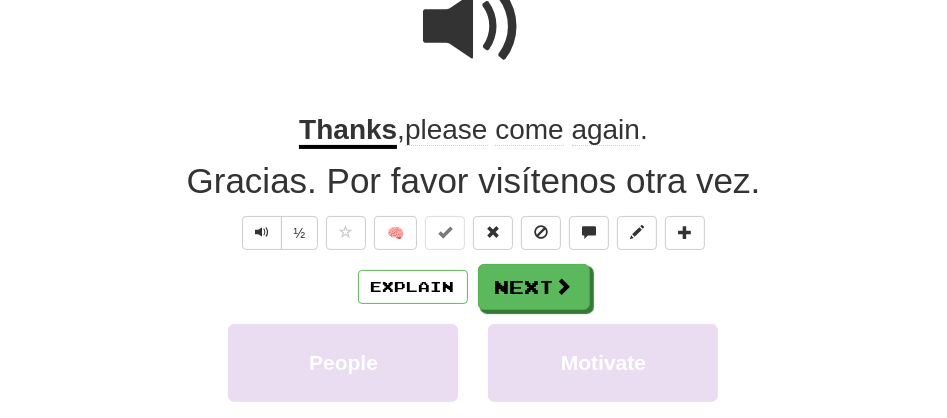 scroll, scrollTop: 217, scrollLeft: 0, axis: vertical 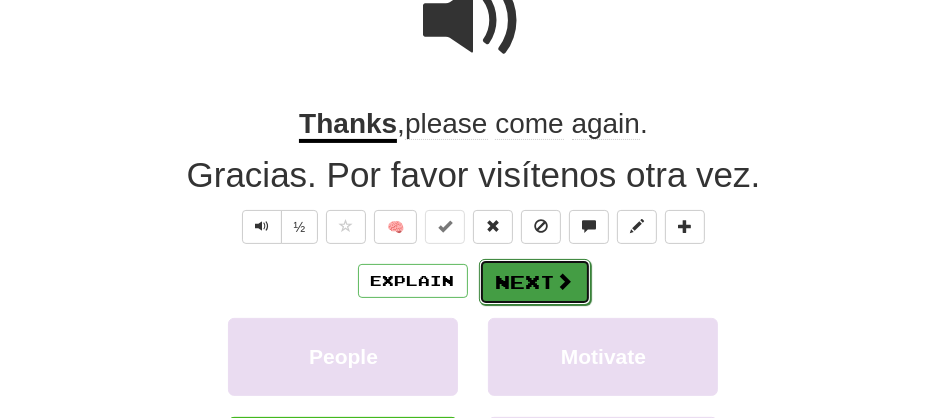 click on "Next" at bounding box center [535, 282] 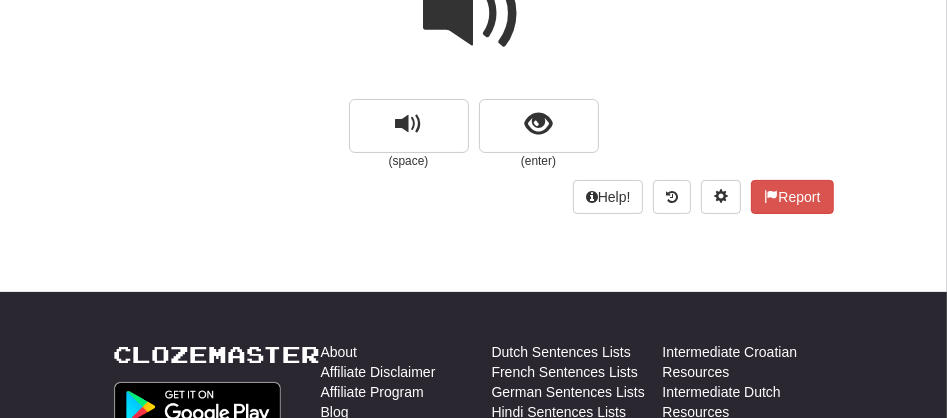 click at bounding box center (474, 14) 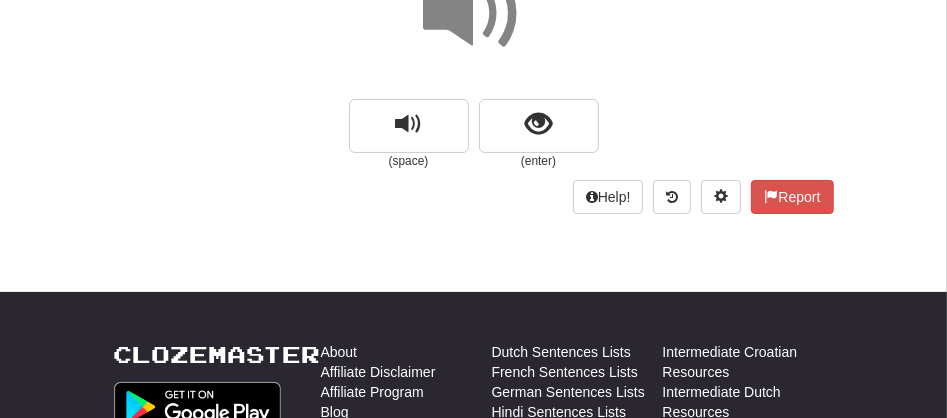 click at bounding box center (474, 14) 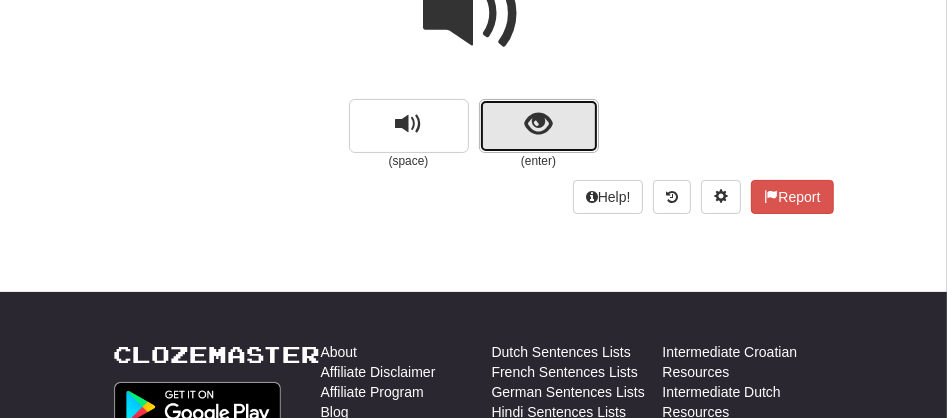 click at bounding box center [539, 126] 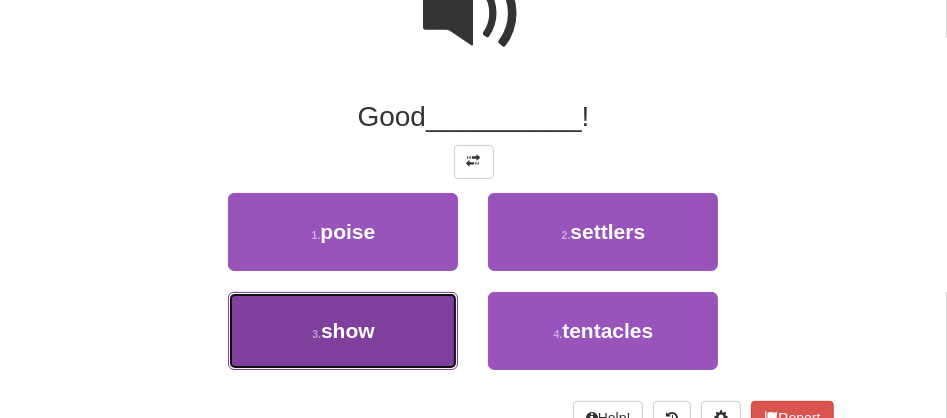 click on "3 .  show" at bounding box center [343, 331] 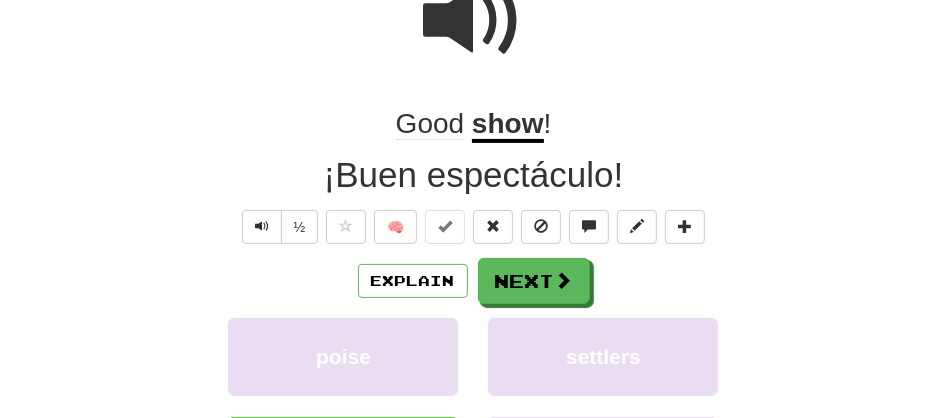 scroll, scrollTop: 223, scrollLeft: 0, axis: vertical 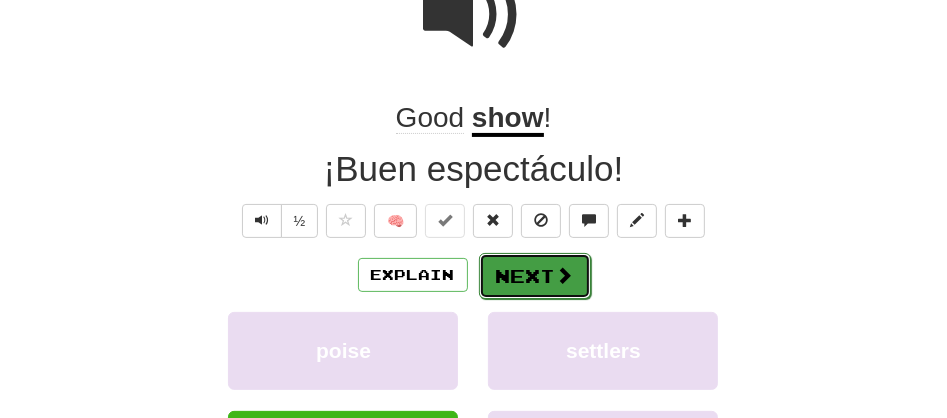 click on "Next" at bounding box center [535, 276] 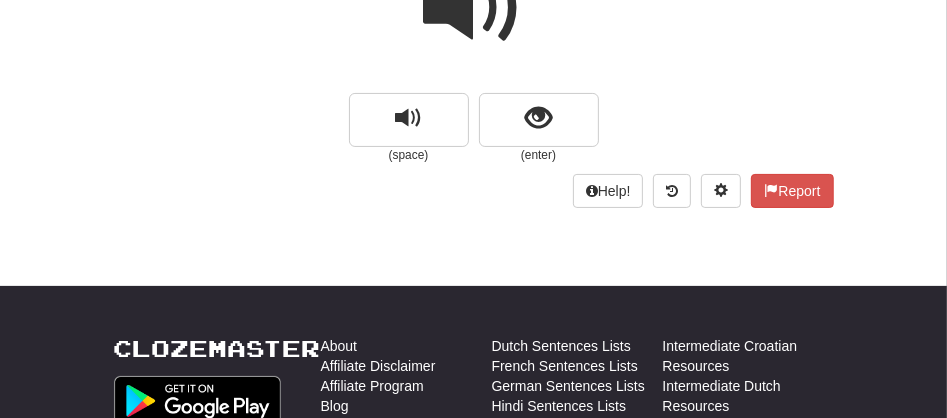 click at bounding box center [474, 8] 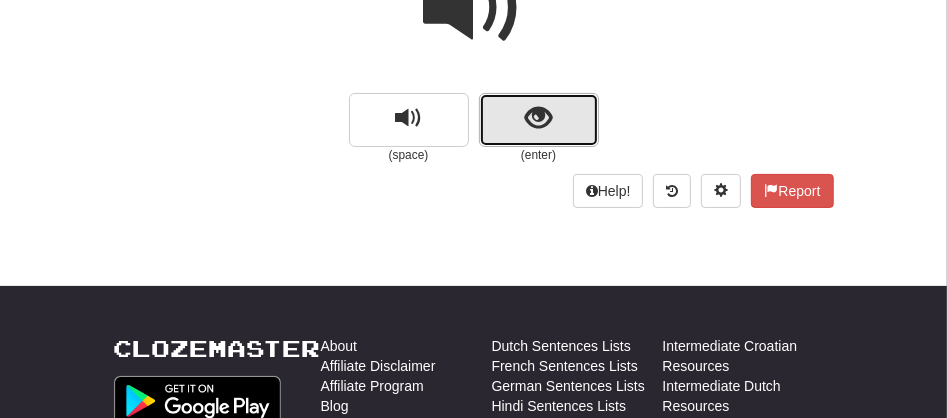 click at bounding box center (539, 120) 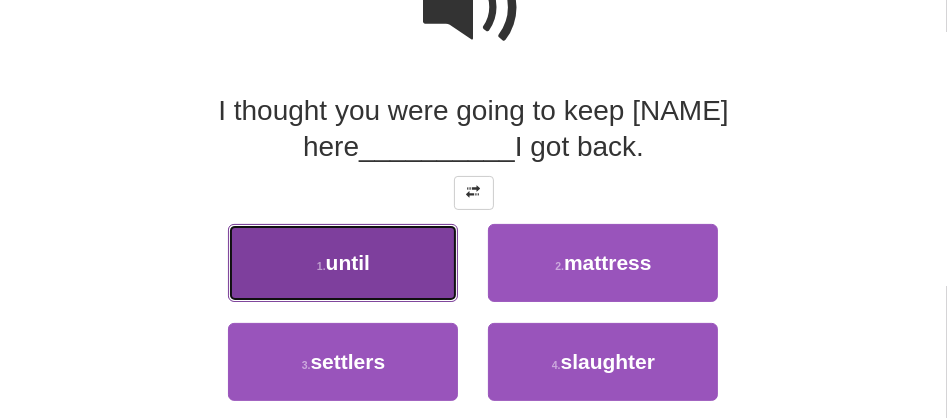 click on "1 .  until" at bounding box center (343, 263) 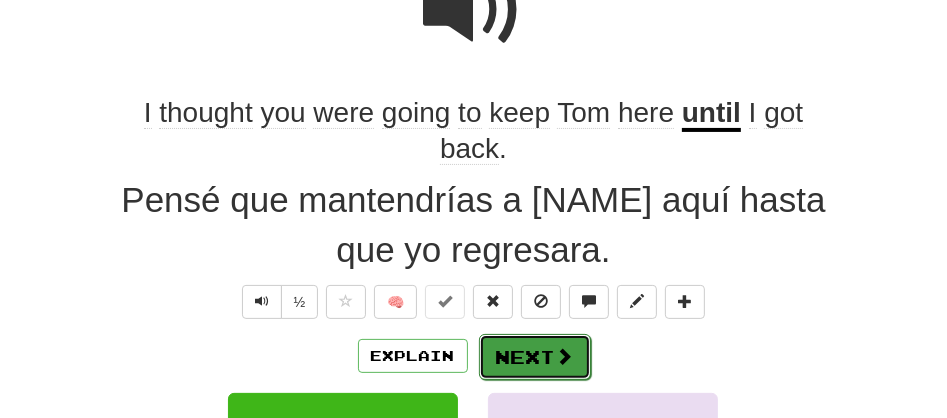 click on "Next" at bounding box center (535, 357) 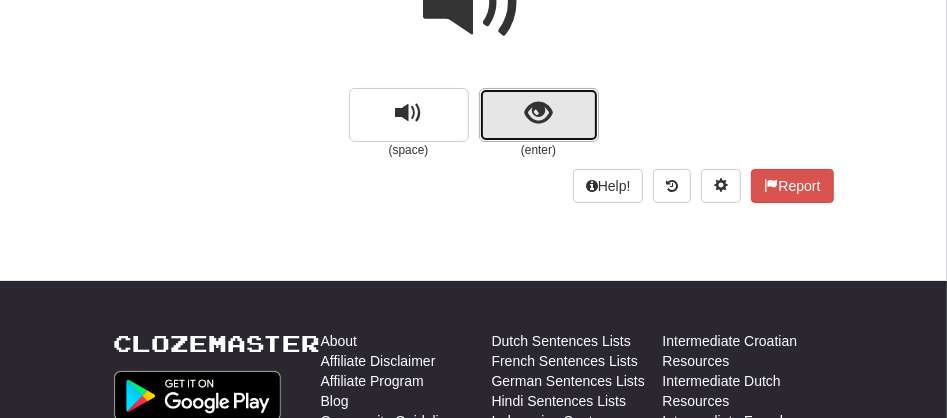 click at bounding box center (539, 115) 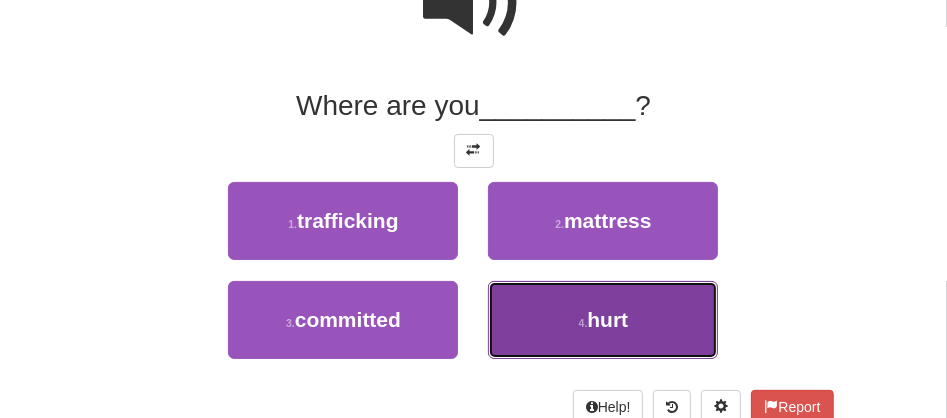 click on "4 .  hurt" at bounding box center (603, 320) 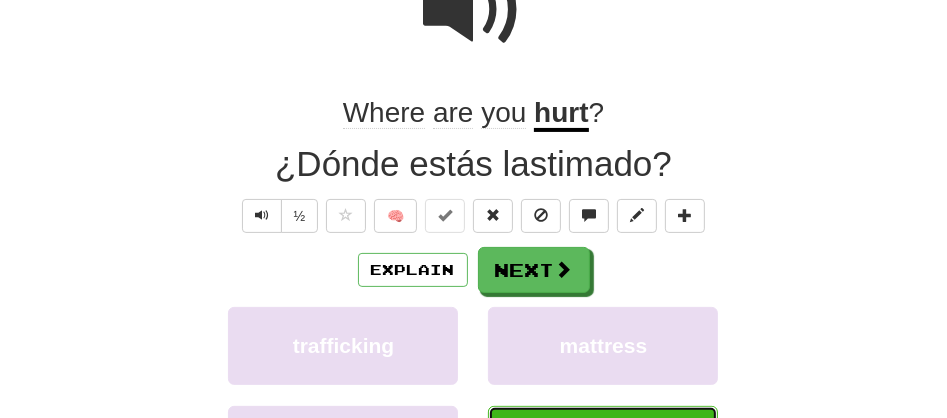scroll, scrollTop: 234, scrollLeft: 0, axis: vertical 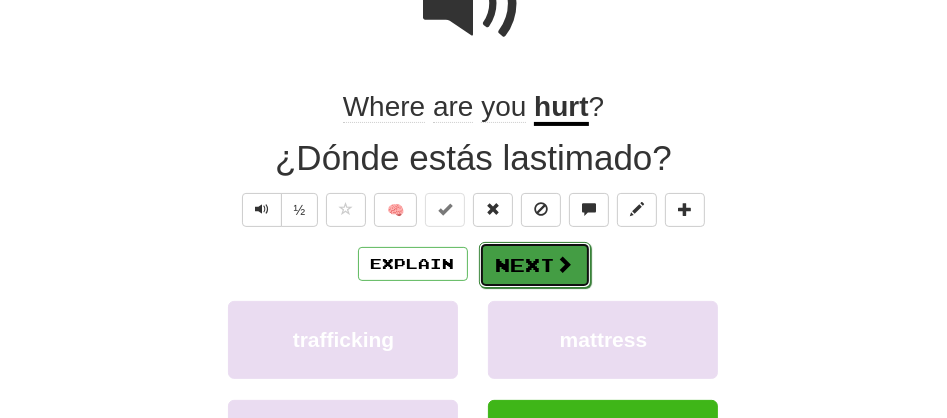click on "Next" at bounding box center [535, 265] 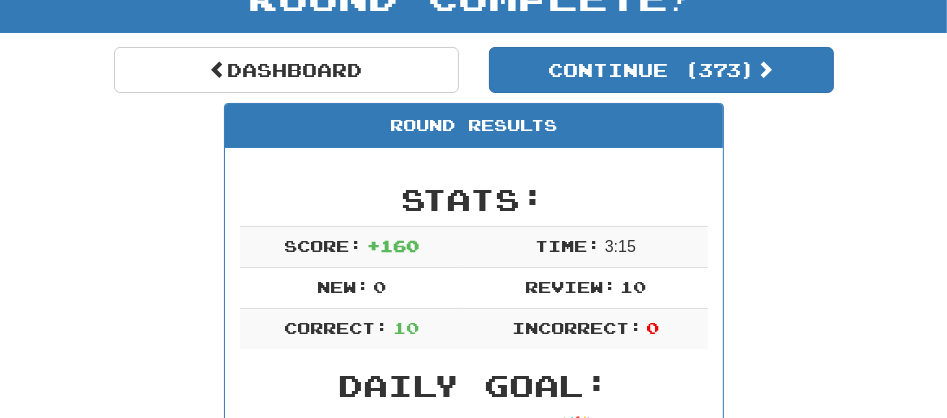 scroll, scrollTop: 70, scrollLeft: 0, axis: vertical 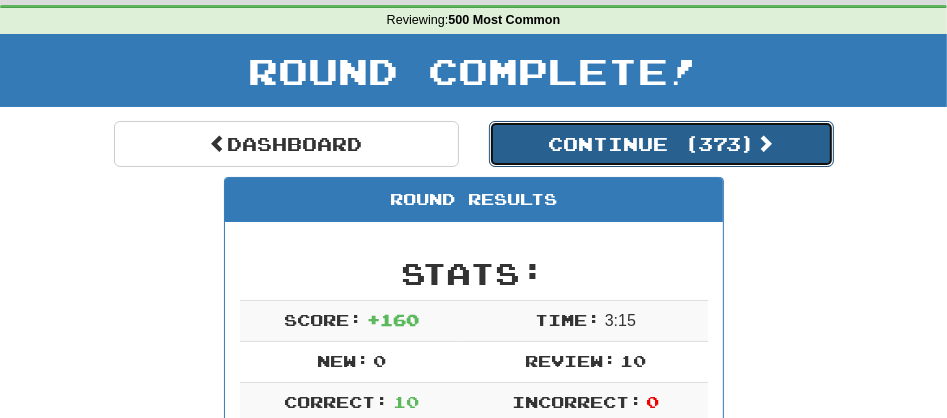 click on "Continue ( 373 )" at bounding box center (661, 144) 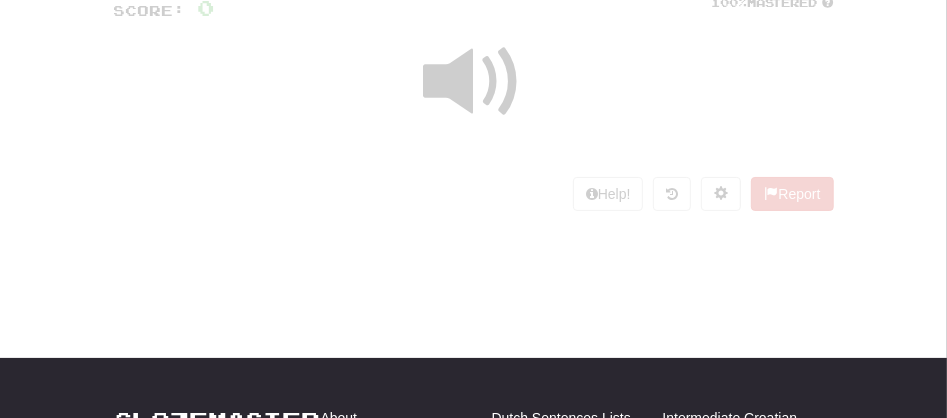 scroll, scrollTop: 70, scrollLeft: 0, axis: vertical 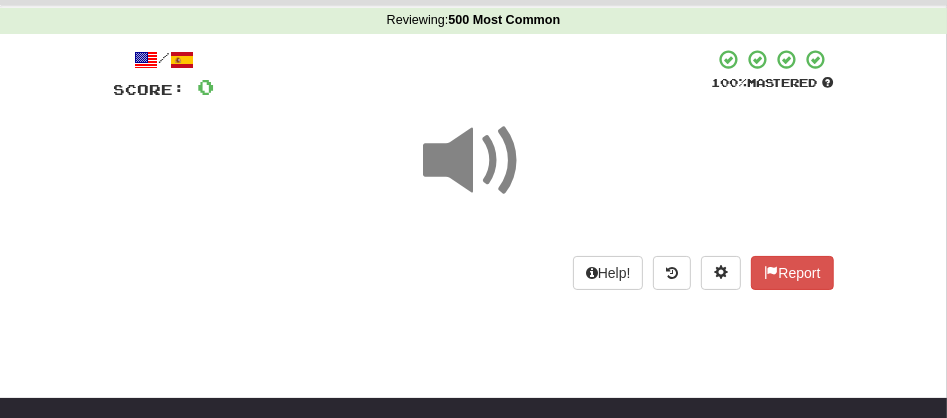 click at bounding box center [474, 161] 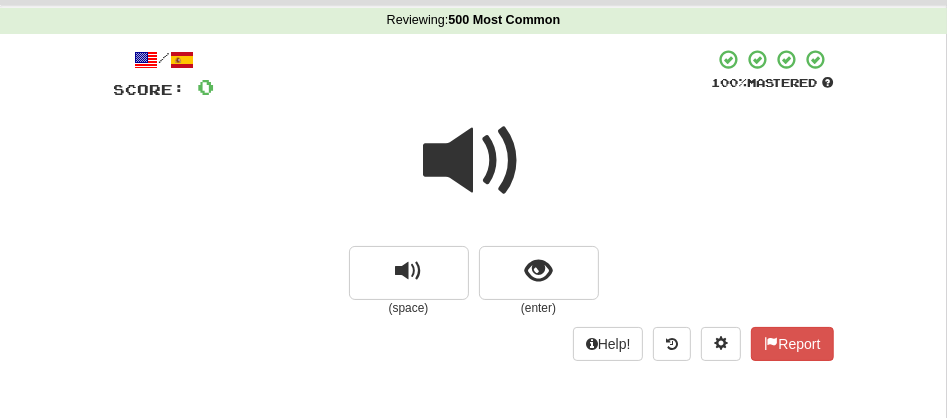 click at bounding box center (474, 161) 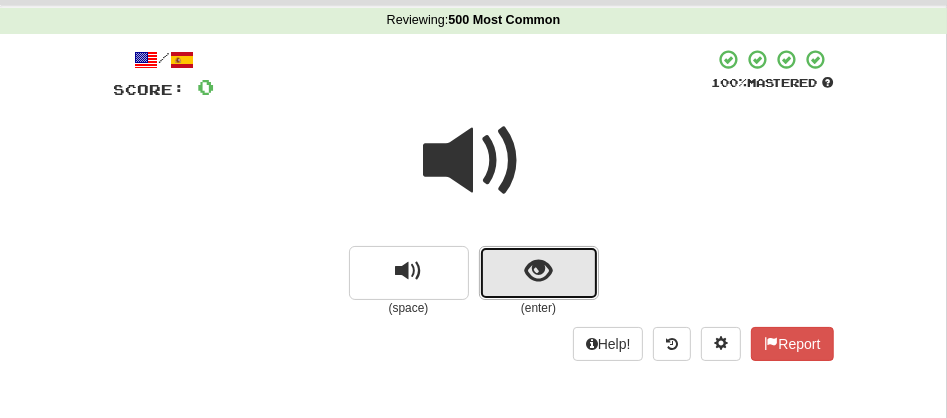 click at bounding box center [539, 273] 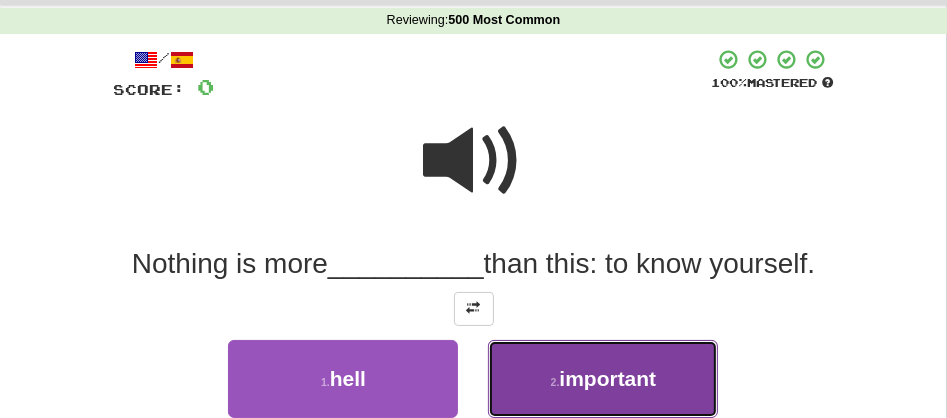 click on "important" at bounding box center [607, 378] 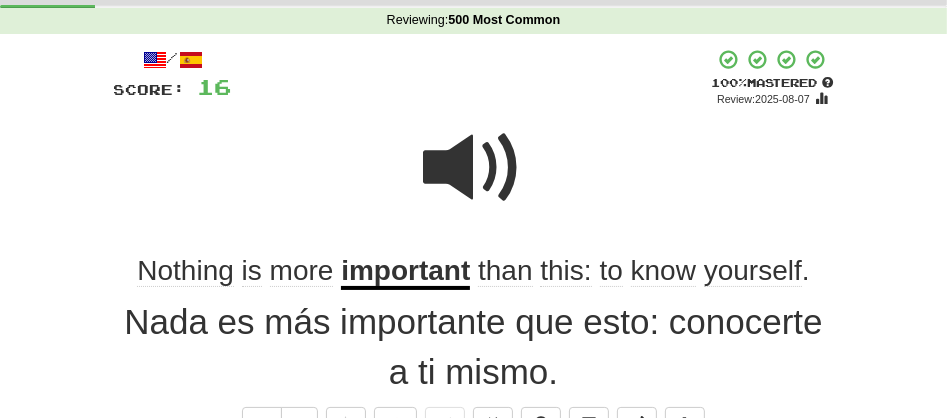 scroll, scrollTop: 435, scrollLeft: 0, axis: vertical 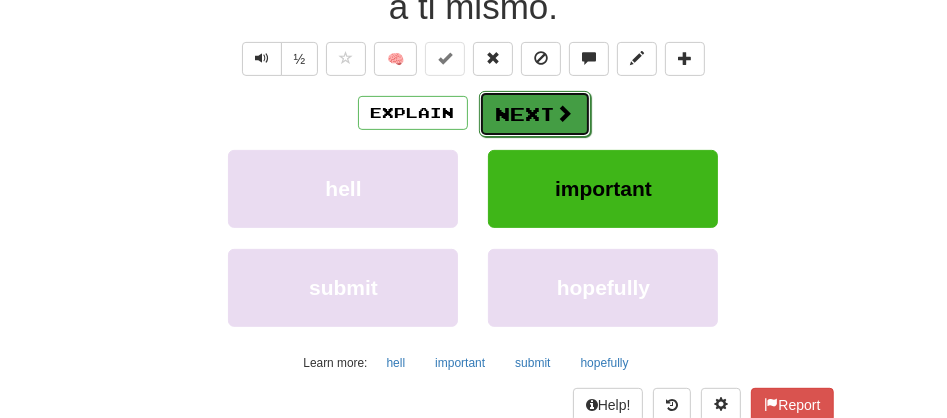 click on "Next" at bounding box center (535, 114) 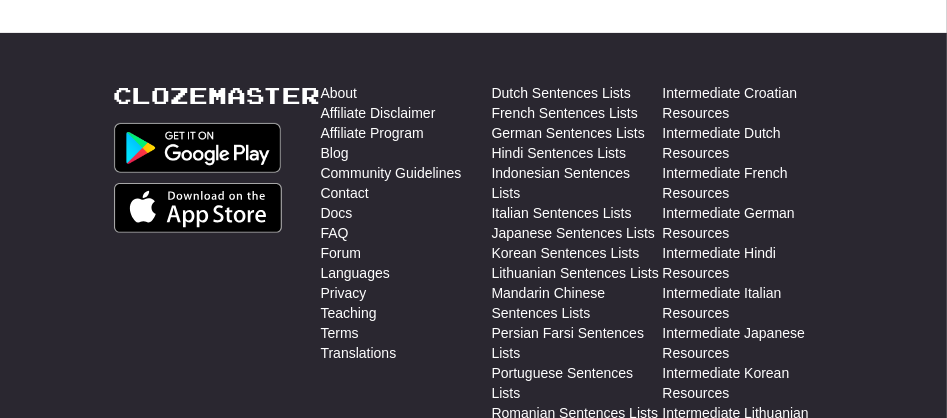 scroll, scrollTop: 0, scrollLeft: 0, axis: both 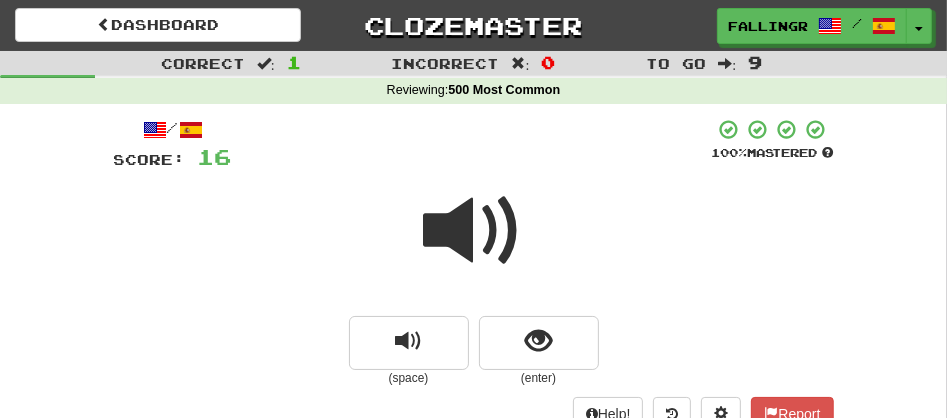 click at bounding box center (474, 231) 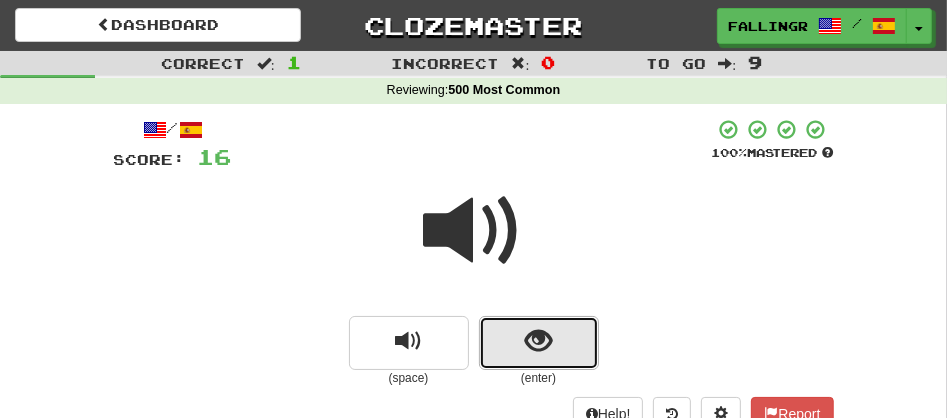 click at bounding box center (539, 343) 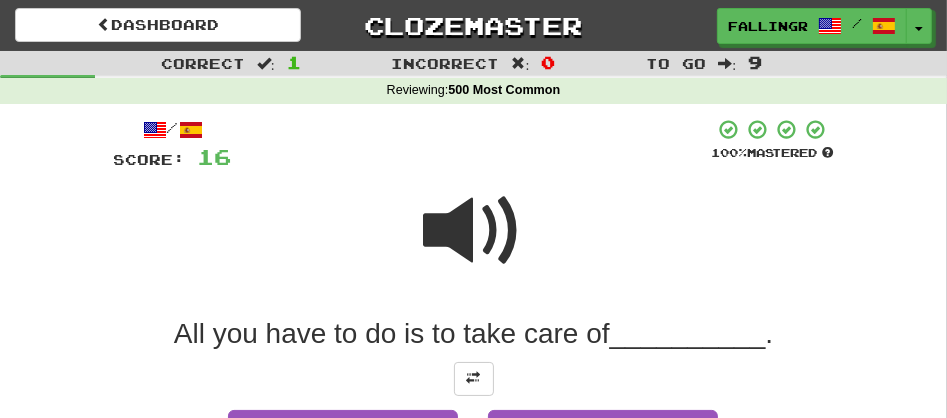 scroll, scrollTop: 365, scrollLeft: 0, axis: vertical 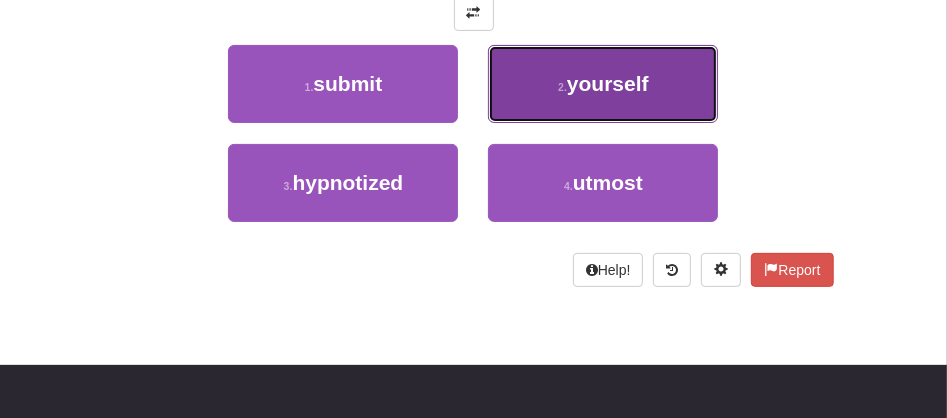 click on "yourself" at bounding box center [608, 83] 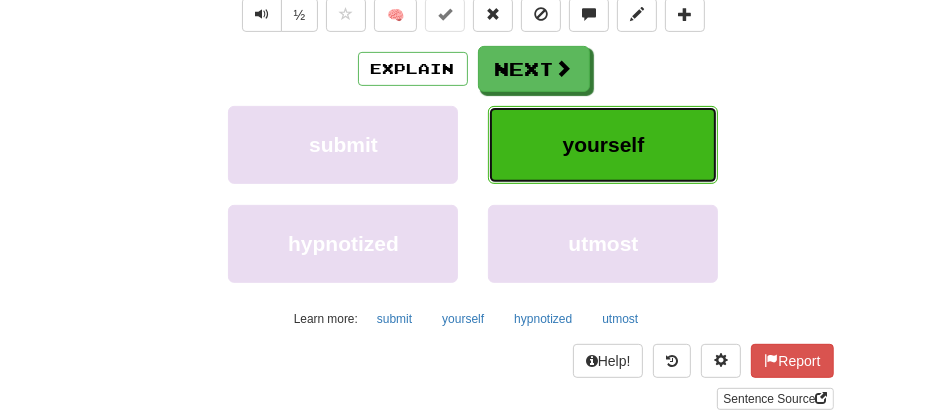 click on "yourself" at bounding box center (604, 144) 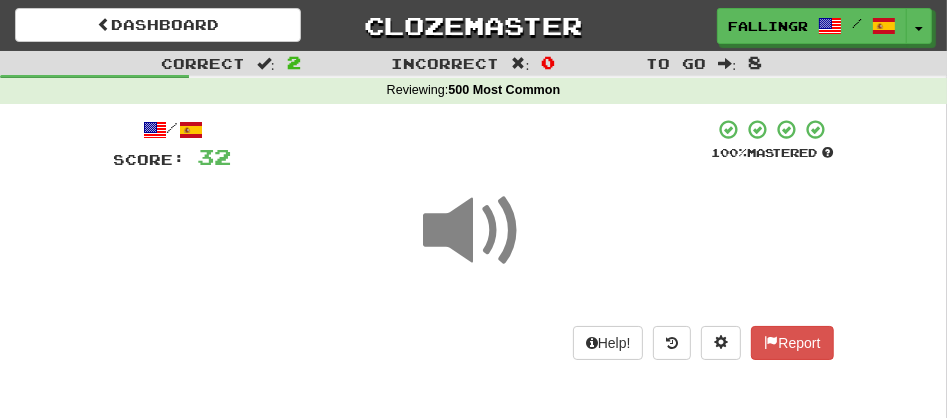 scroll, scrollTop: 3, scrollLeft: 0, axis: vertical 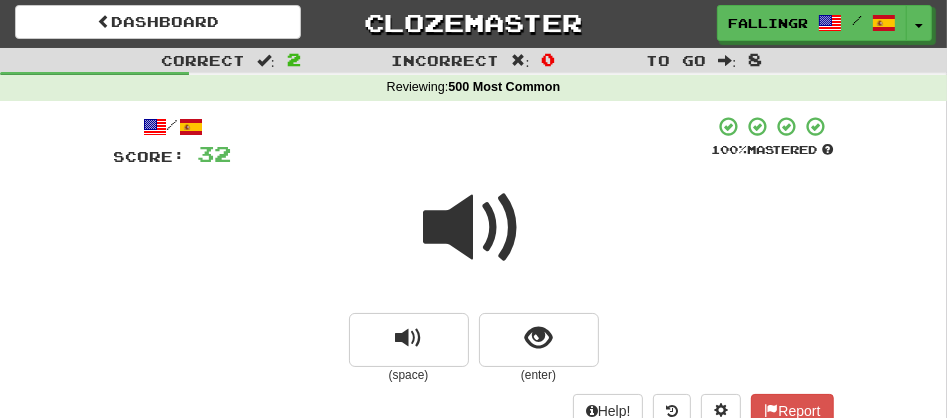 click at bounding box center [474, 228] 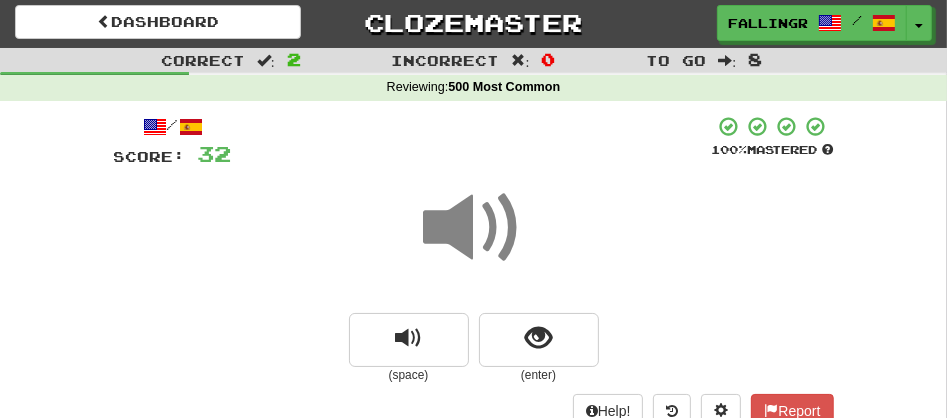 click at bounding box center [474, 228] 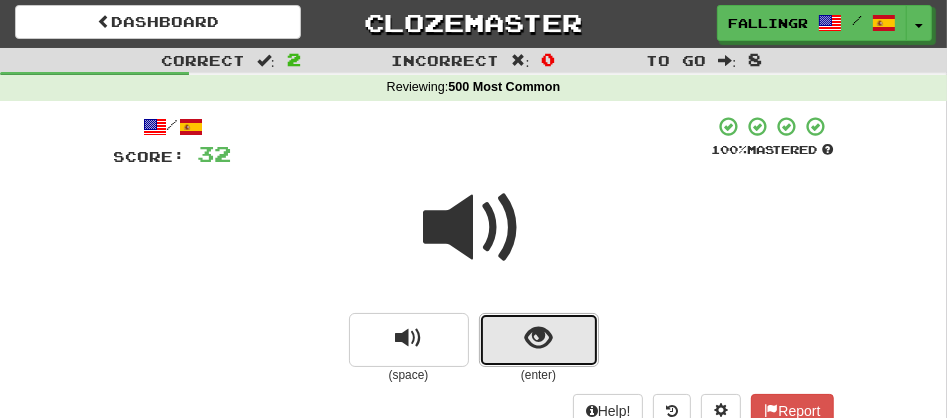 click at bounding box center (538, 338) 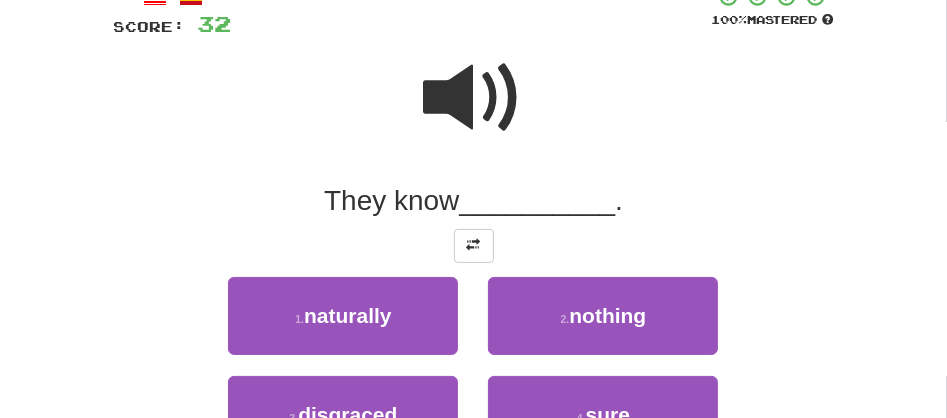 scroll, scrollTop: 136, scrollLeft: 0, axis: vertical 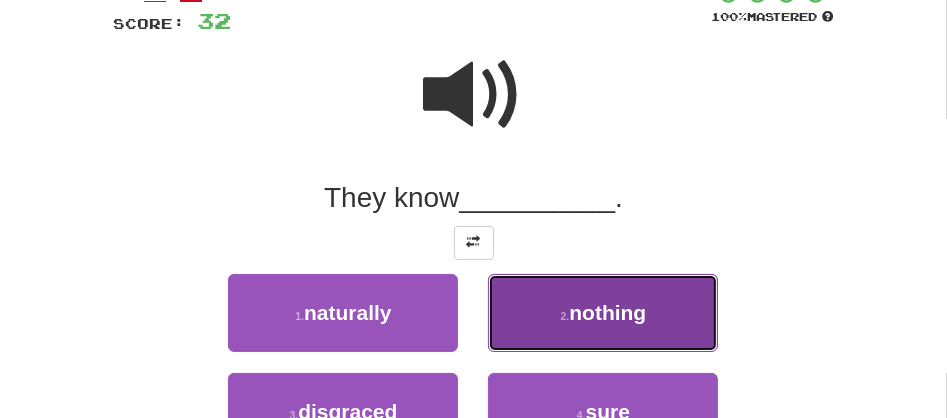 click on "nothing" at bounding box center [607, 312] 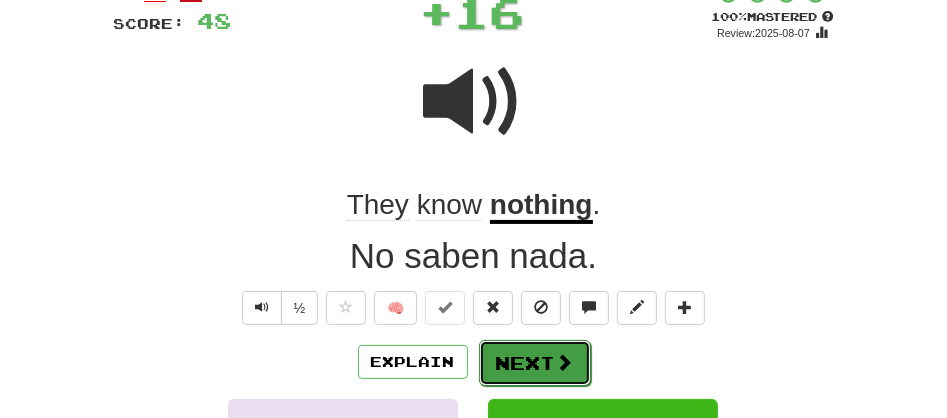 click on "Next" at bounding box center (535, 363) 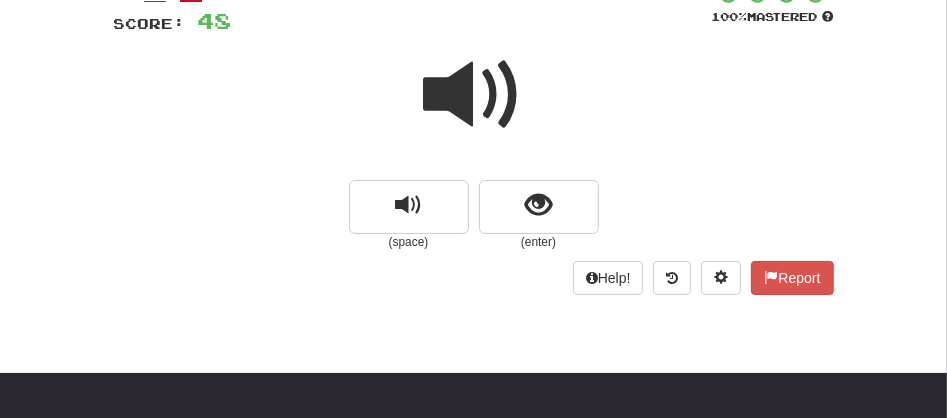 click at bounding box center (474, 95) 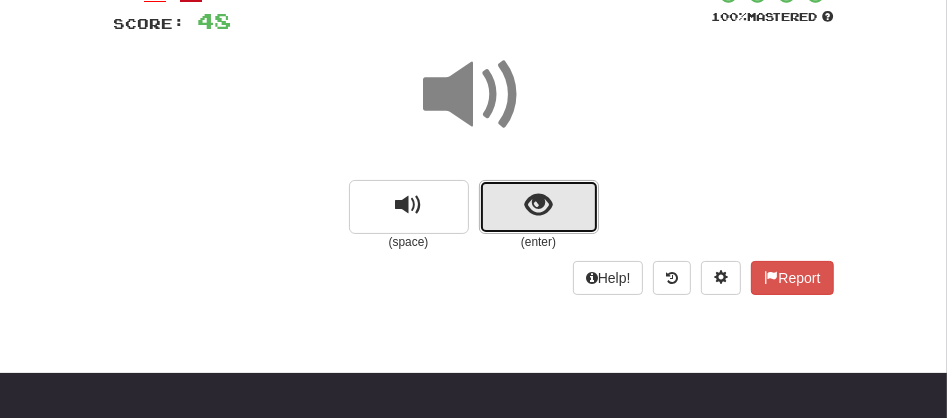 click at bounding box center [539, 207] 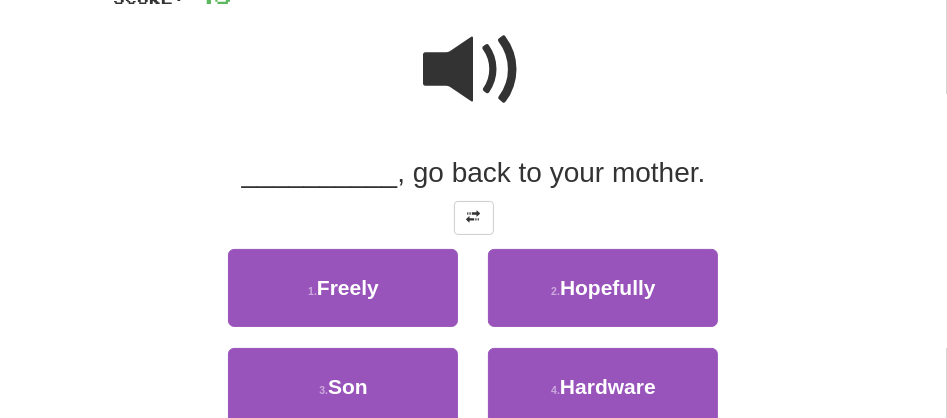 scroll, scrollTop: 102, scrollLeft: 0, axis: vertical 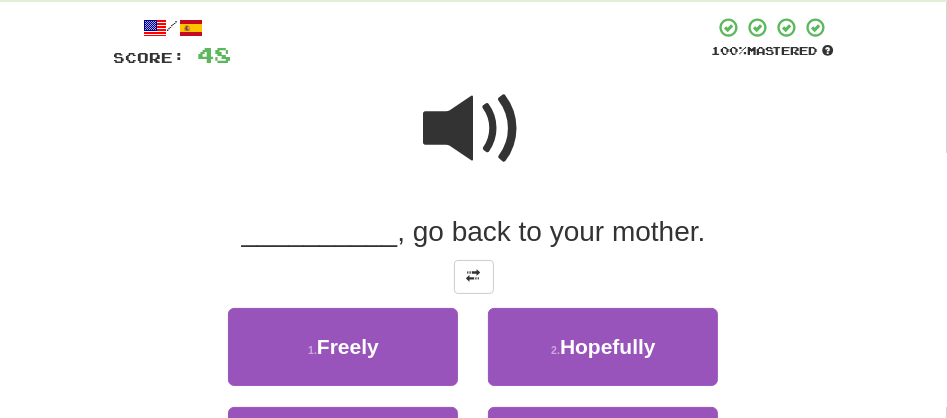 click at bounding box center [474, 129] 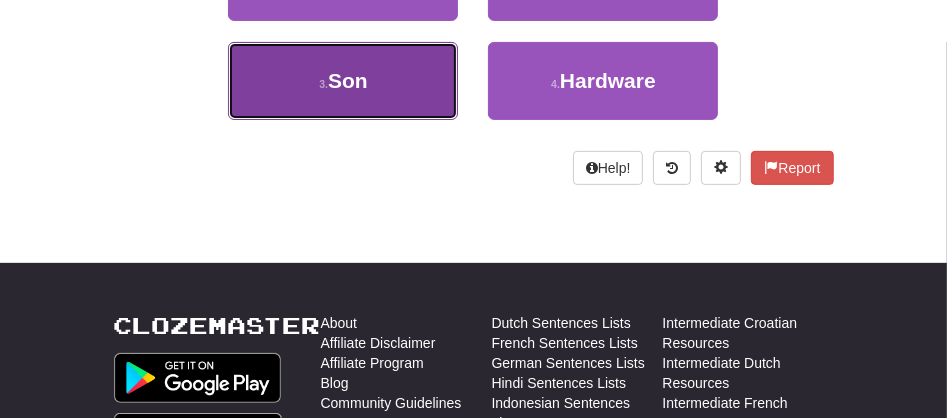 click on "3 .  Son" at bounding box center [343, 81] 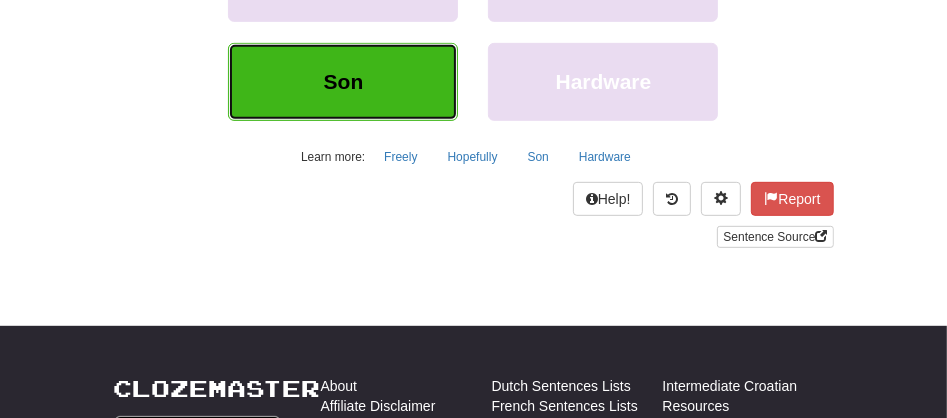 scroll, scrollTop: 226, scrollLeft: 0, axis: vertical 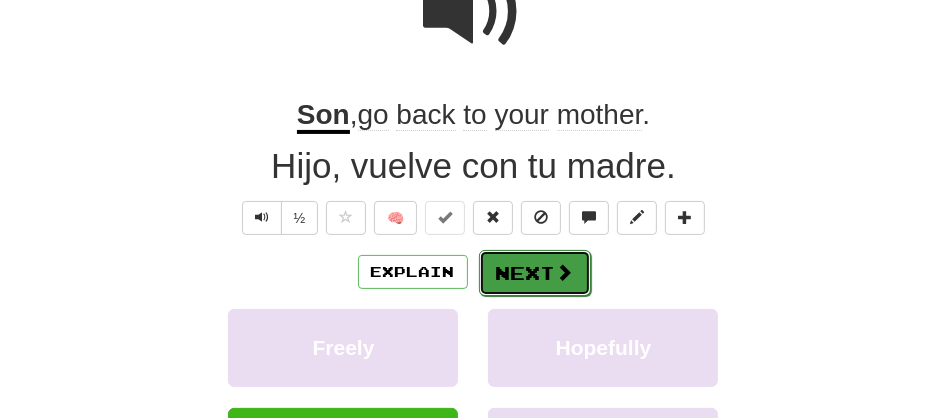 click at bounding box center [565, 272] 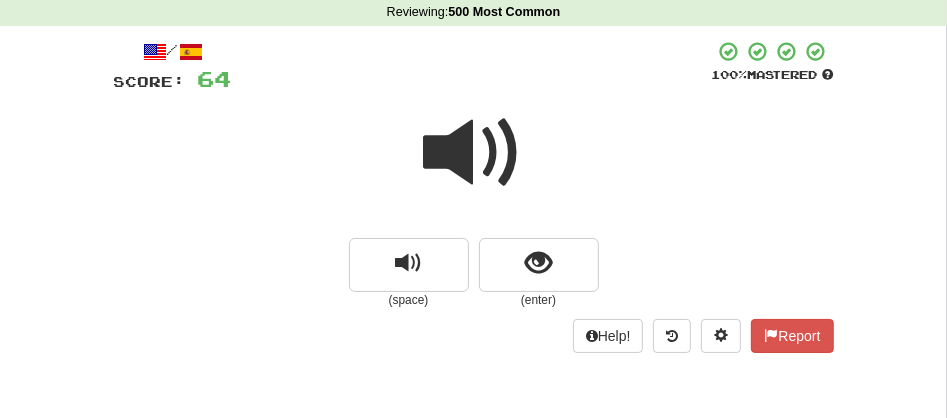 scroll, scrollTop: 0, scrollLeft: 0, axis: both 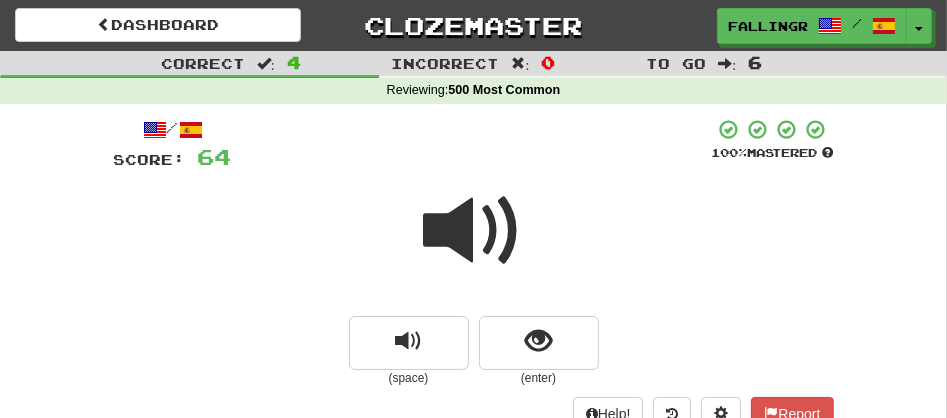 click at bounding box center [474, 231] 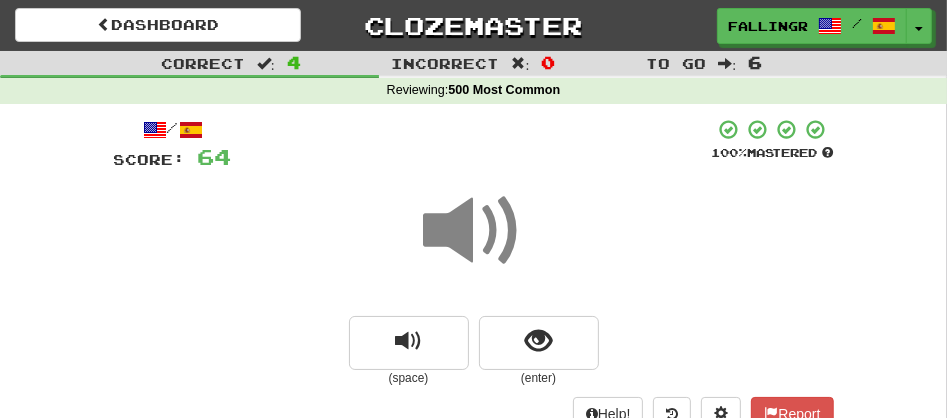click at bounding box center (474, 231) 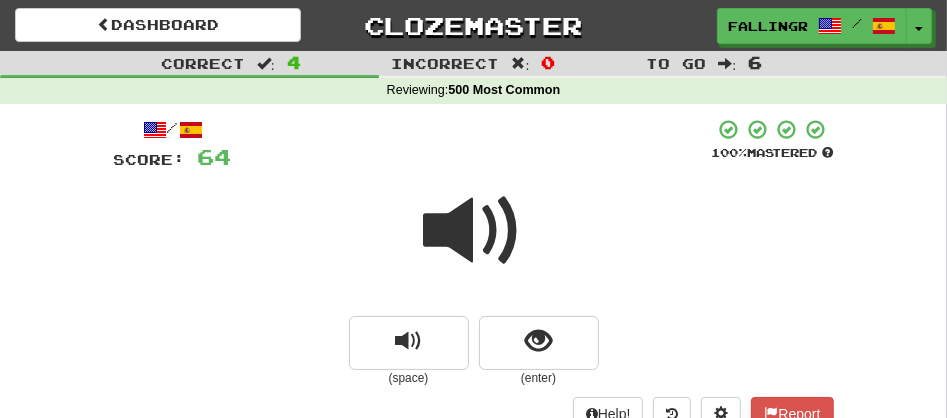 click at bounding box center [474, 231] 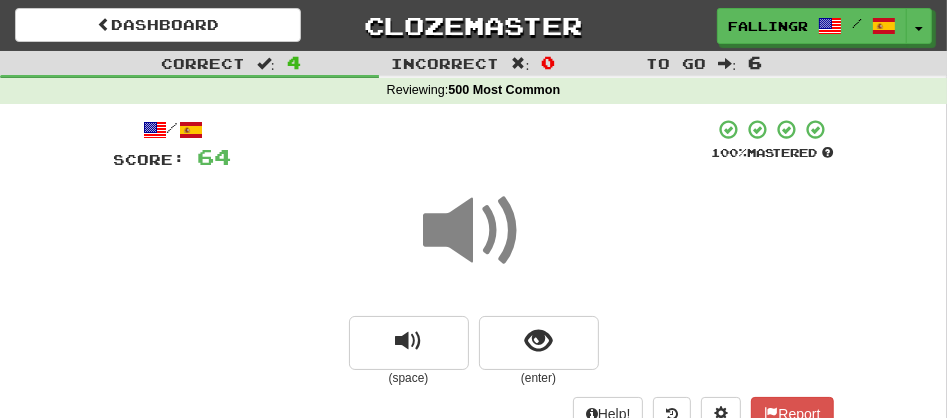 click at bounding box center (474, 231) 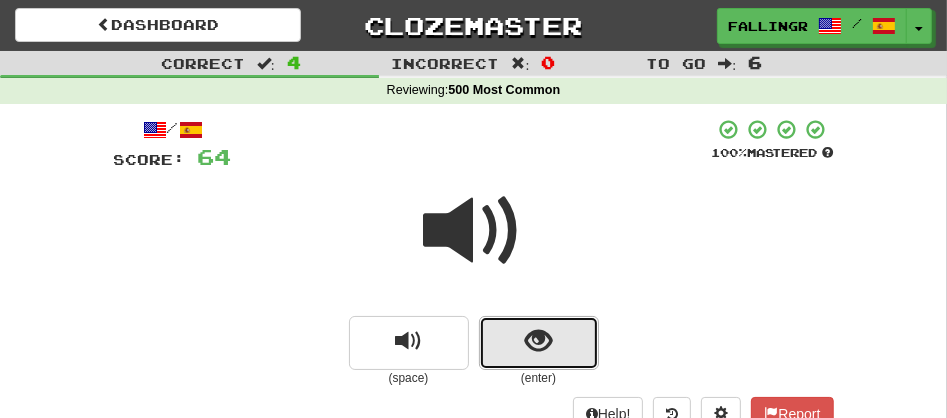 click at bounding box center [538, 341] 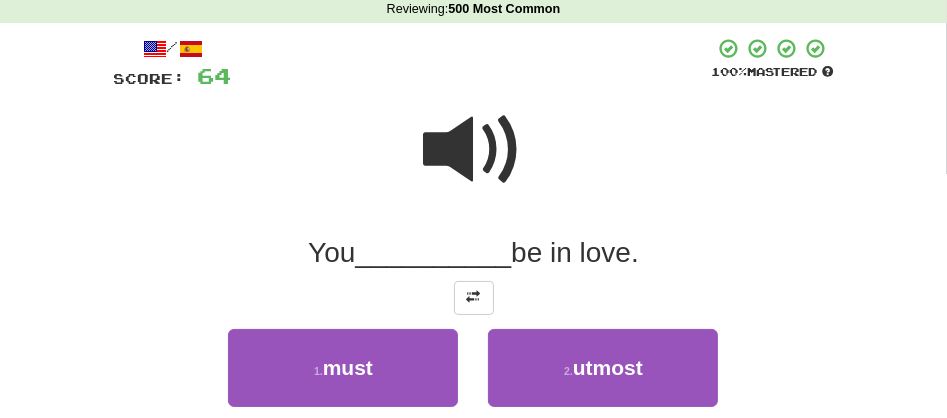 scroll, scrollTop: 88, scrollLeft: 0, axis: vertical 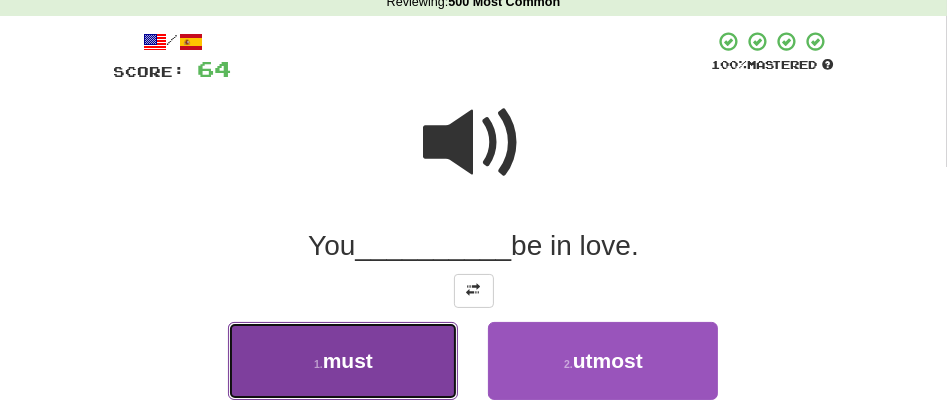 click on "1 .  must" at bounding box center [343, 361] 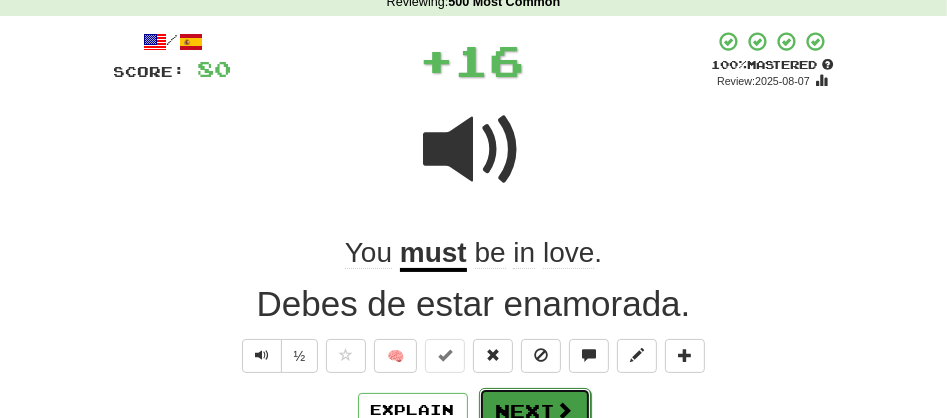 click on "Next" at bounding box center [535, 411] 